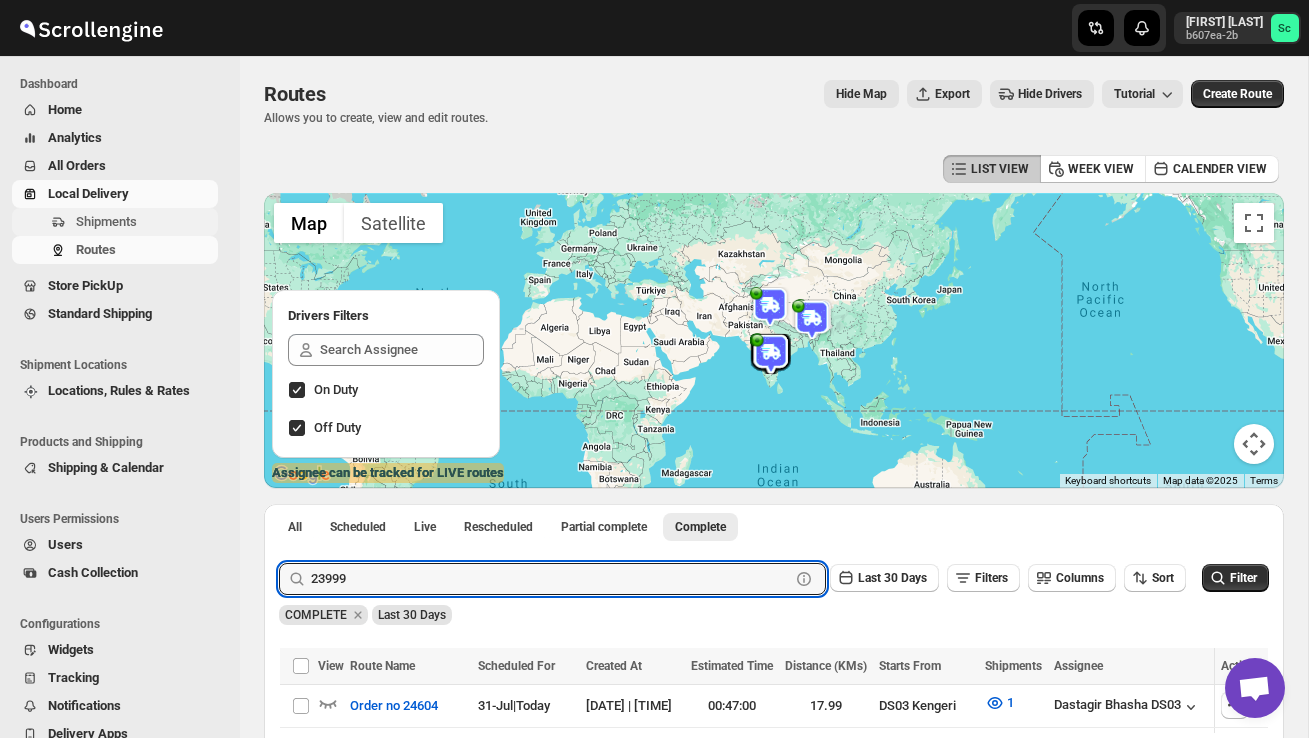 scroll, scrollTop: 64, scrollLeft: 0, axis: vertical 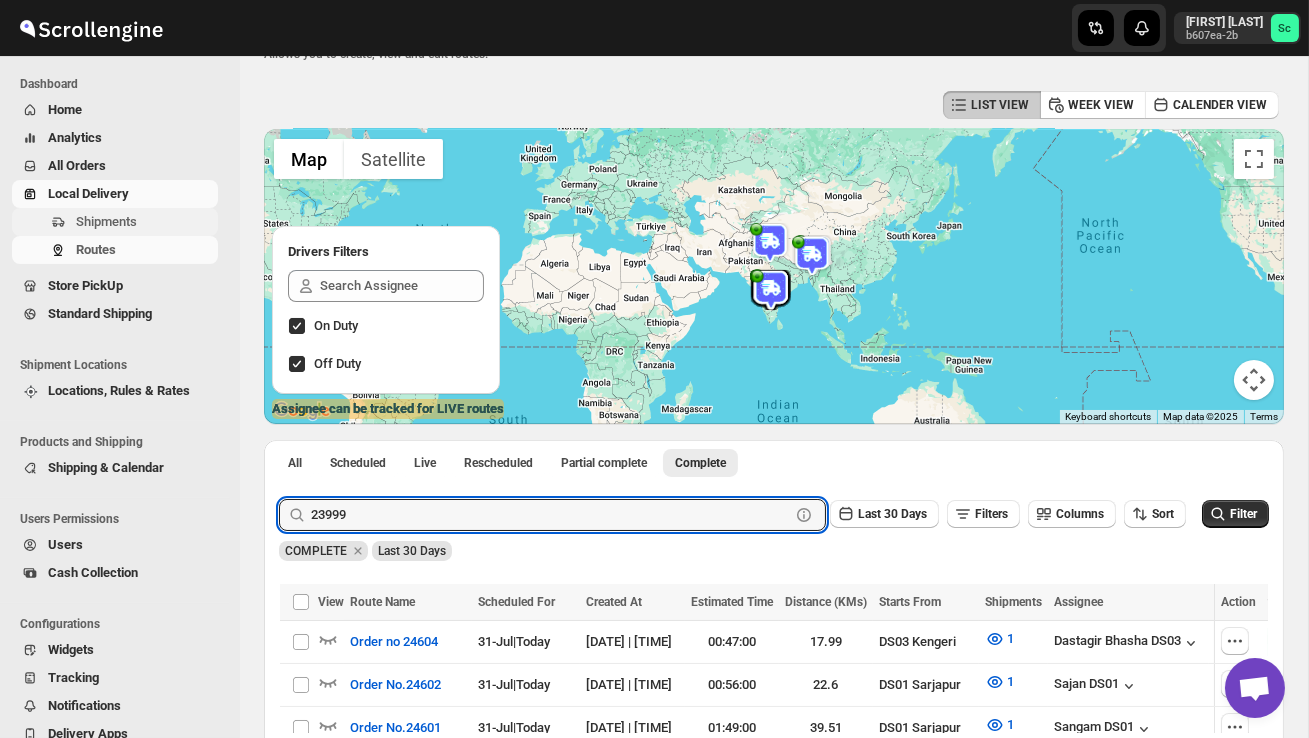 click on "Shipments" at bounding box center (145, 222) 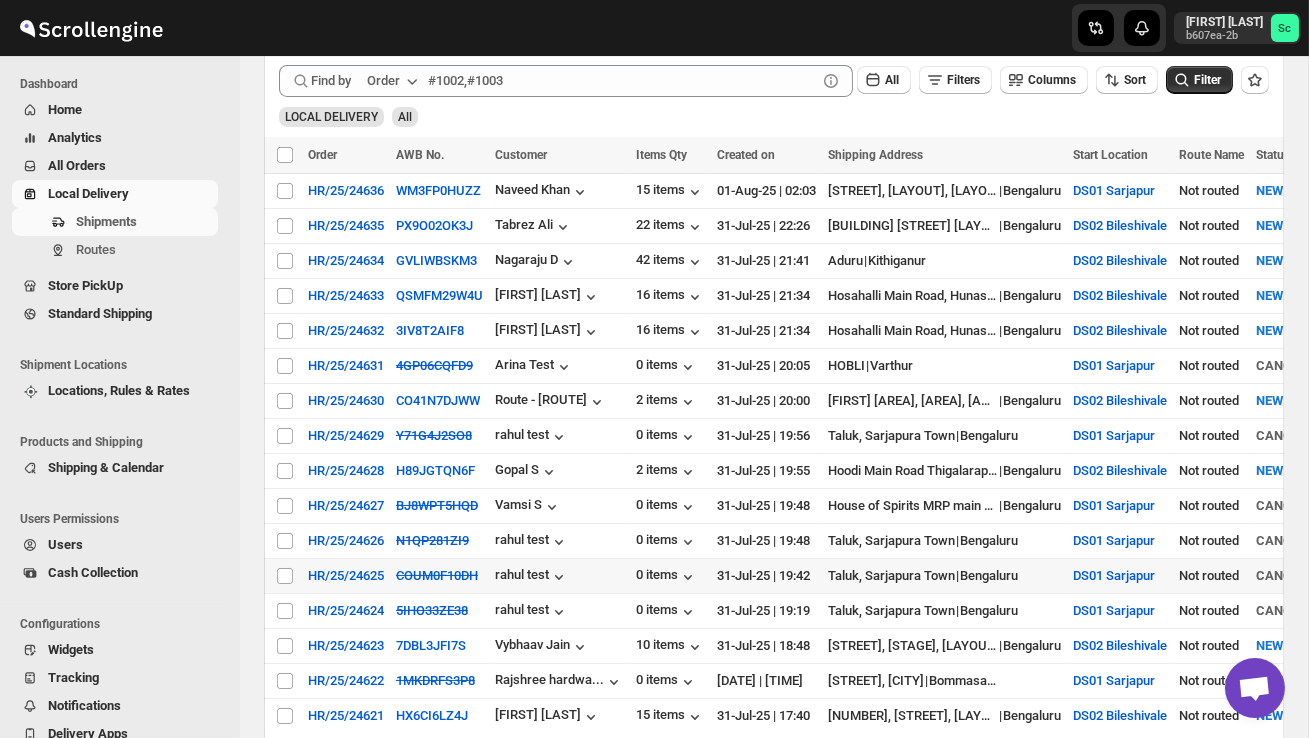 scroll, scrollTop: 402, scrollLeft: 0, axis: vertical 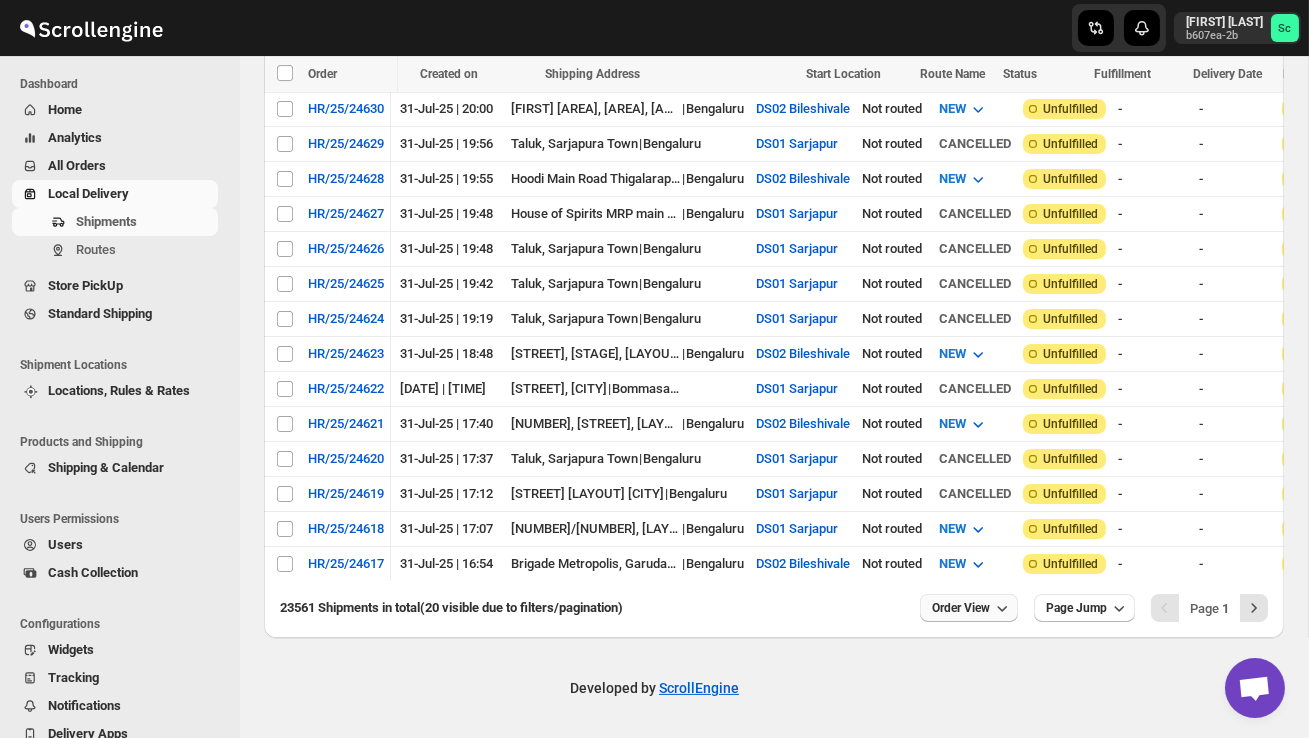 click 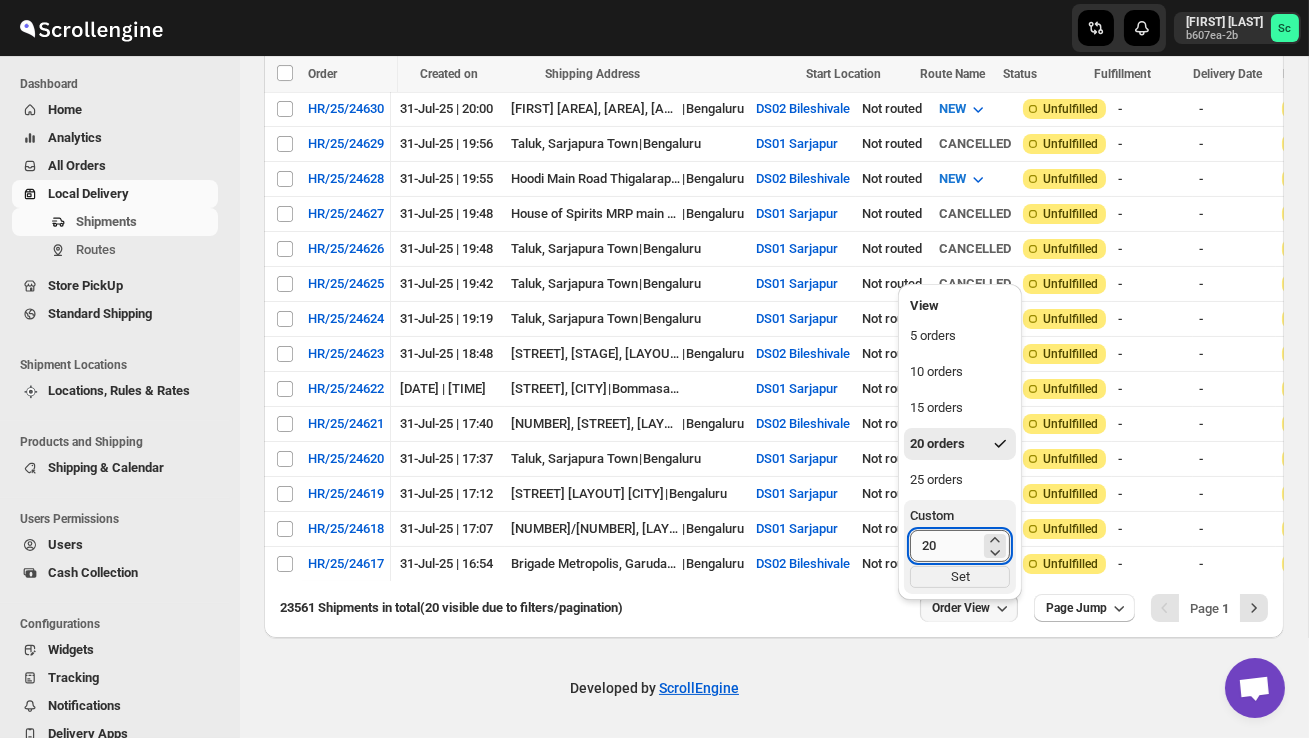 click on "20" at bounding box center (945, 546) 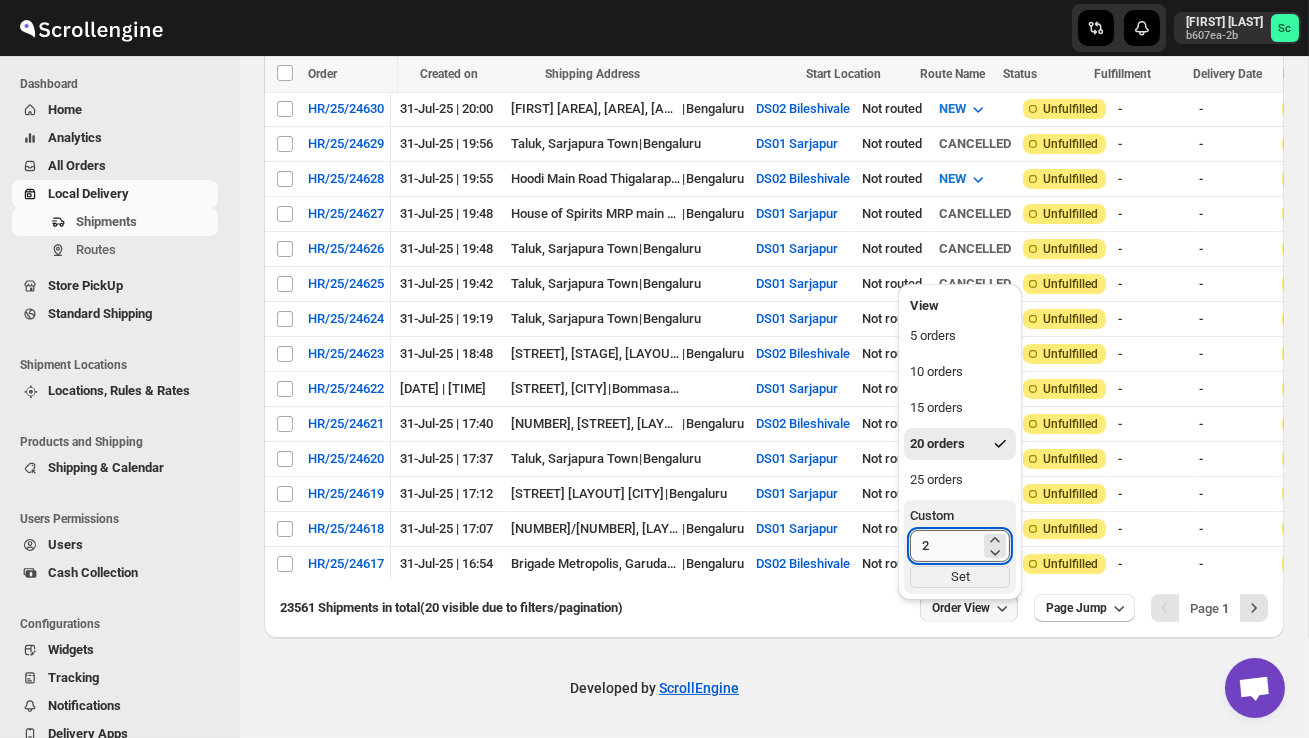 type on "2" 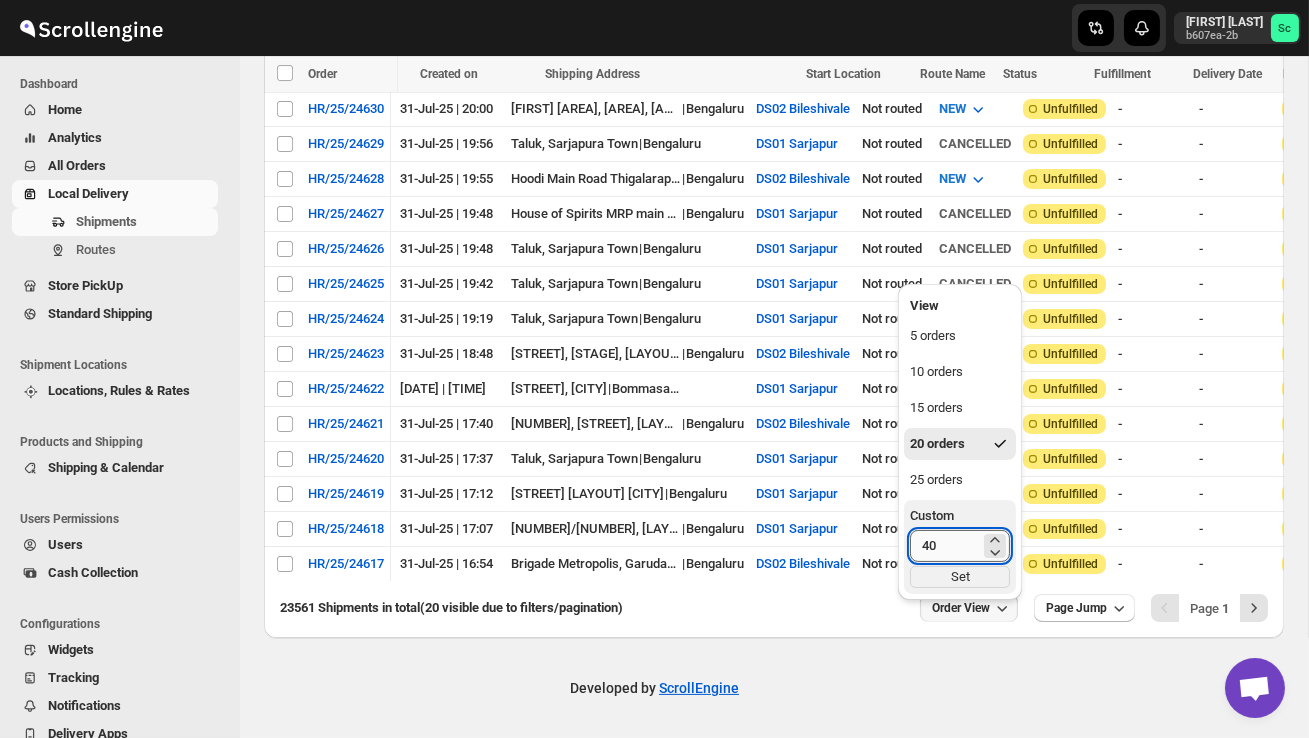 type on "40" 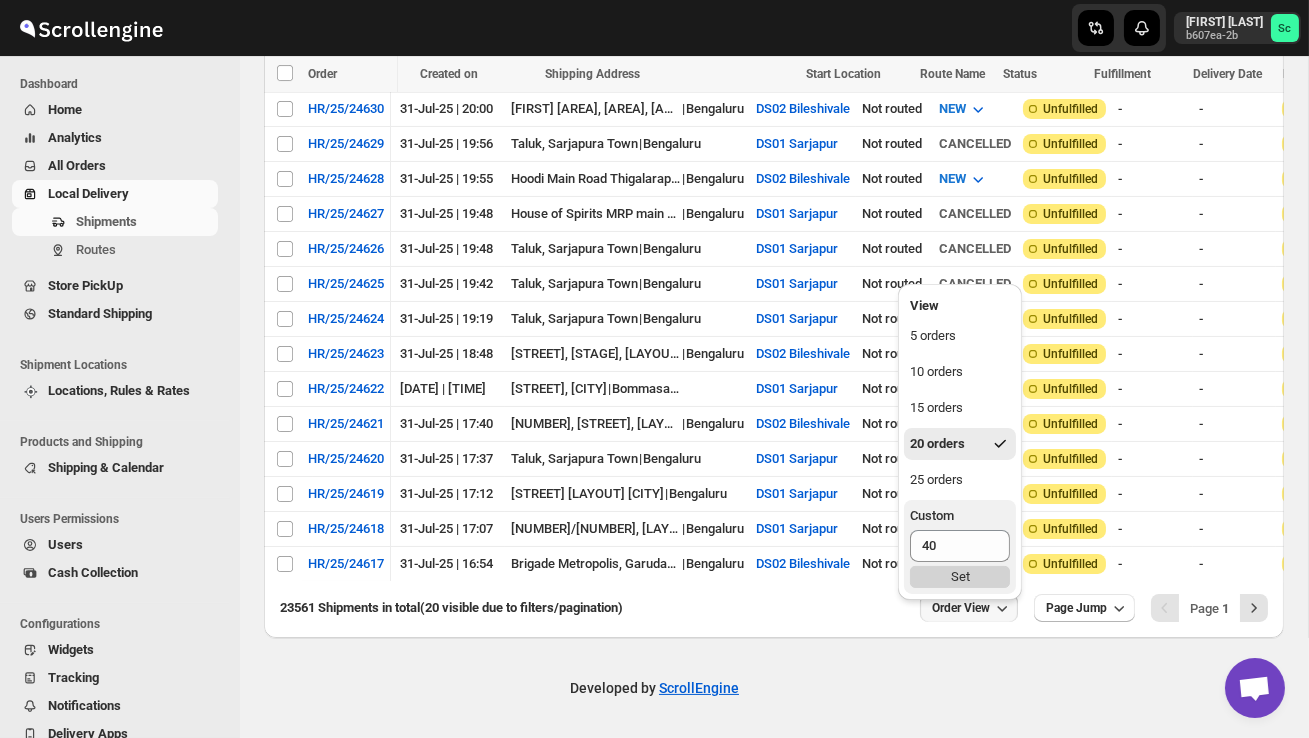 click on "Set" at bounding box center (960, 577) 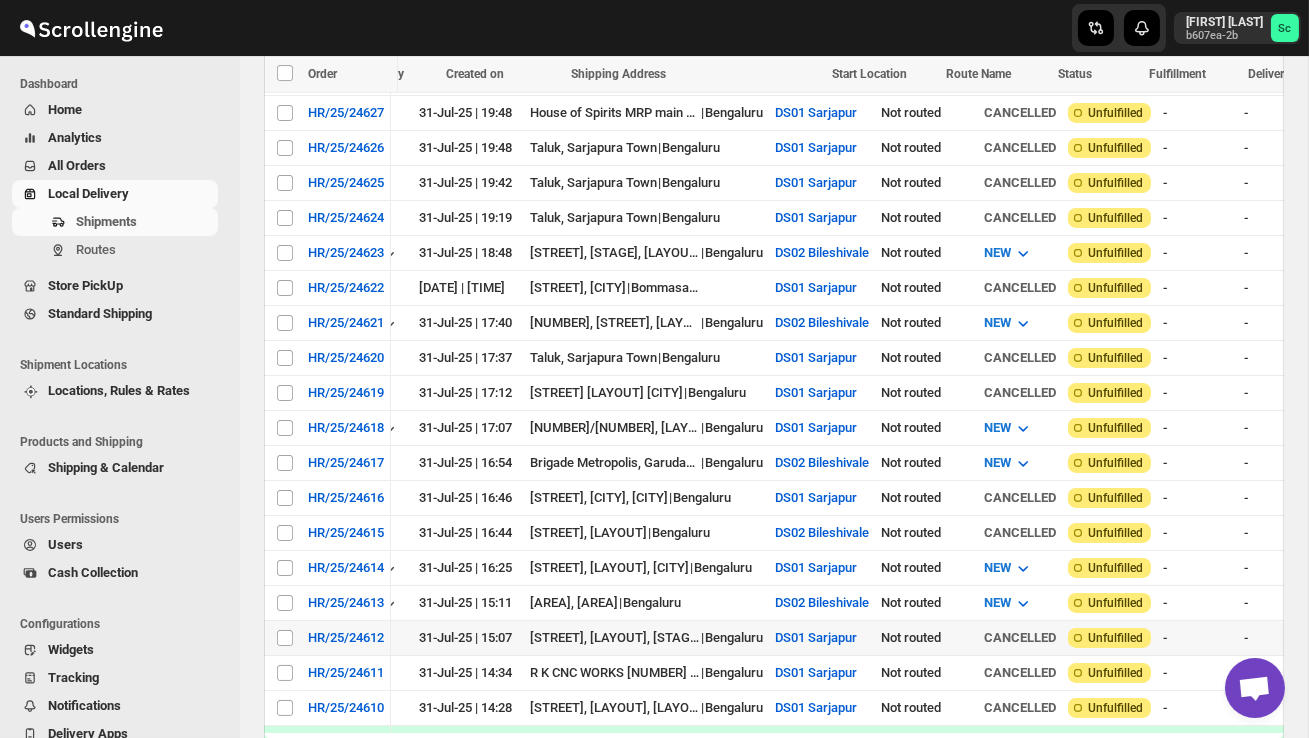 scroll, scrollTop: 769, scrollLeft: 0, axis: vertical 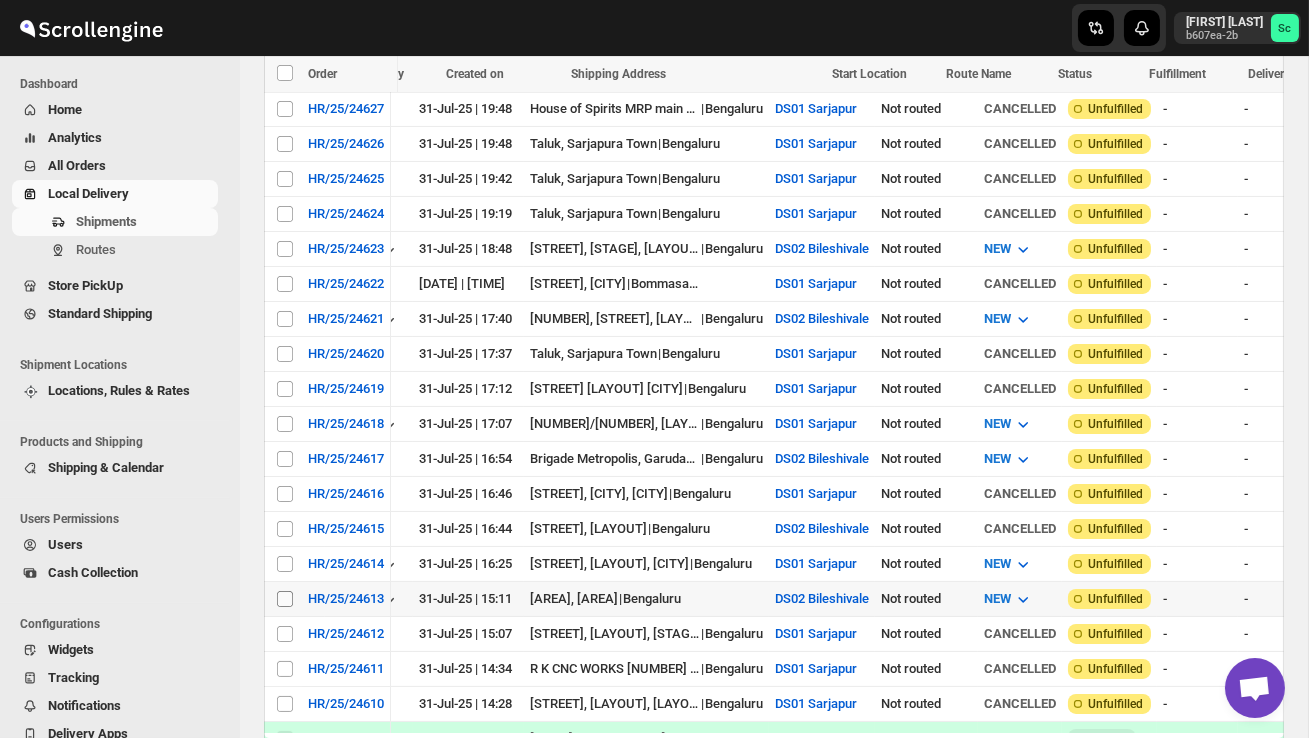 click on "Select shipment" at bounding box center [285, 599] 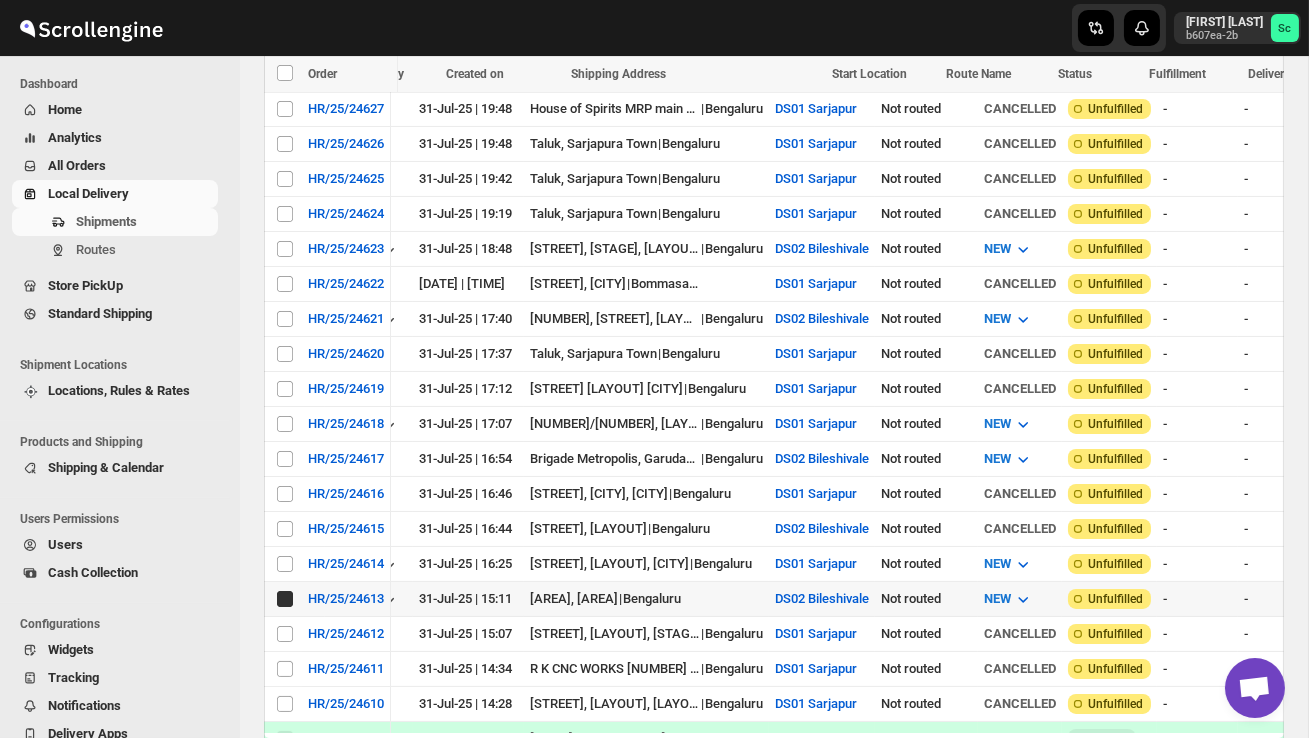 checkbox on "true" 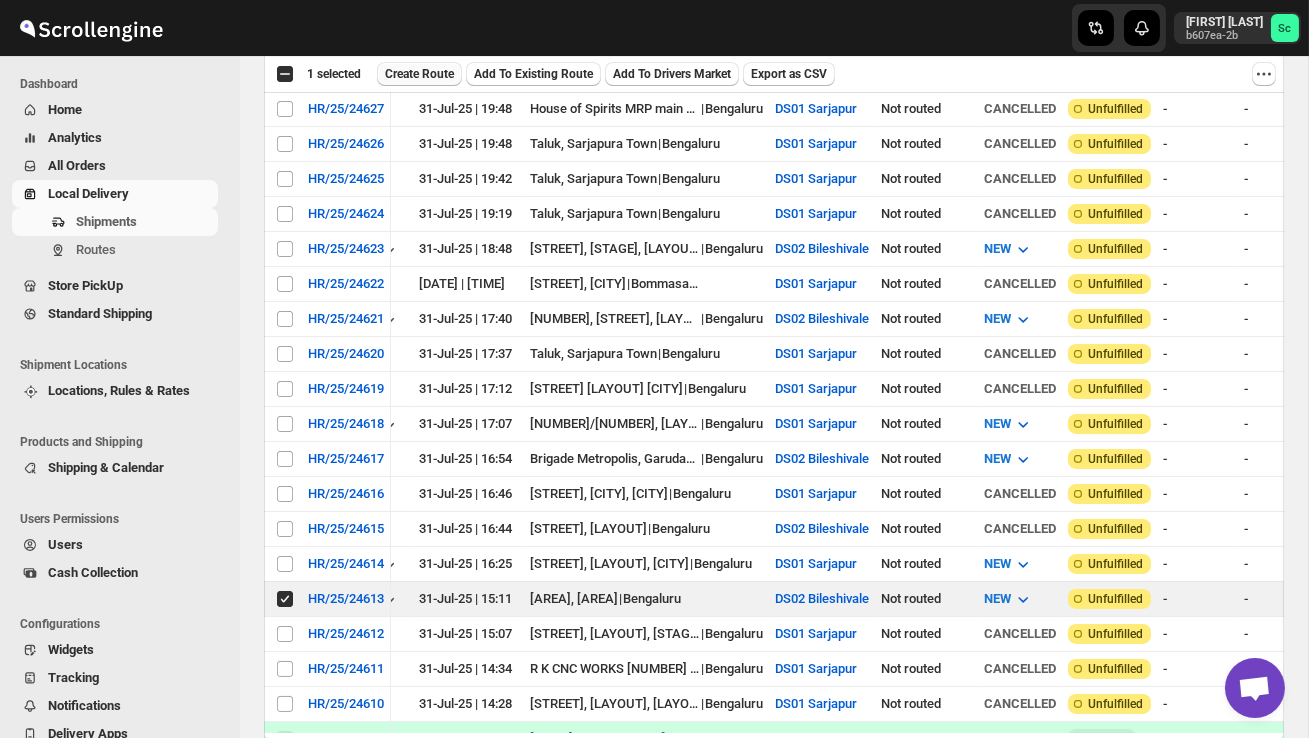 click on "Create Route" at bounding box center (419, 74) 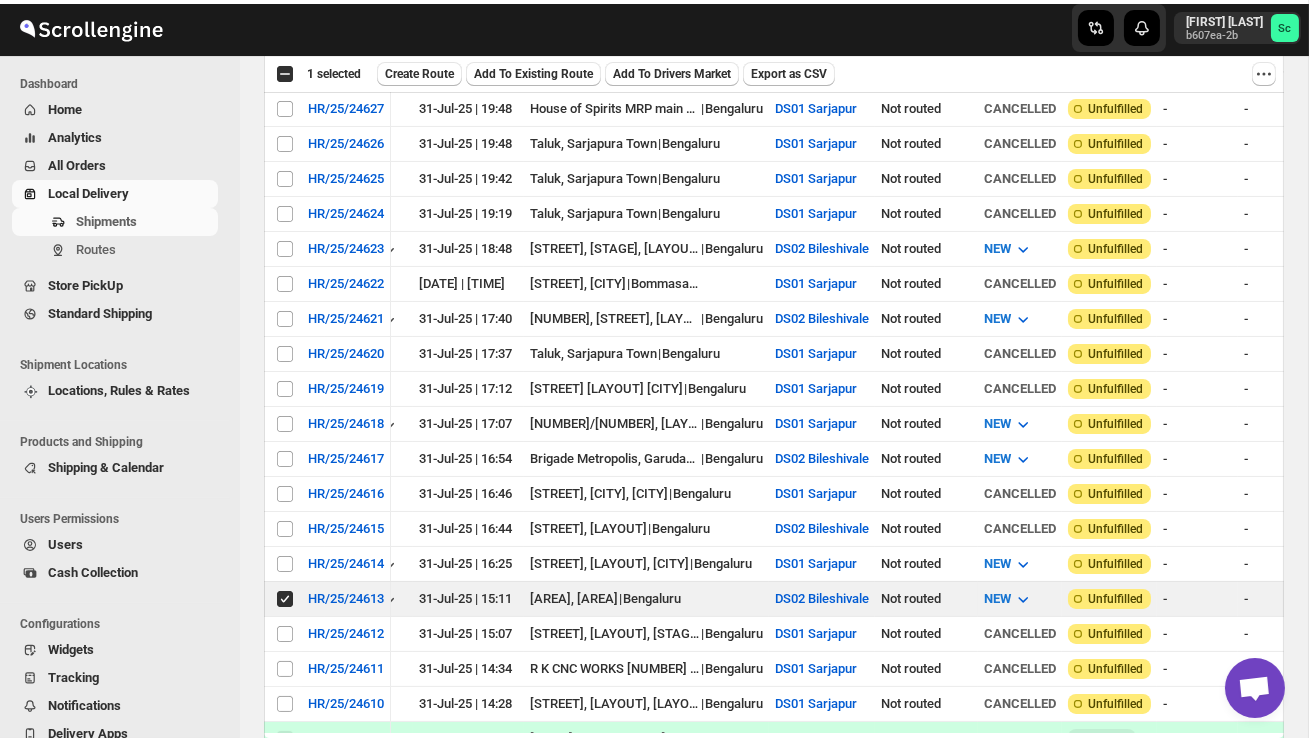 scroll, scrollTop: 0, scrollLeft: 0, axis: both 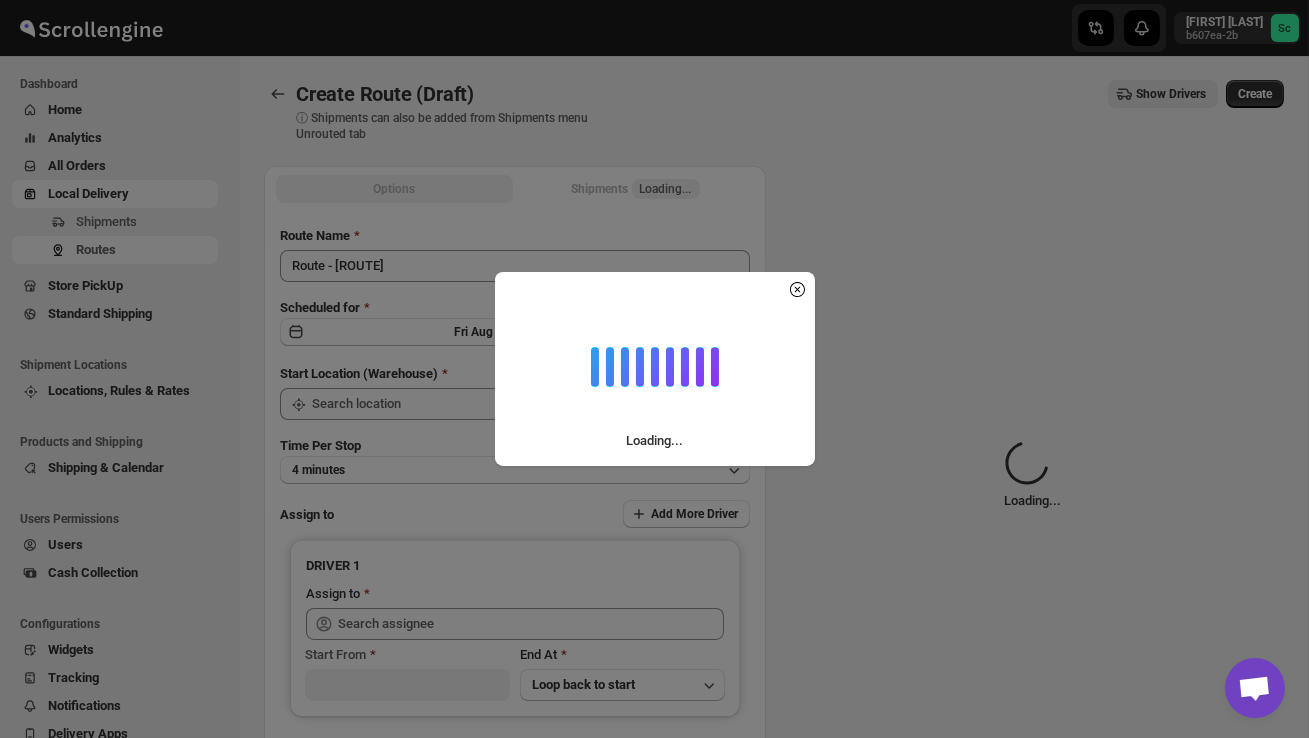 type on "DS02 Bileshivale" 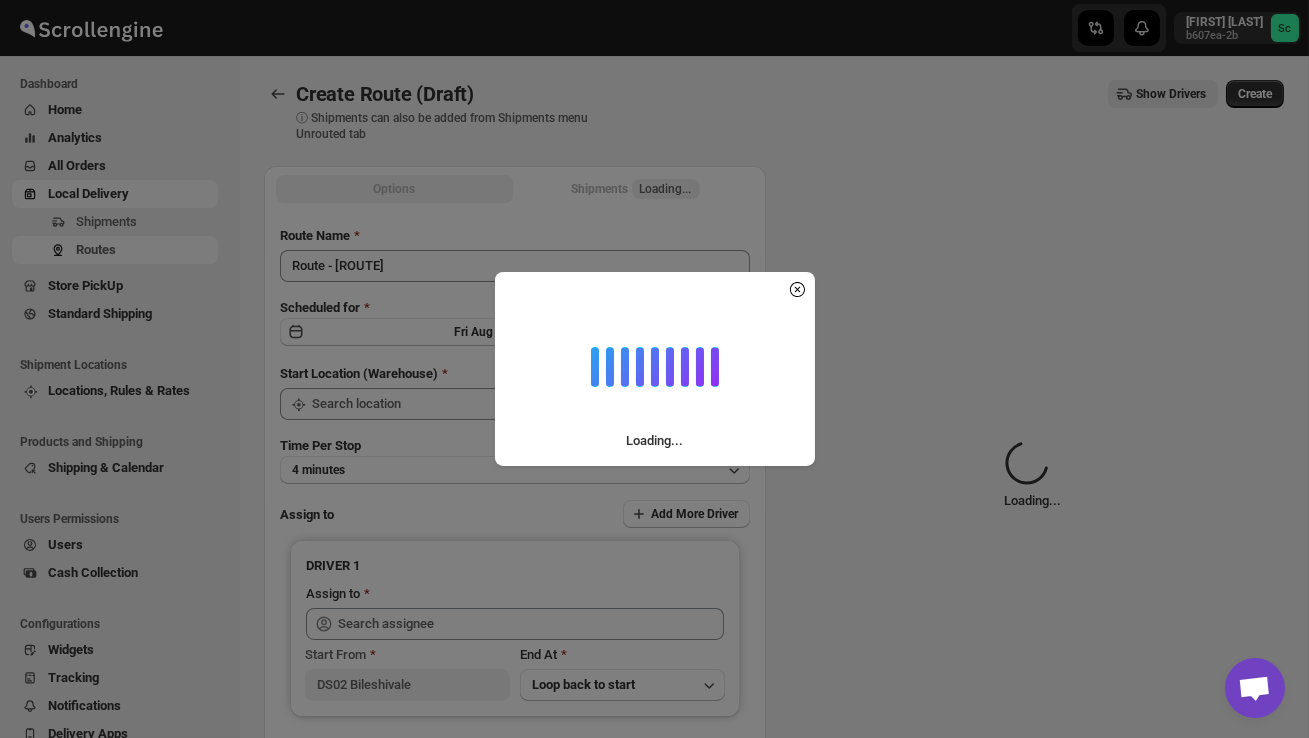 type on "DS02 Bileshivale" 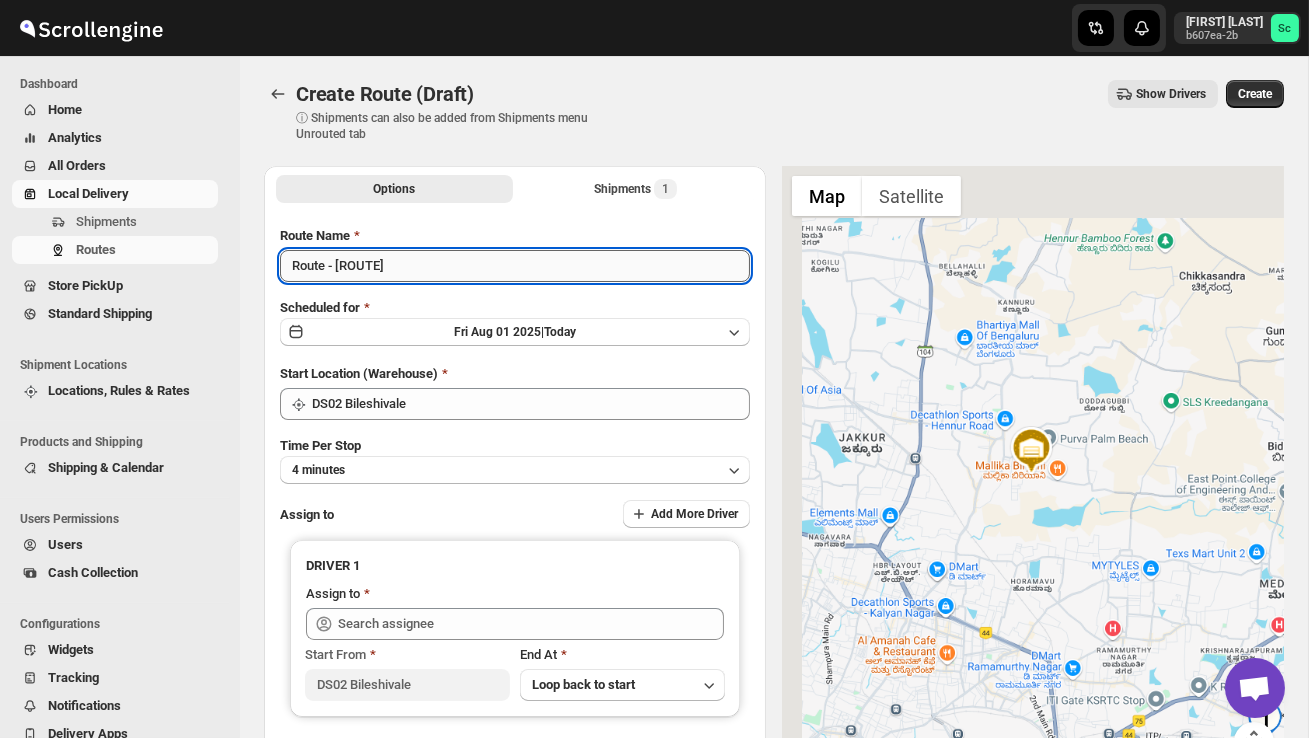 click on "Route - [ROUTE]" at bounding box center (515, 266) 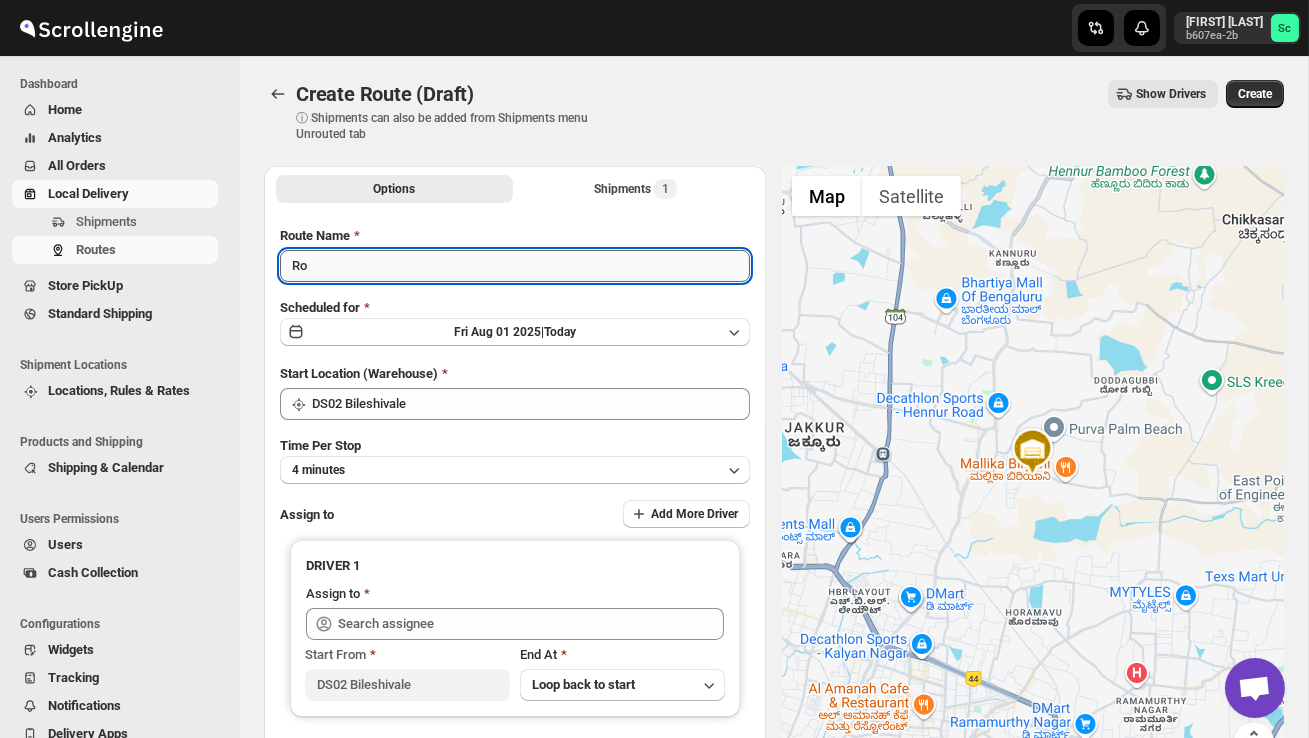 type on "R" 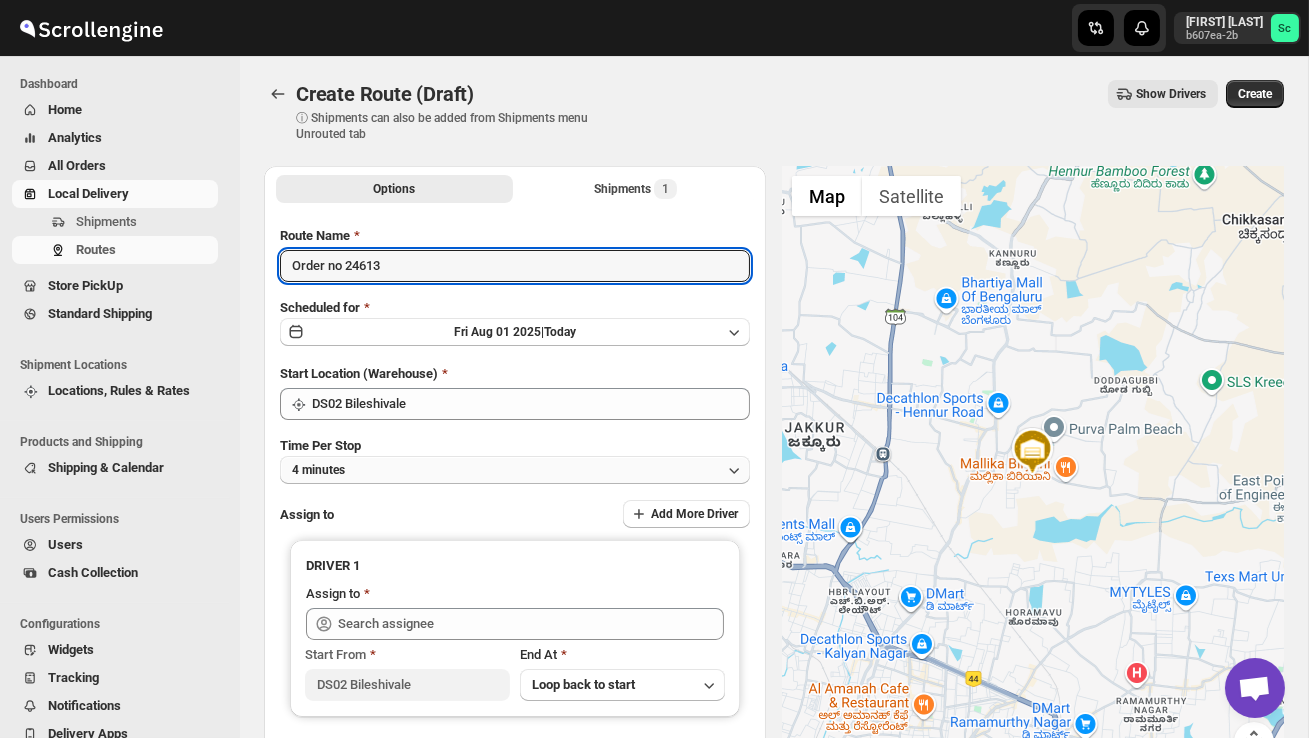 type on "Order no 24613" 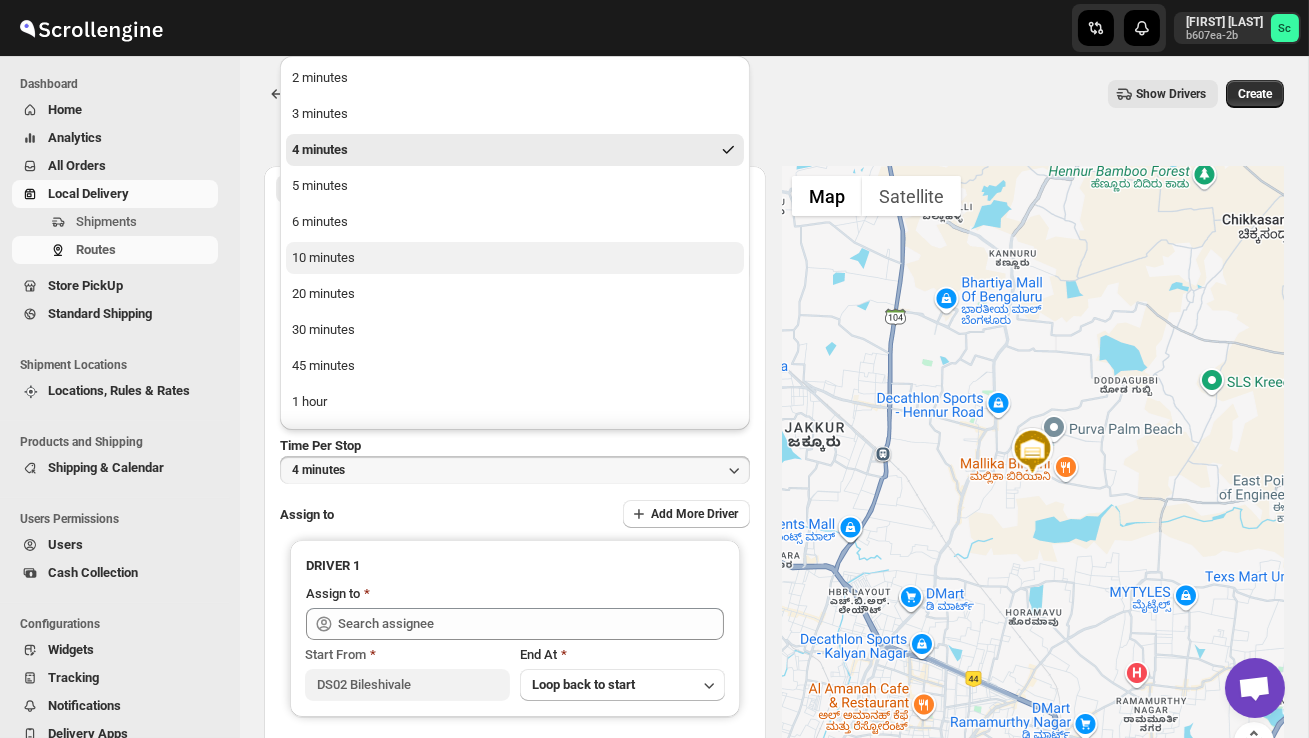 click on "10 minutes" at bounding box center [515, 258] 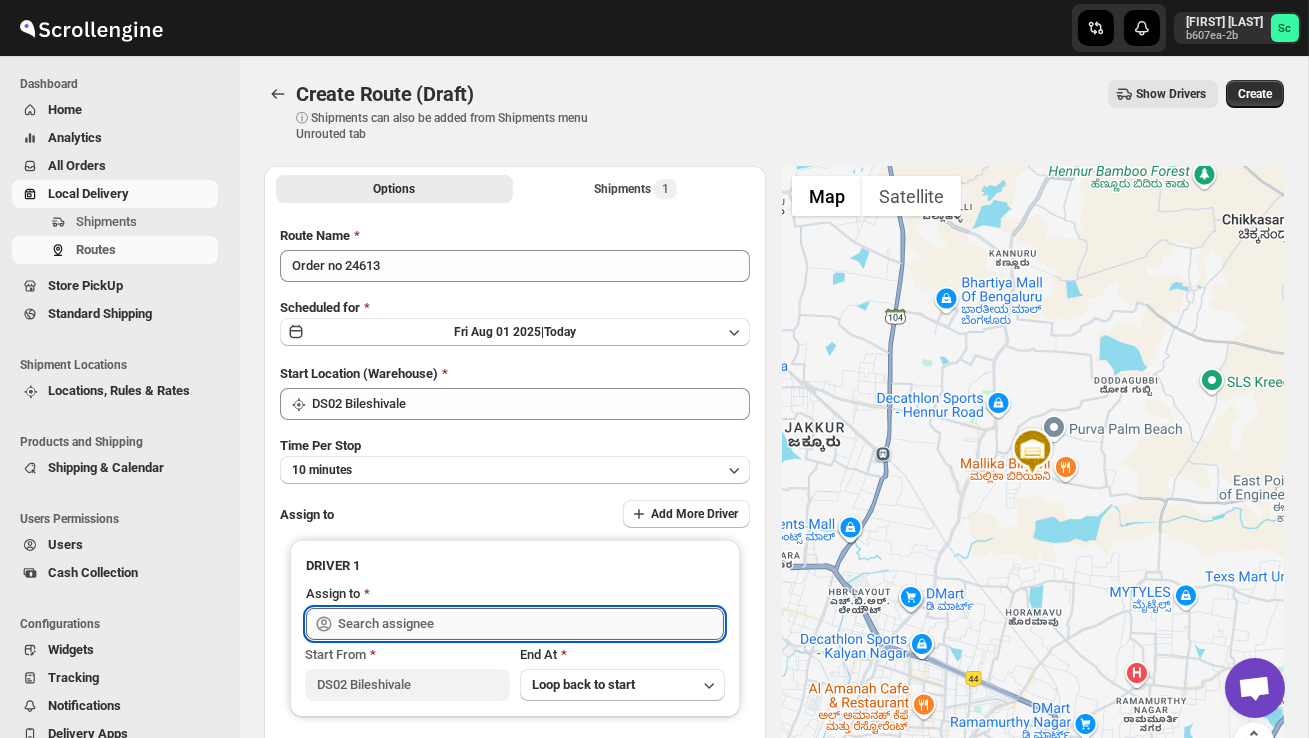 click at bounding box center (531, 624) 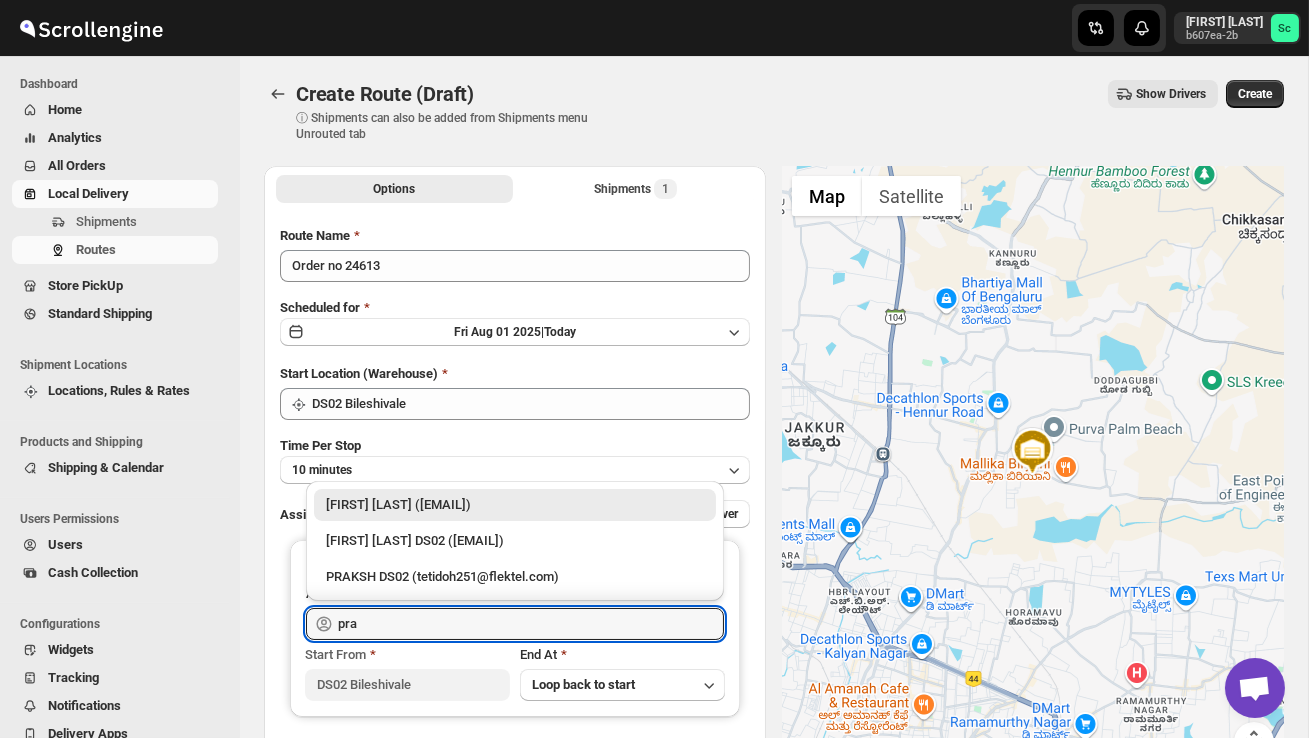click on "PRAKSH DS02 (tetidoh251@flektel.com)" at bounding box center (515, 577) 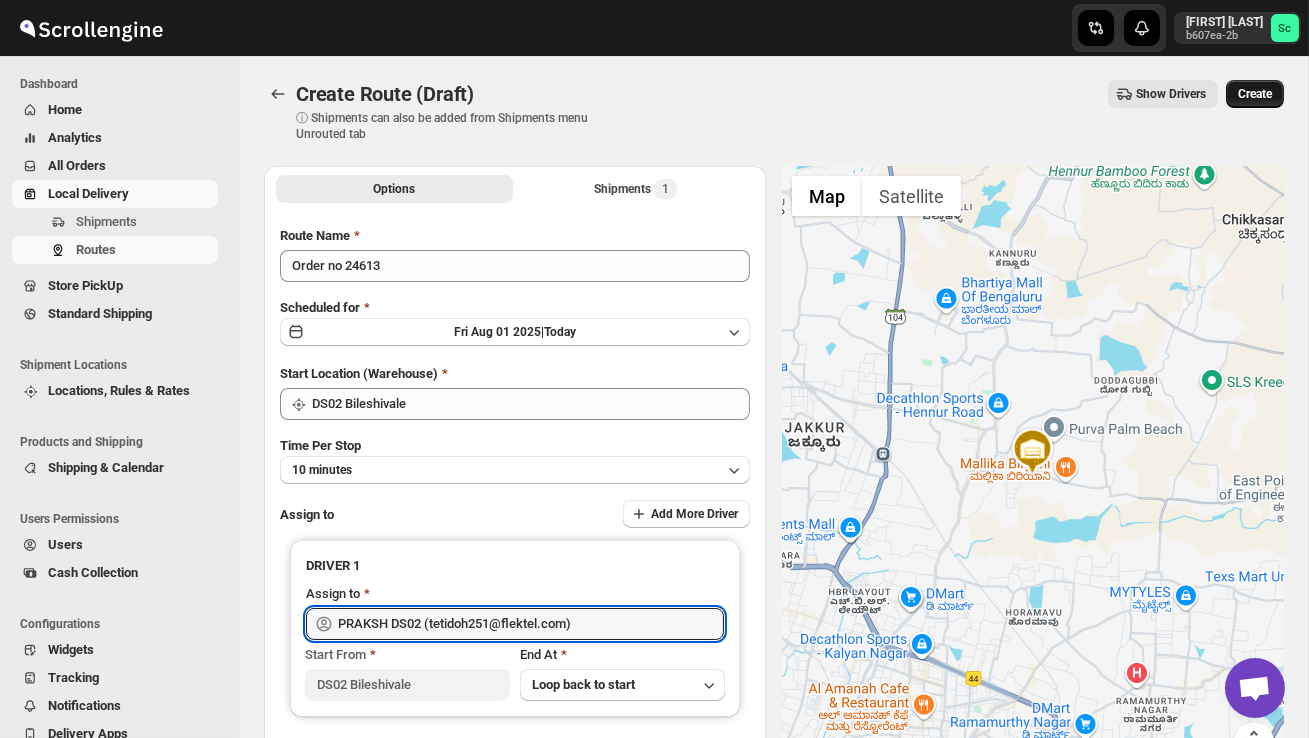 type on "PRAKSH DS02 (tetidoh251@flektel.com)" 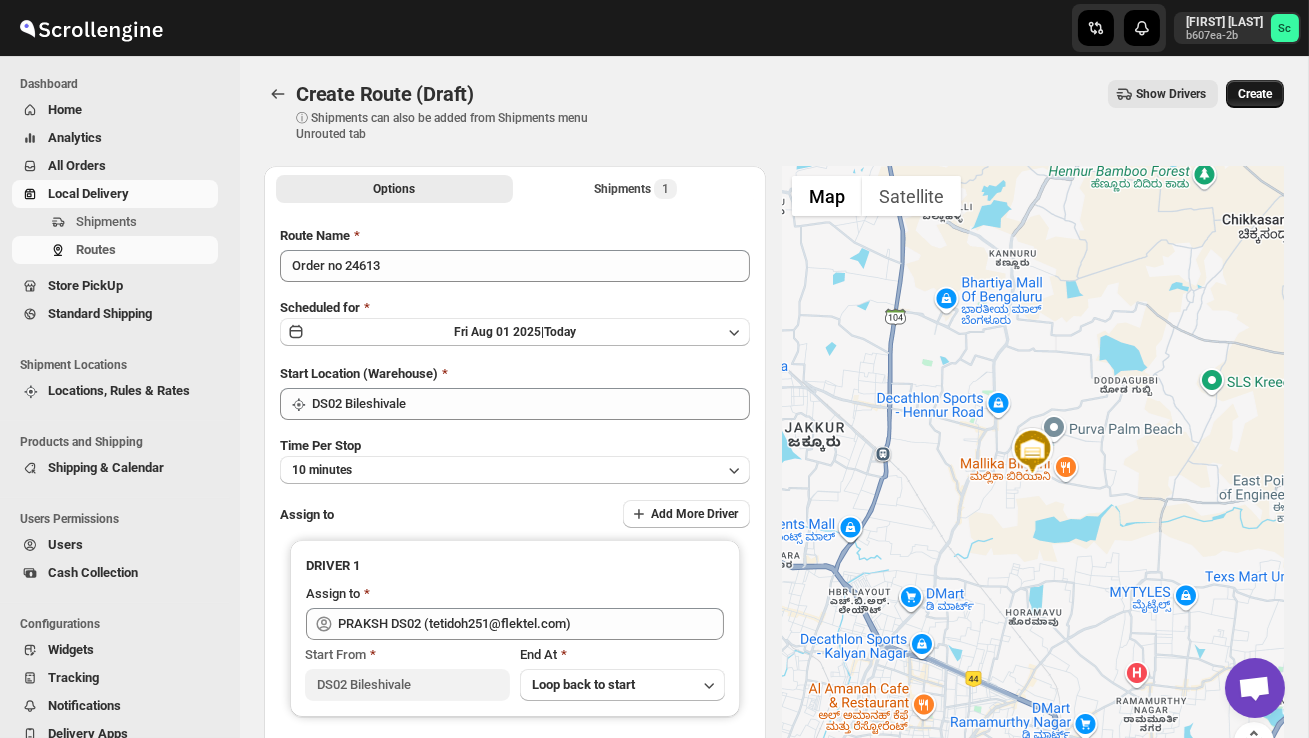 click on "Create" at bounding box center [1255, 94] 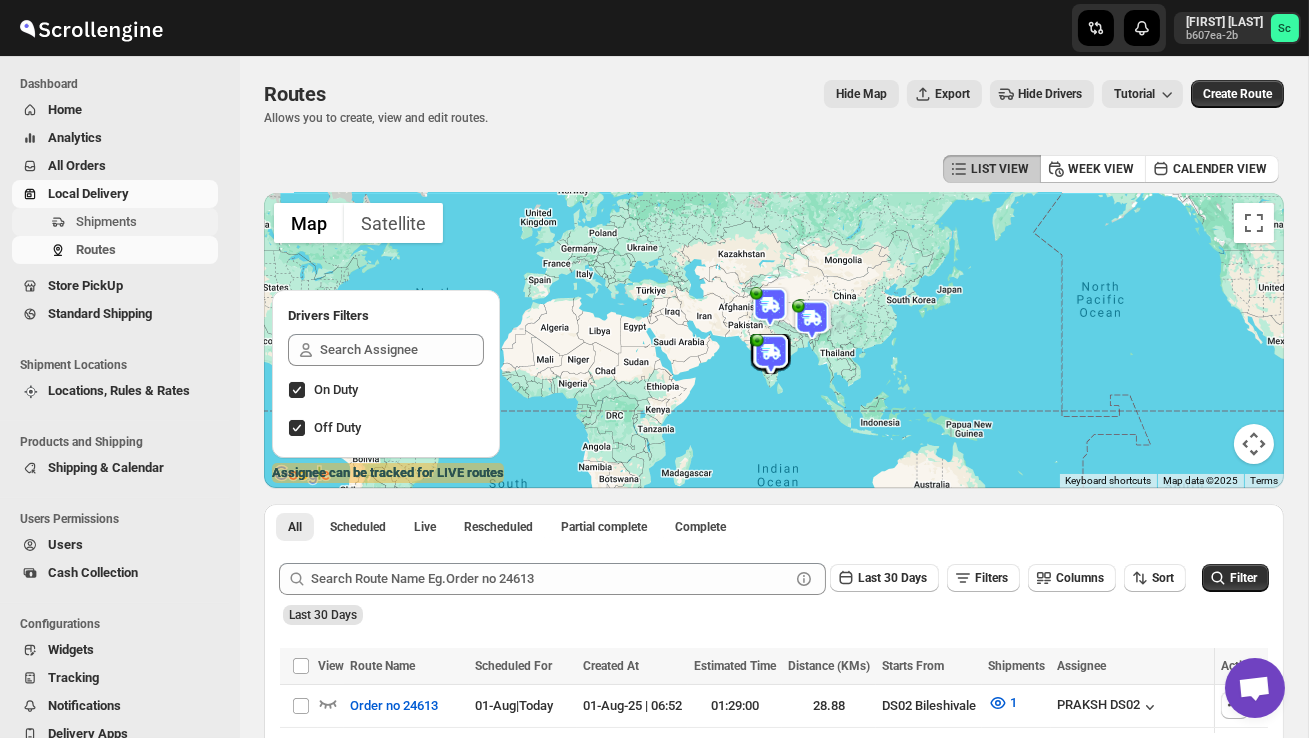 click on "Shipments" at bounding box center (145, 222) 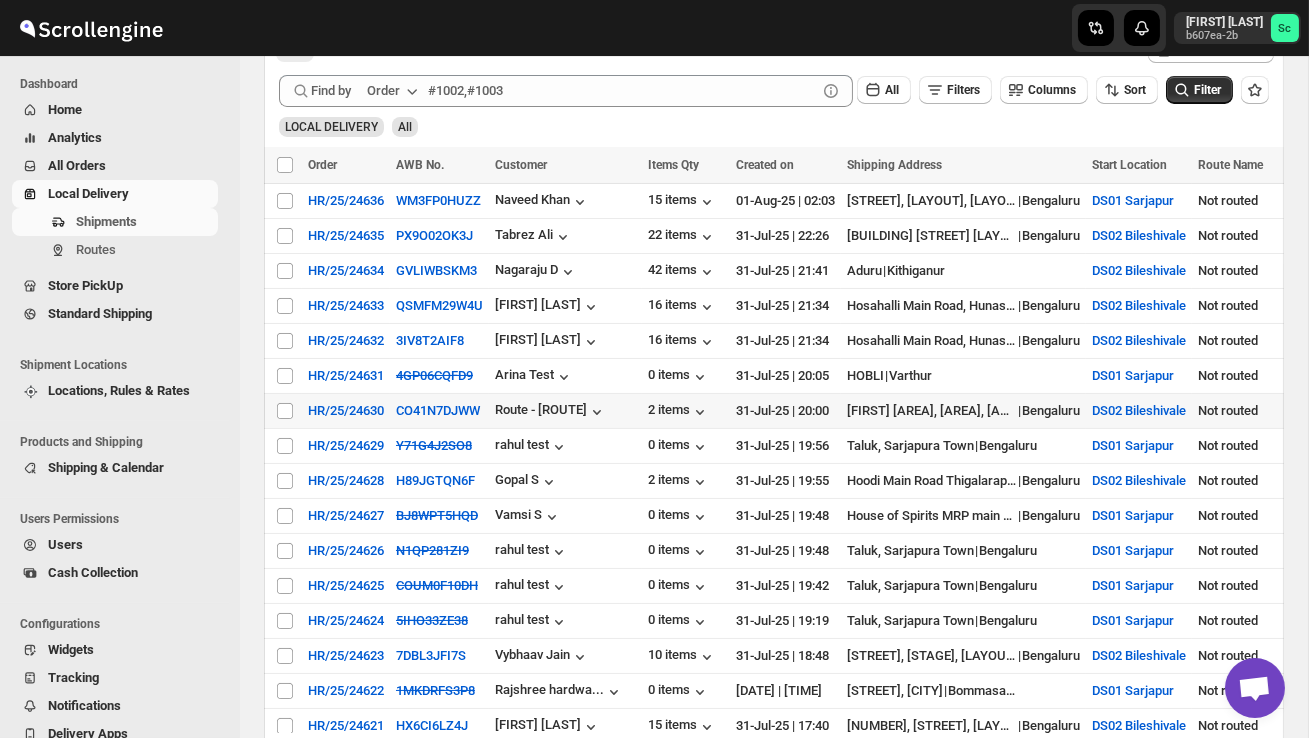 scroll, scrollTop: 361, scrollLeft: 0, axis: vertical 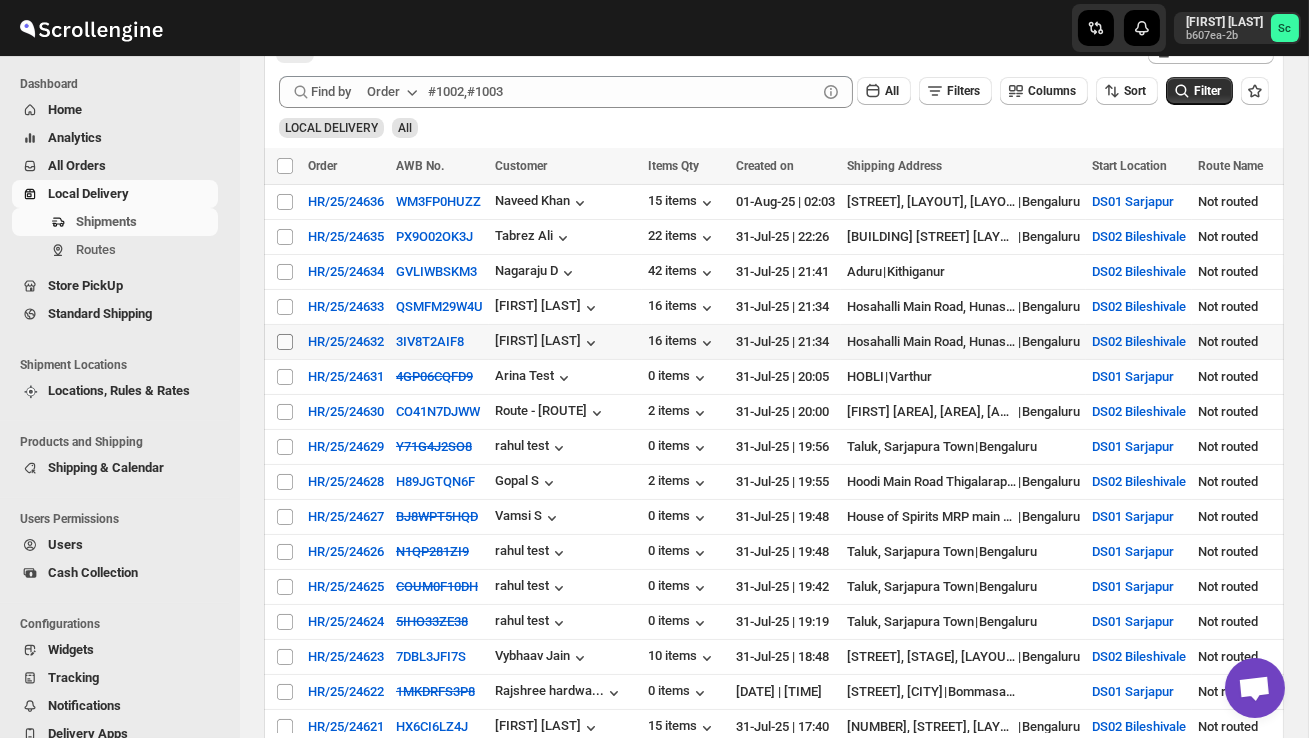 click on "Select shipment" at bounding box center (285, 342) 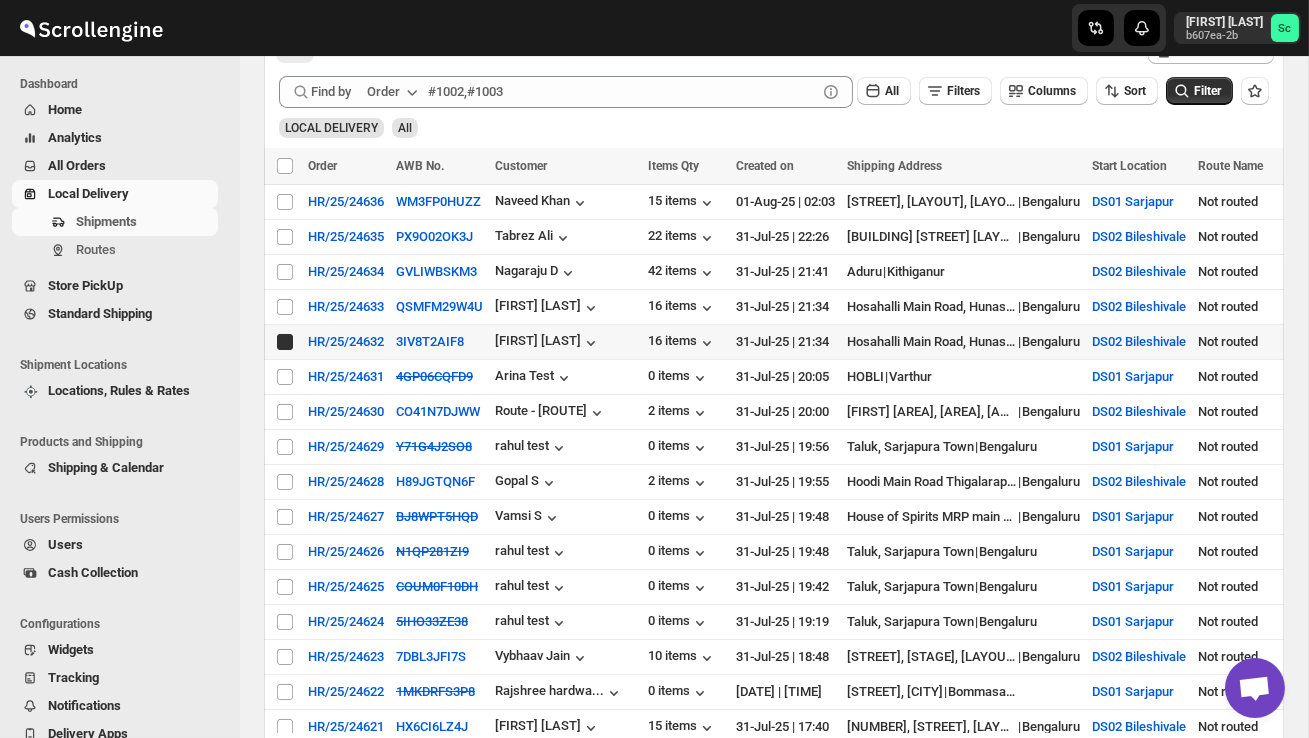 checkbox on "true" 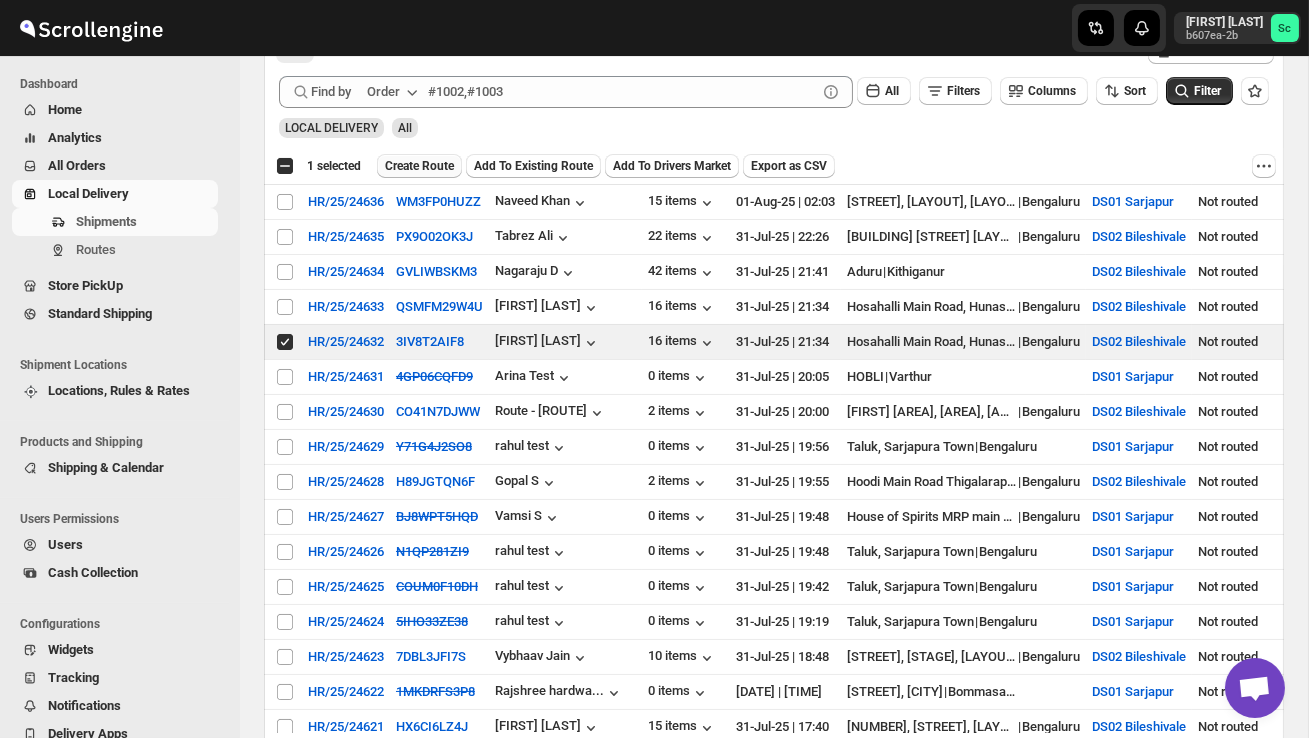 click on "Create Route" at bounding box center [419, 166] 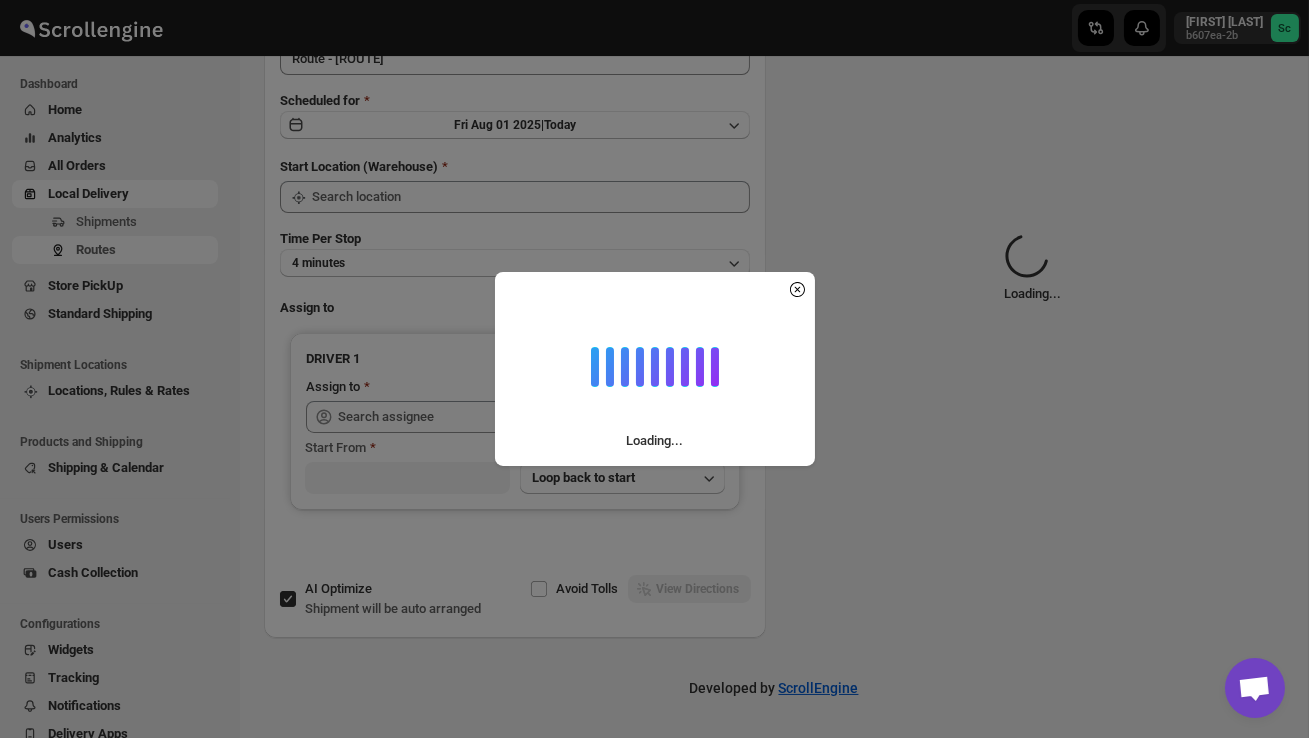 scroll, scrollTop: 0, scrollLeft: 0, axis: both 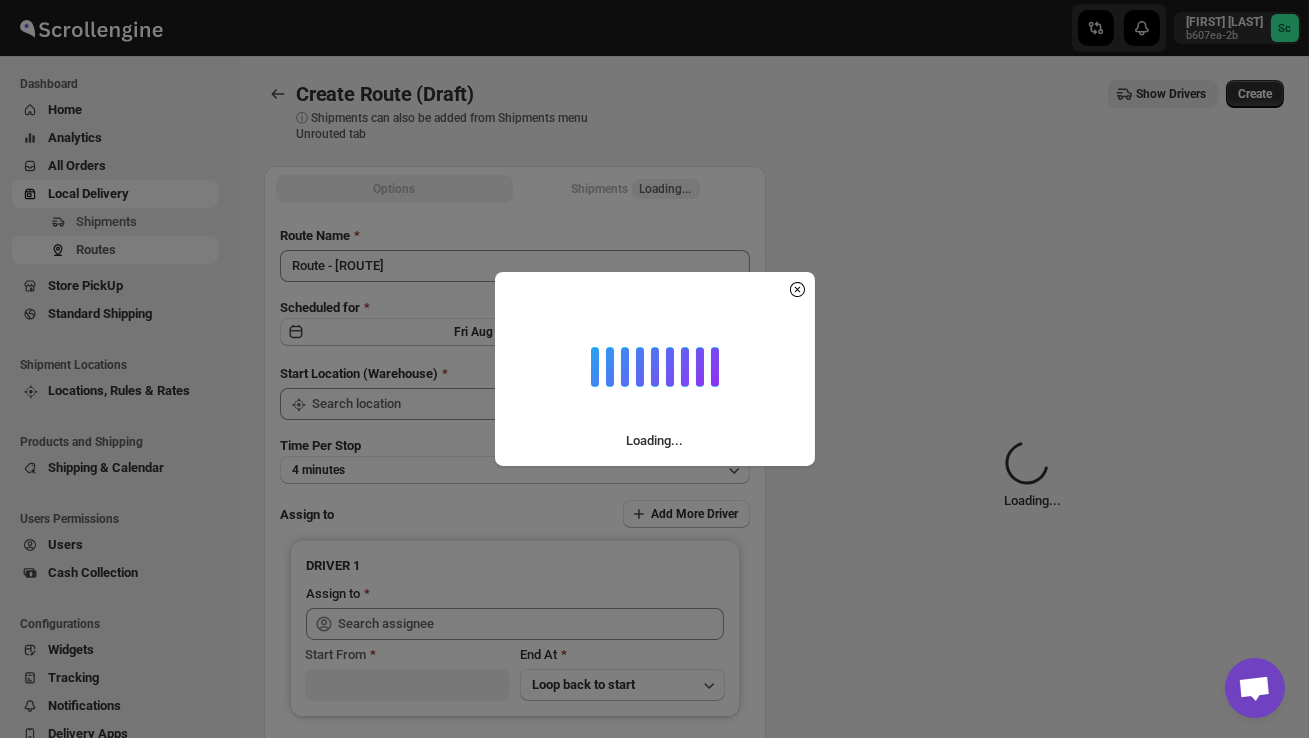 type on "DS02 Bileshivale" 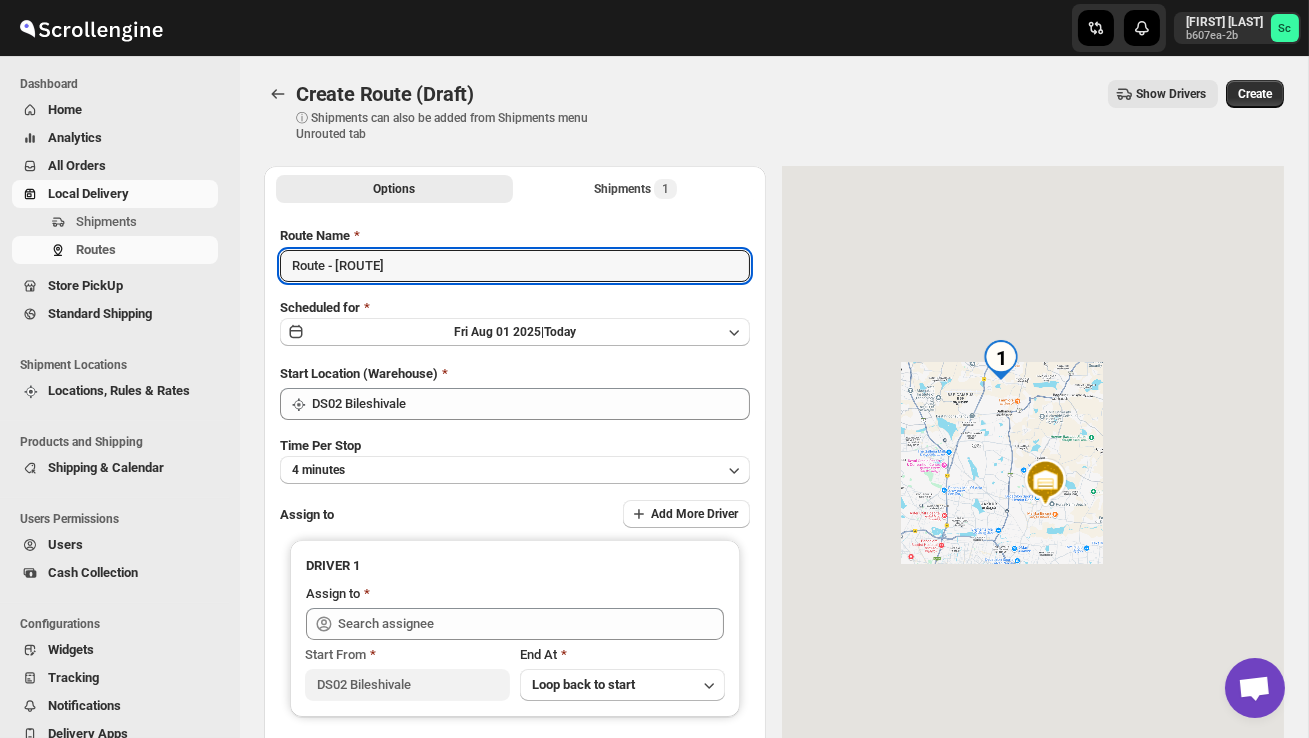 click on "Route - [ROUTE]" at bounding box center (515, 266) 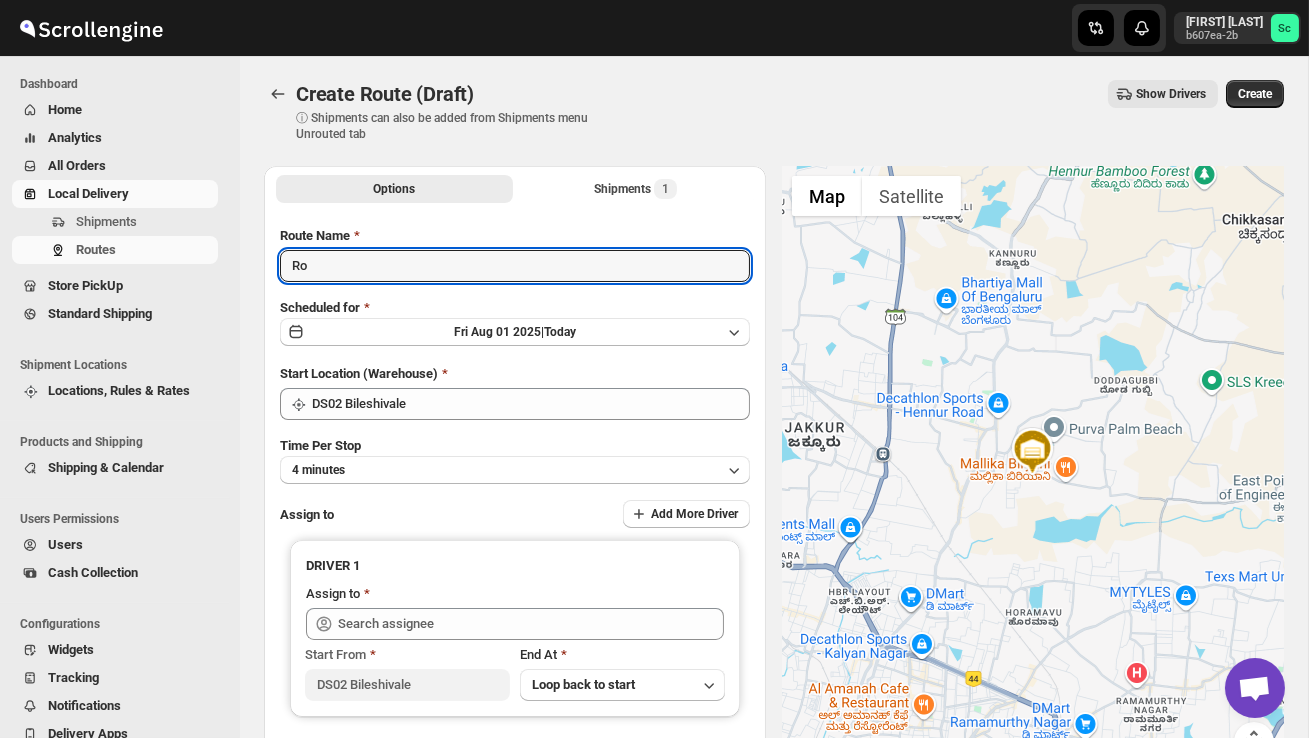 type on "R" 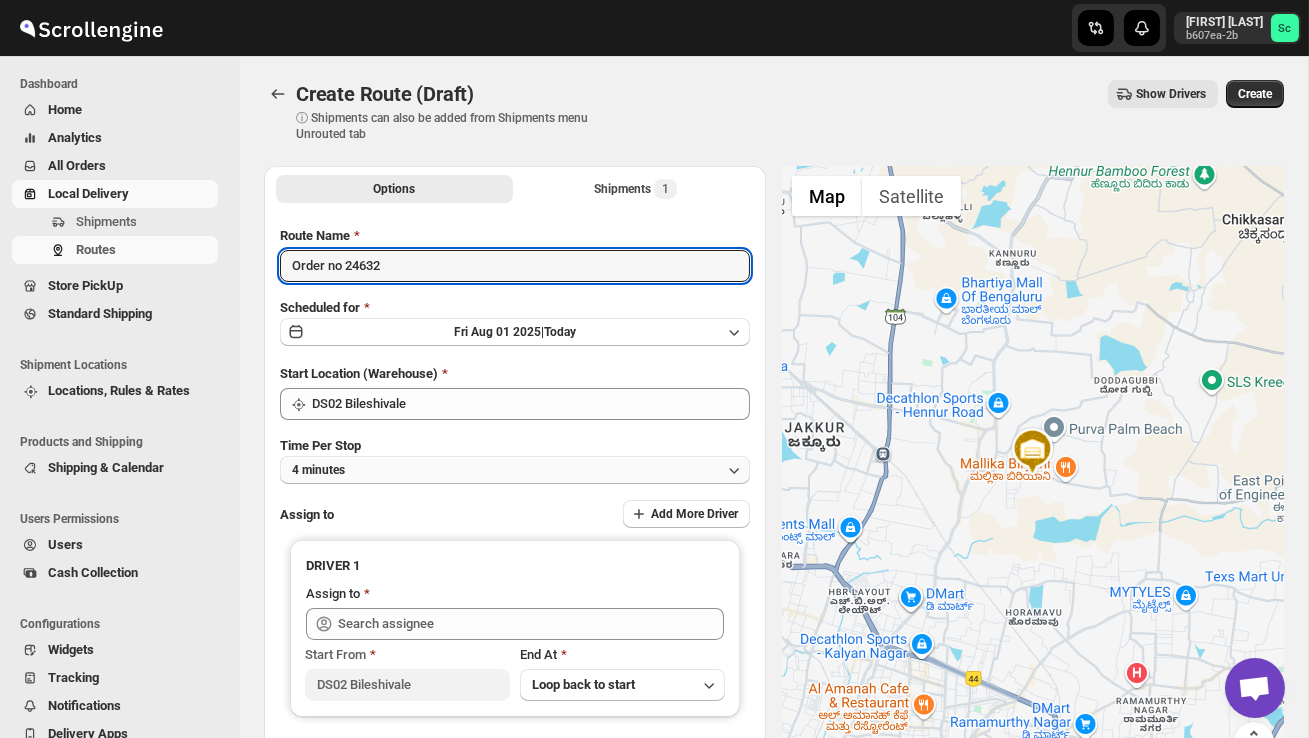 type on "Order no 24632" 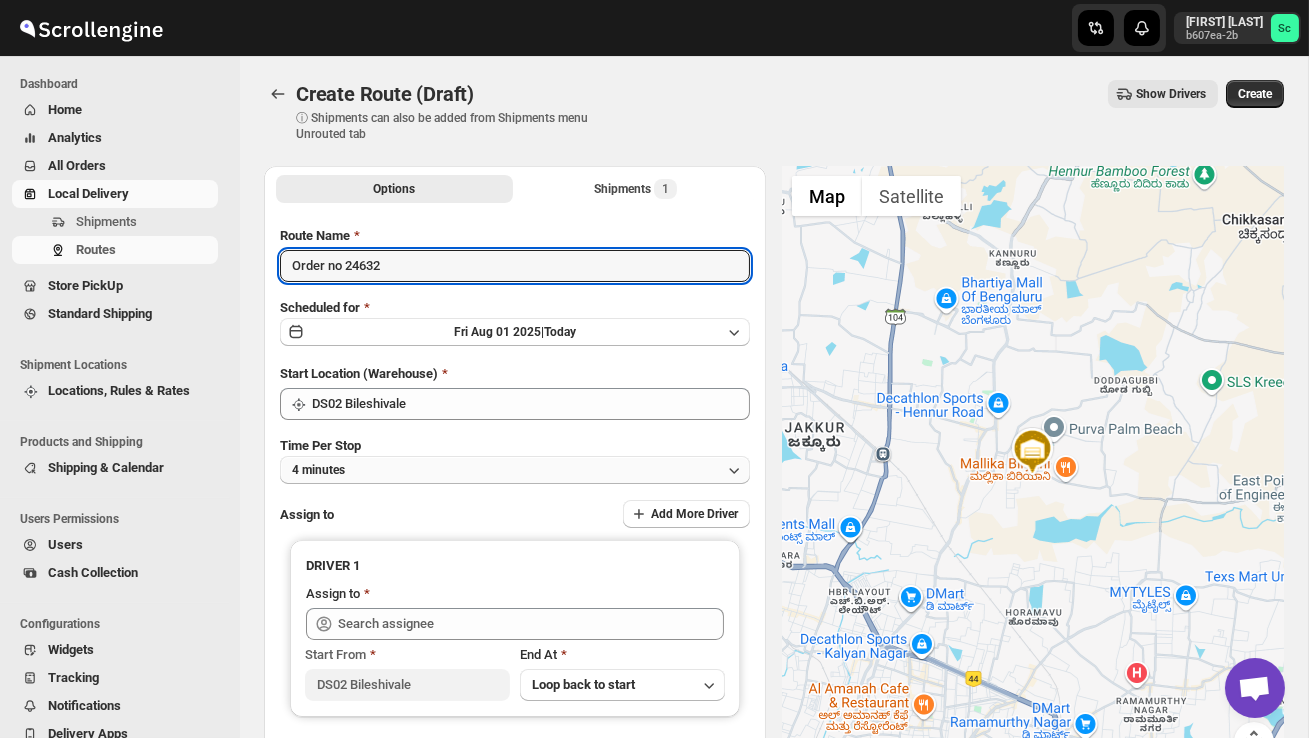 click on "4 minutes" at bounding box center [515, 470] 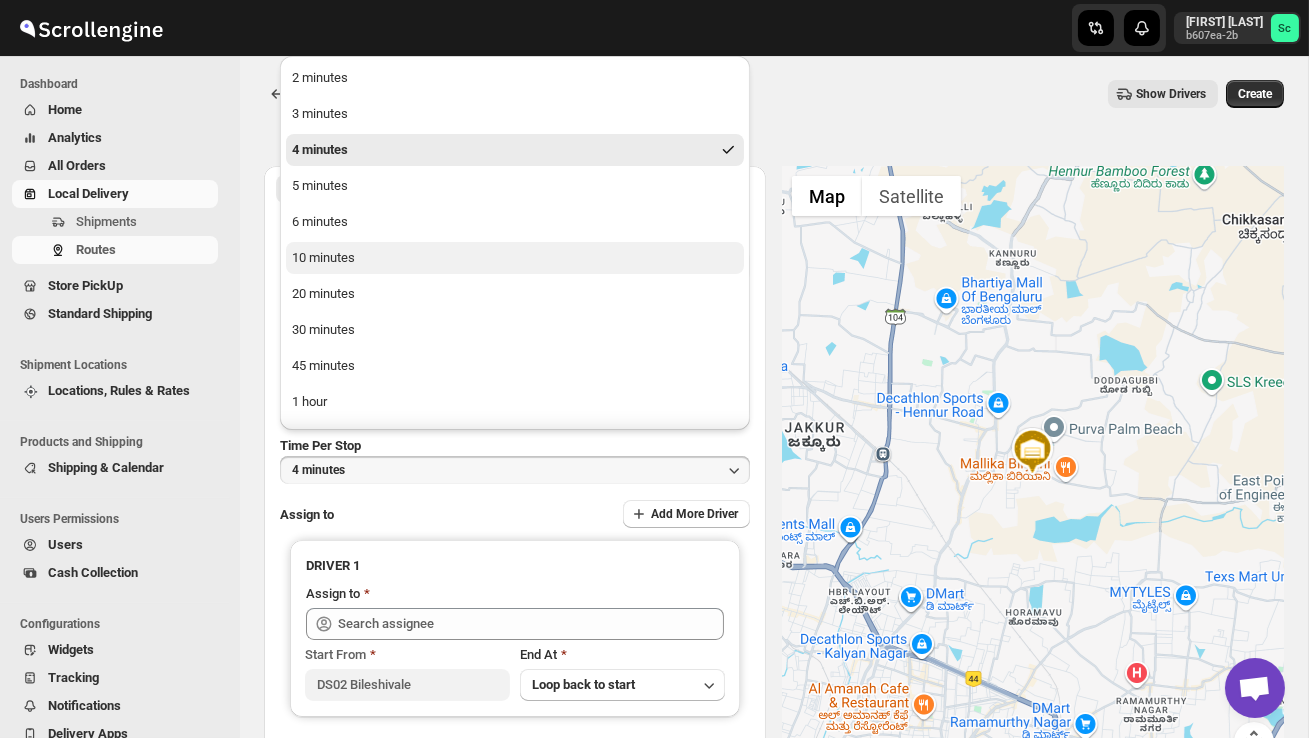click on "10 minutes" at bounding box center (515, 258) 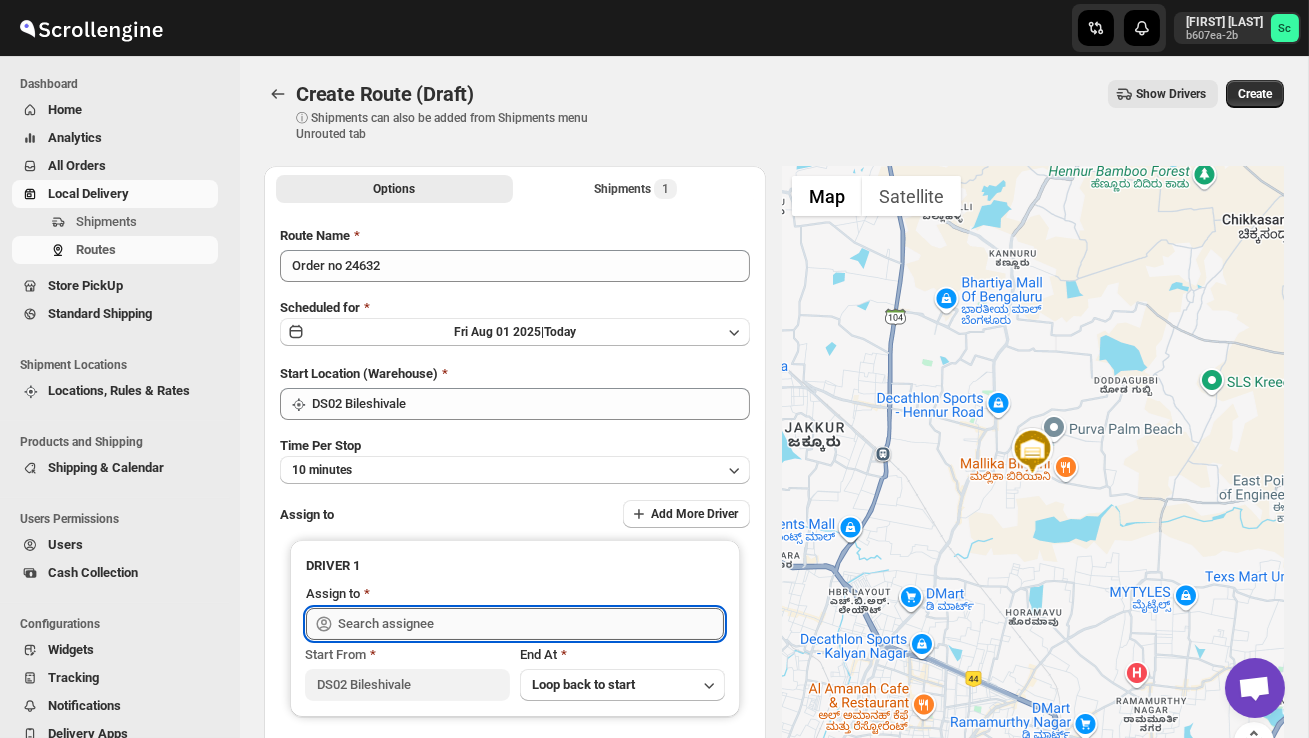 click at bounding box center (531, 624) 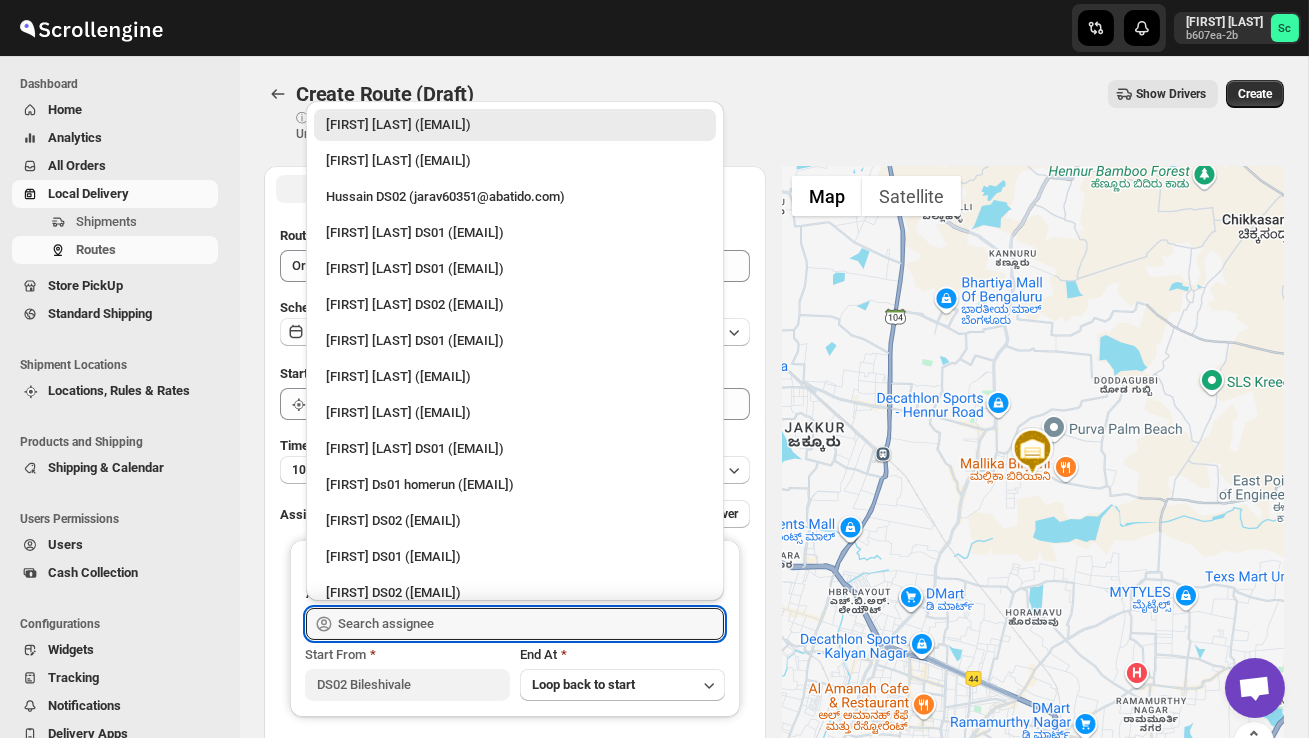 click on "Hussain DS02 (jarav60351@abatido.com)" at bounding box center [515, 197] 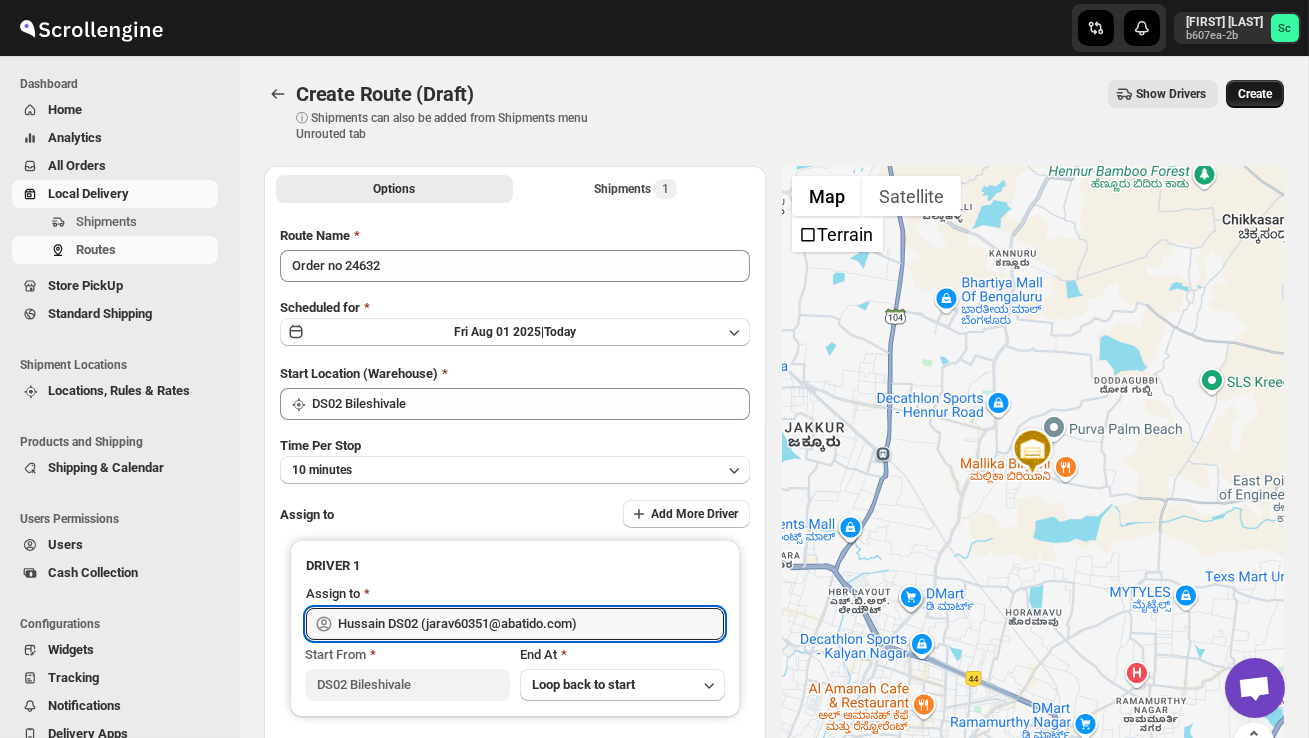 click on "Create" at bounding box center [1255, 94] 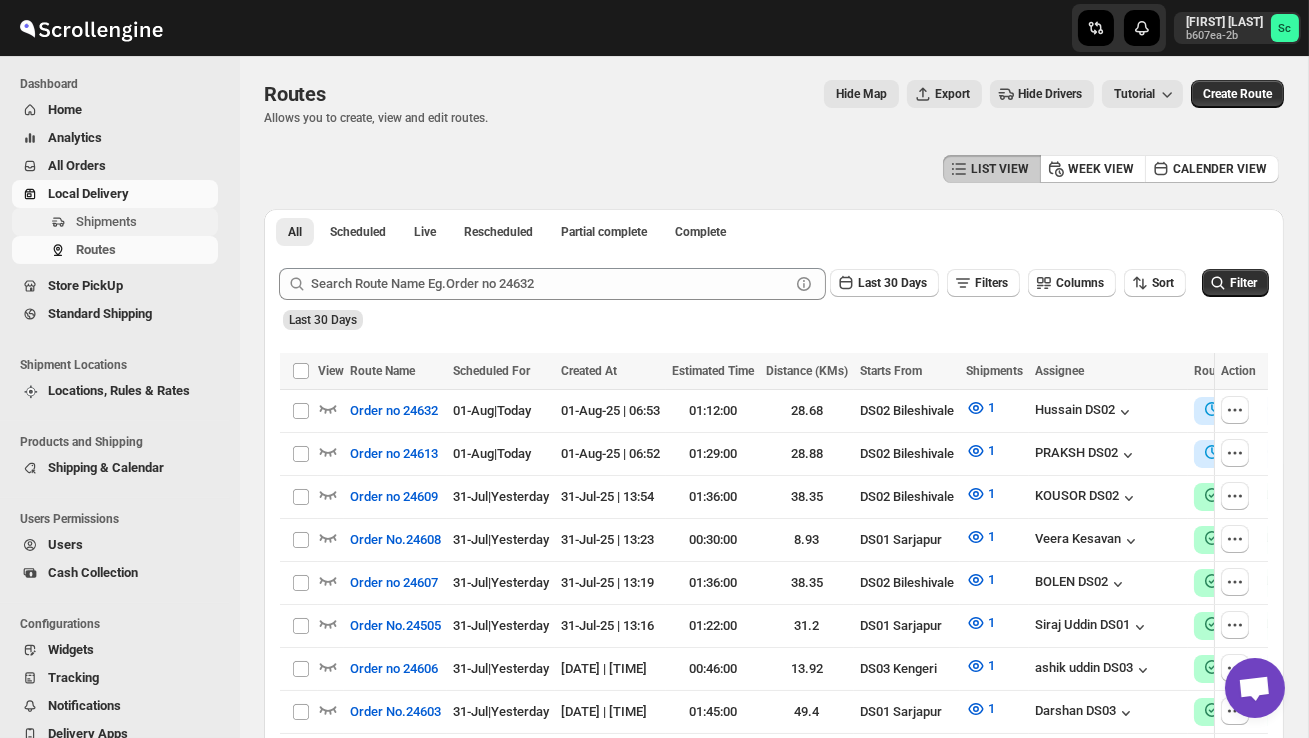 click on "Shipments" at bounding box center [106, 221] 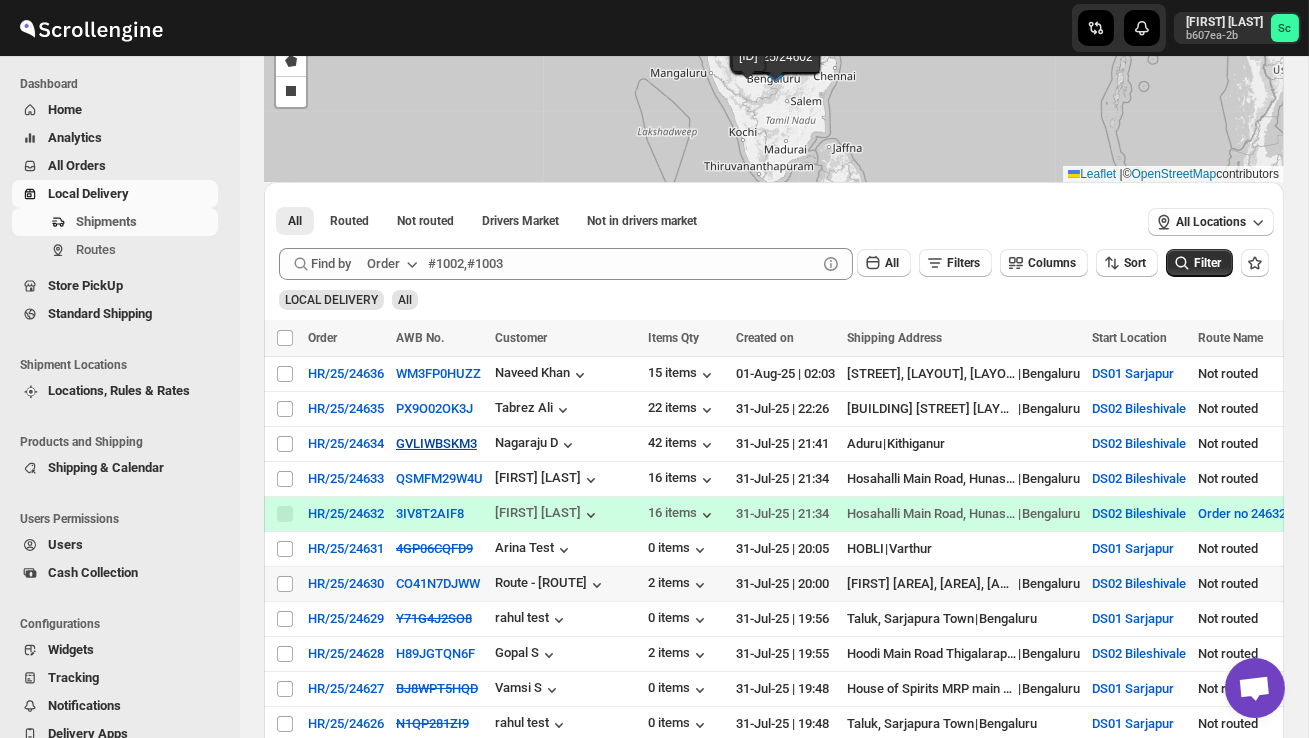 scroll, scrollTop: 193, scrollLeft: 0, axis: vertical 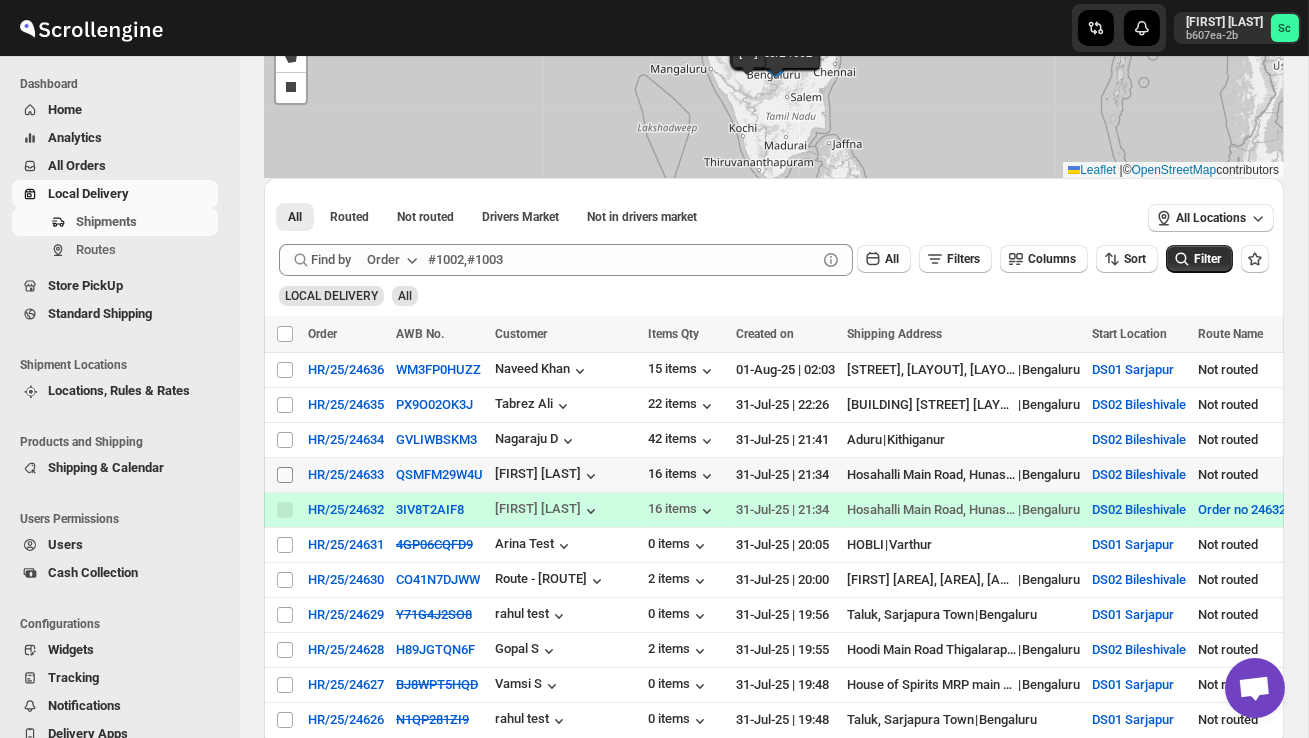 click on "Select shipment" at bounding box center (285, 475) 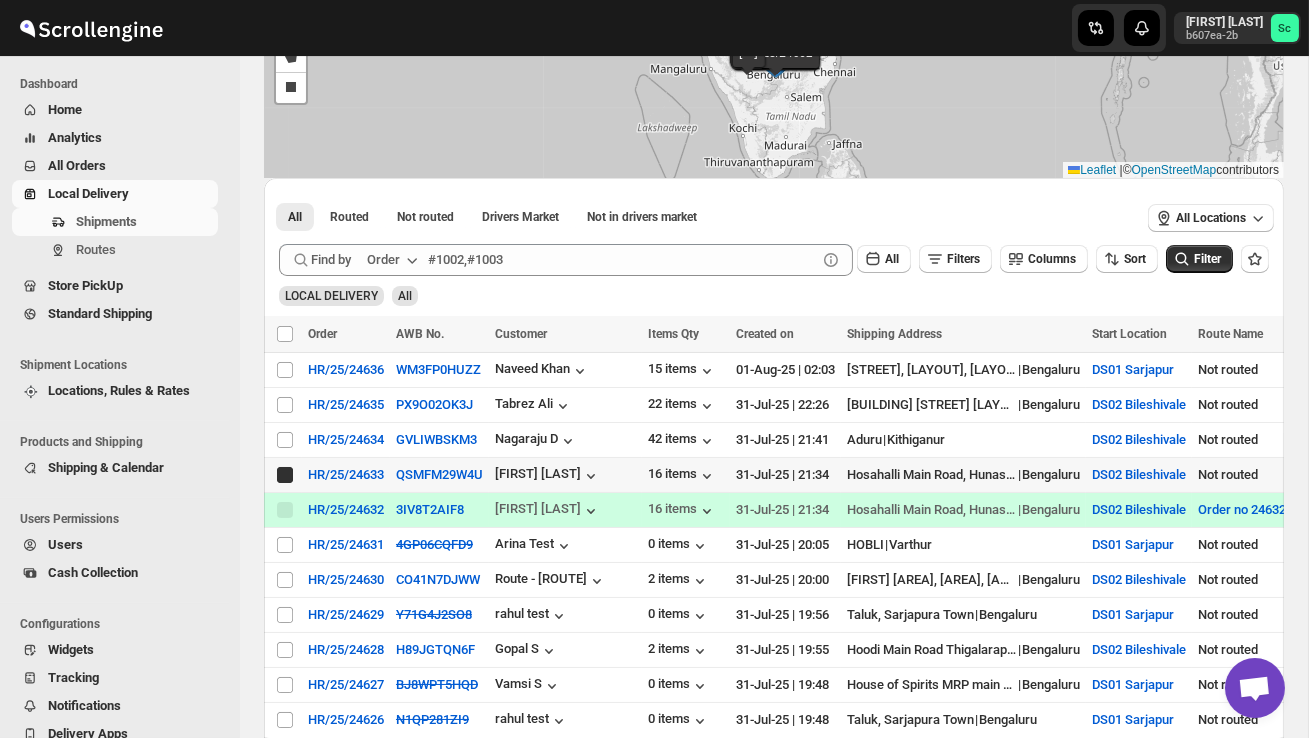 checkbox on "true" 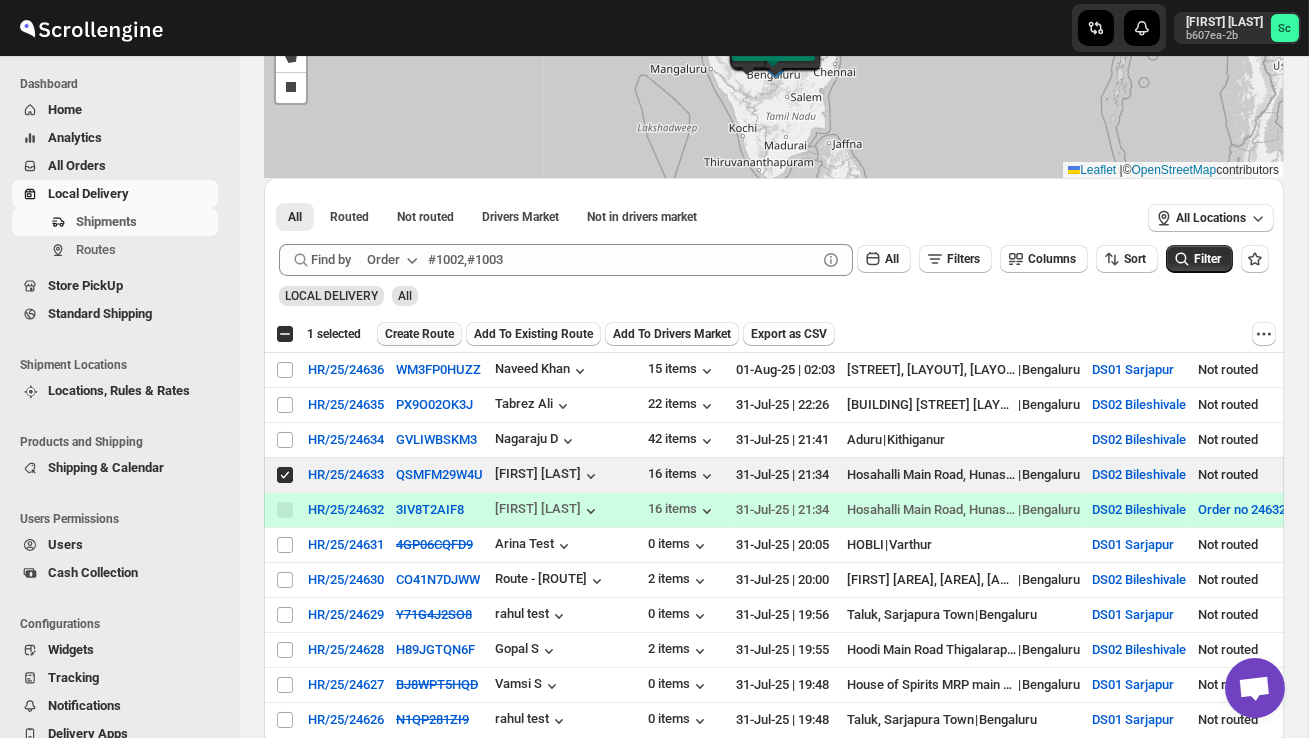 click on "Create Route" at bounding box center [419, 334] 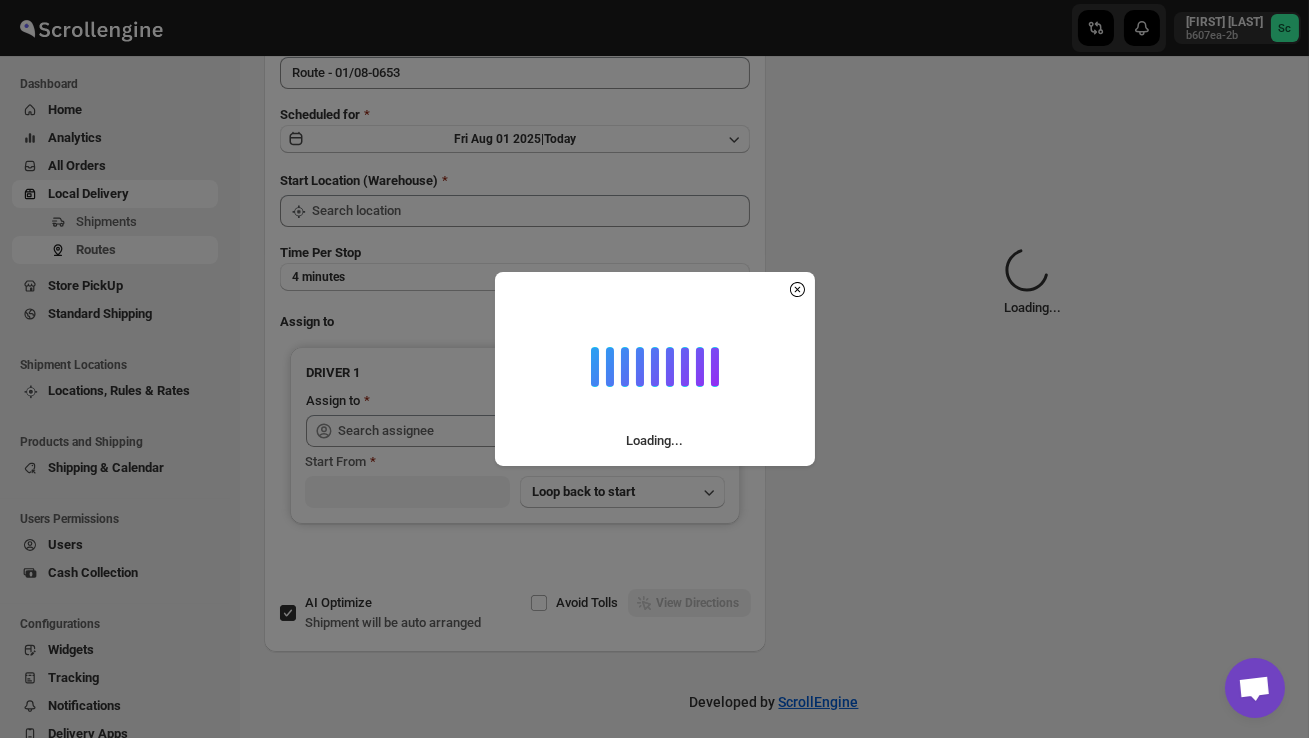 scroll, scrollTop: 0, scrollLeft: 0, axis: both 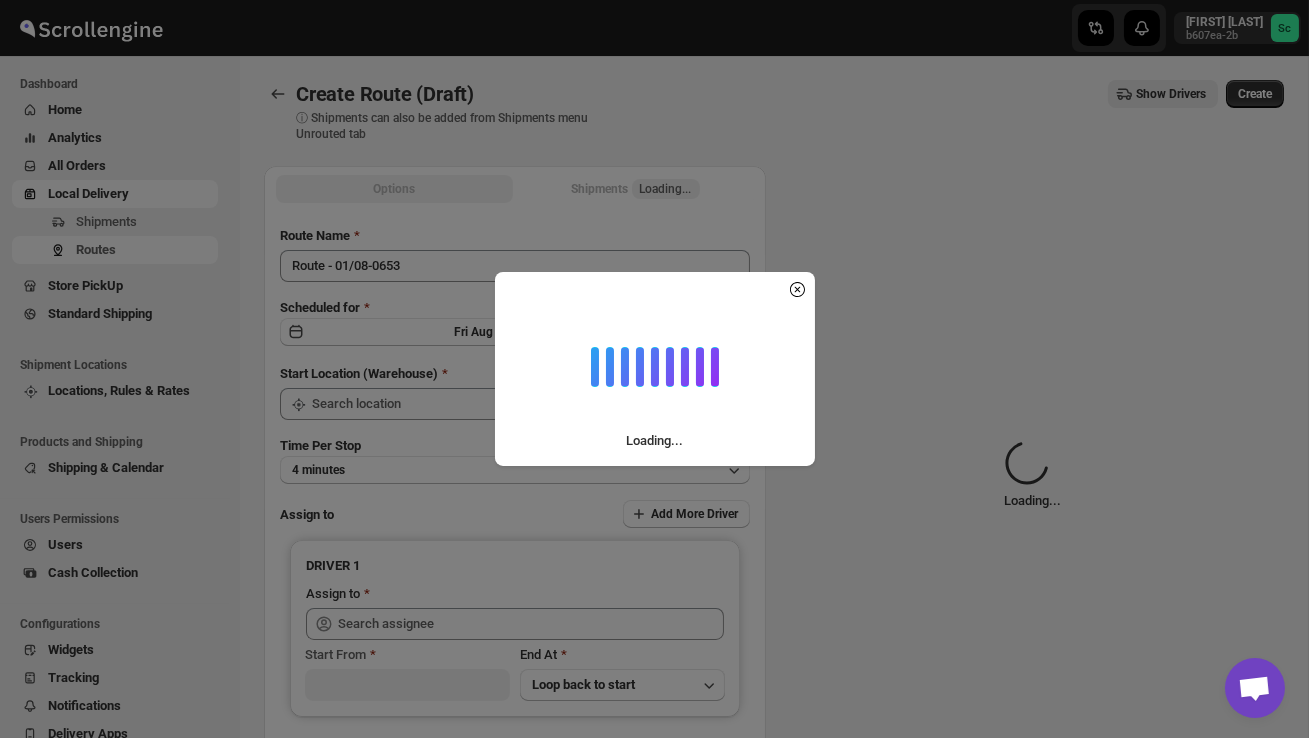 type on "DS02 Bileshivale" 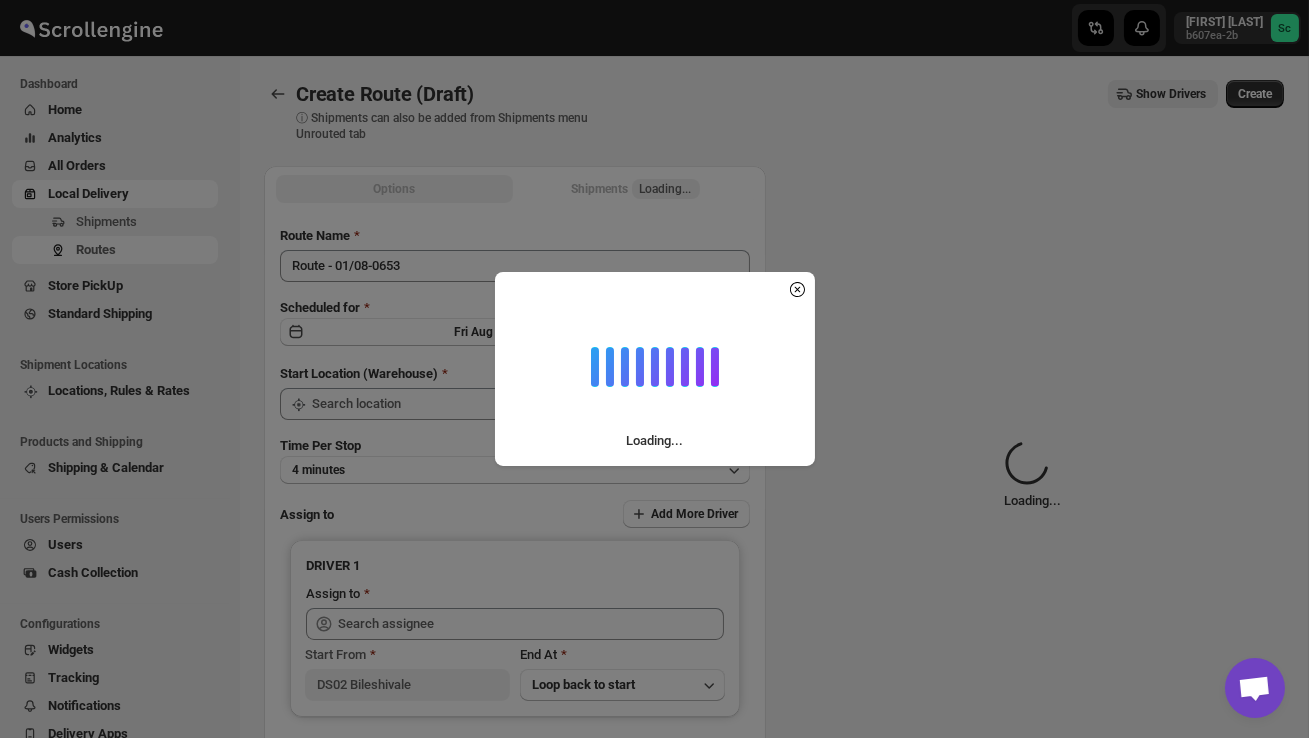 type on "DS02 Bileshivale" 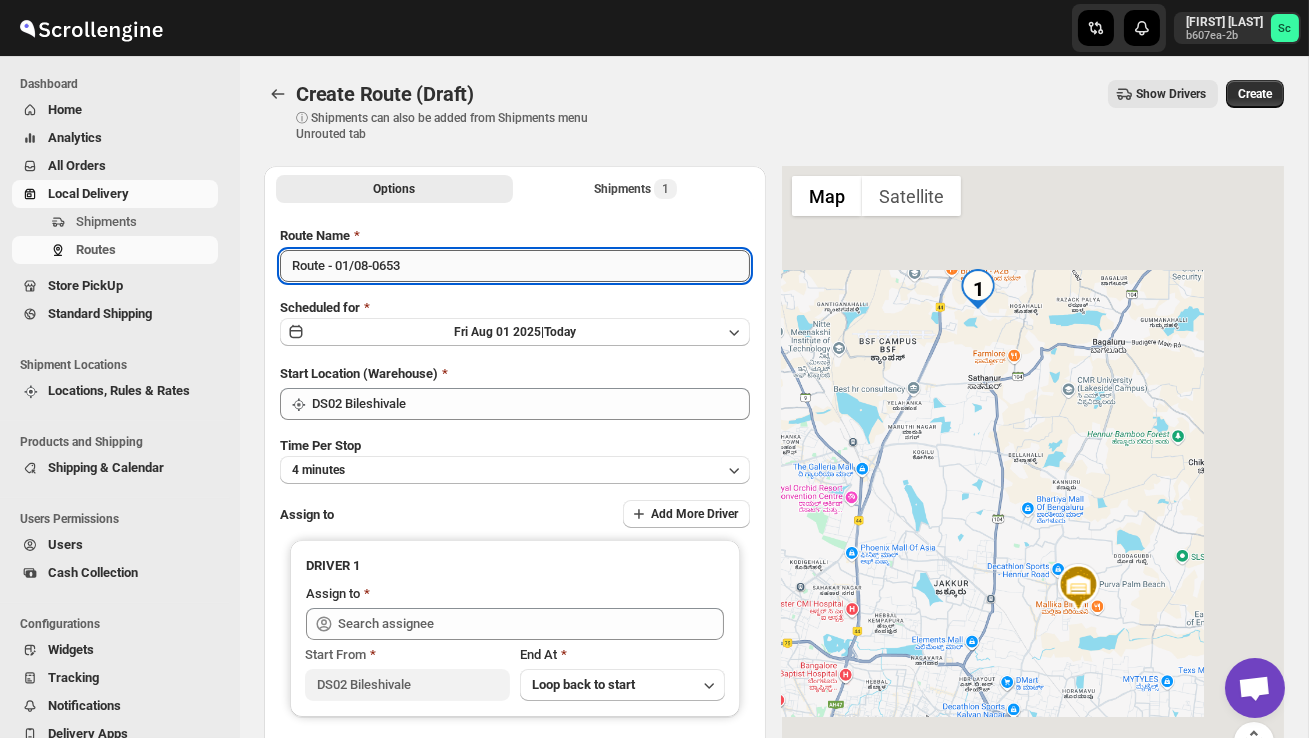 click on "Route - 01/08-0653" at bounding box center (515, 266) 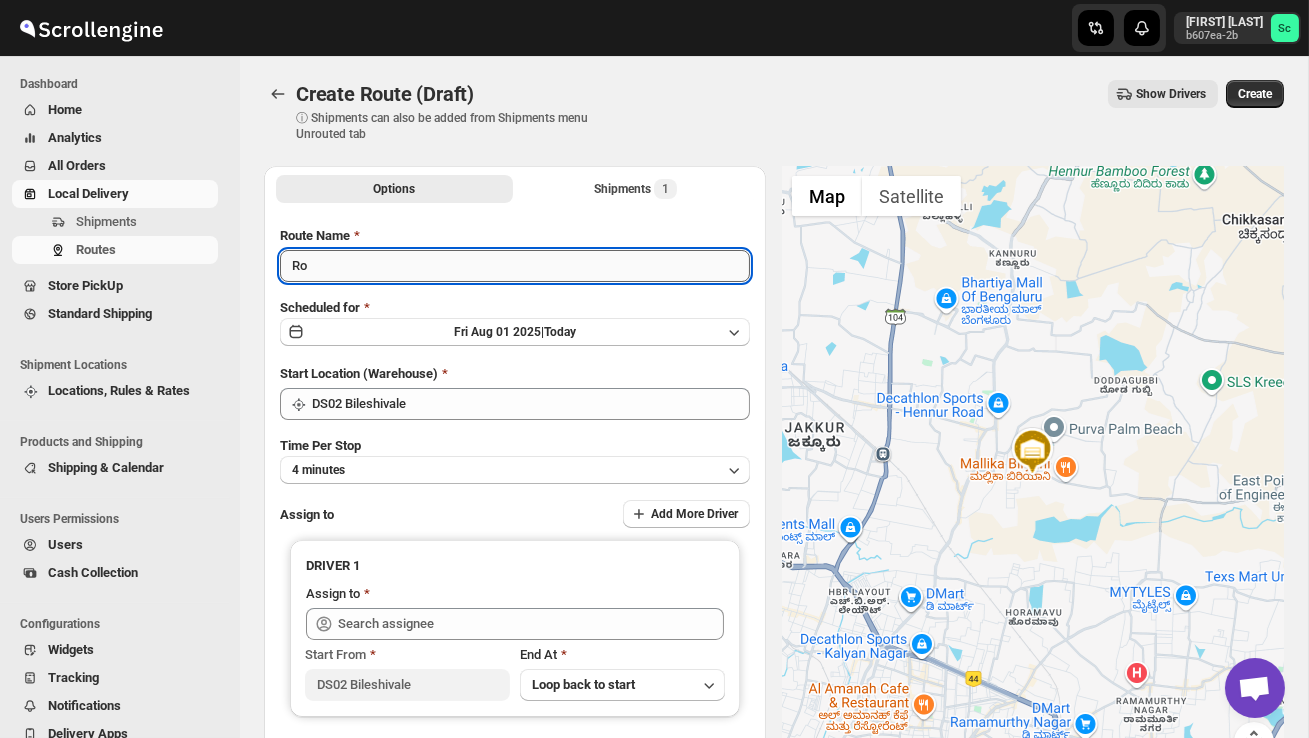 type on "R" 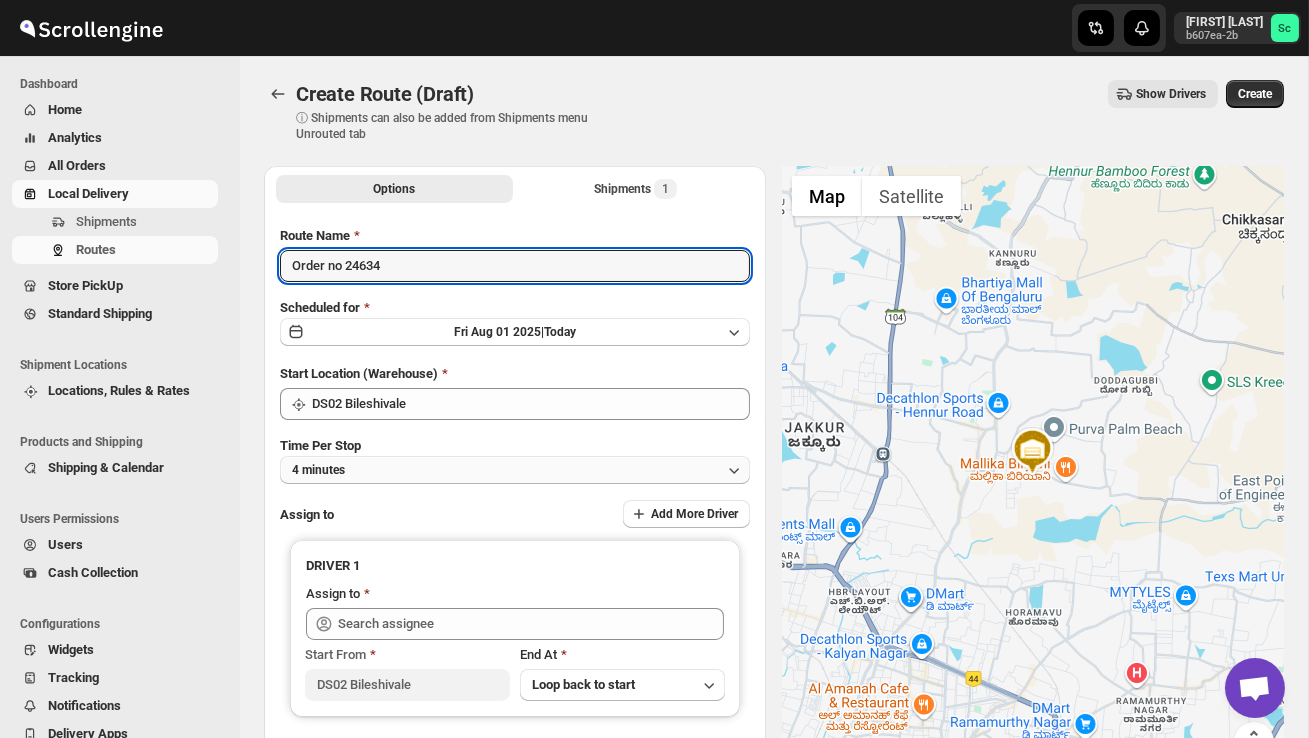 type on "Order no 24634" 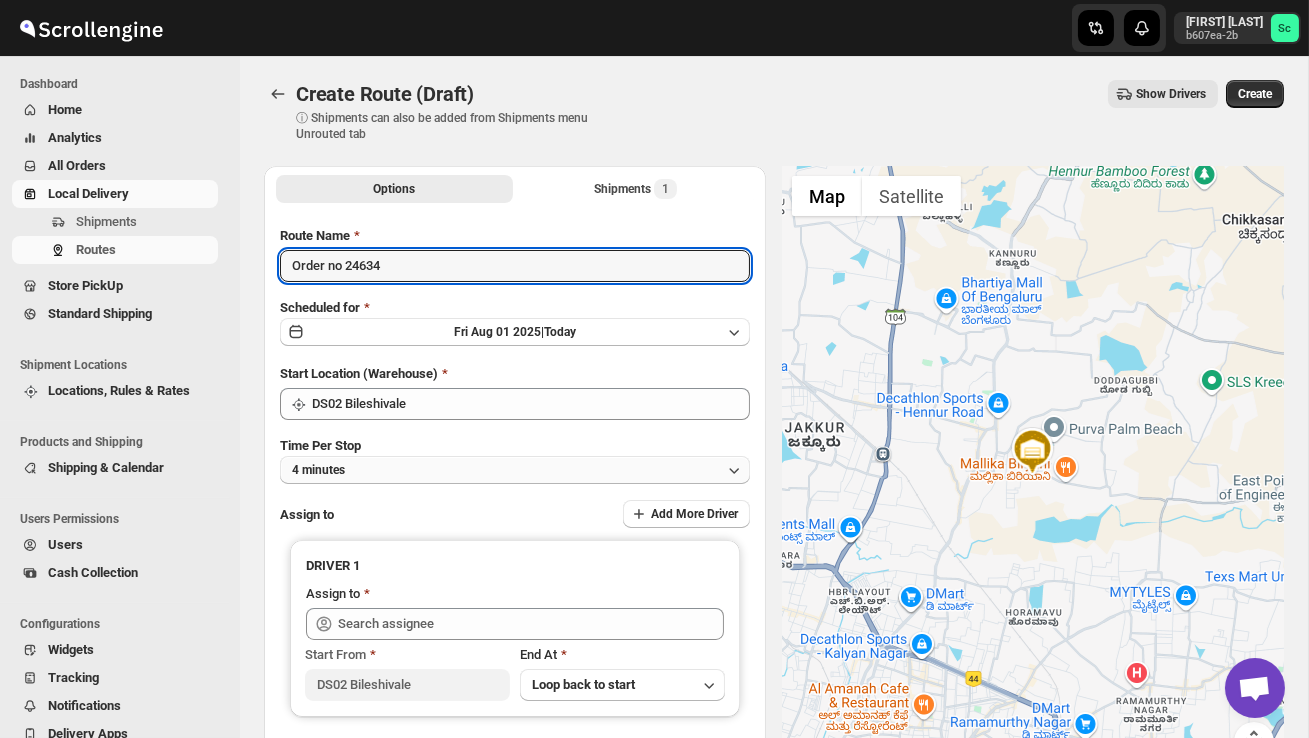 click on "4 minutes" at bounding box center (515, 470) 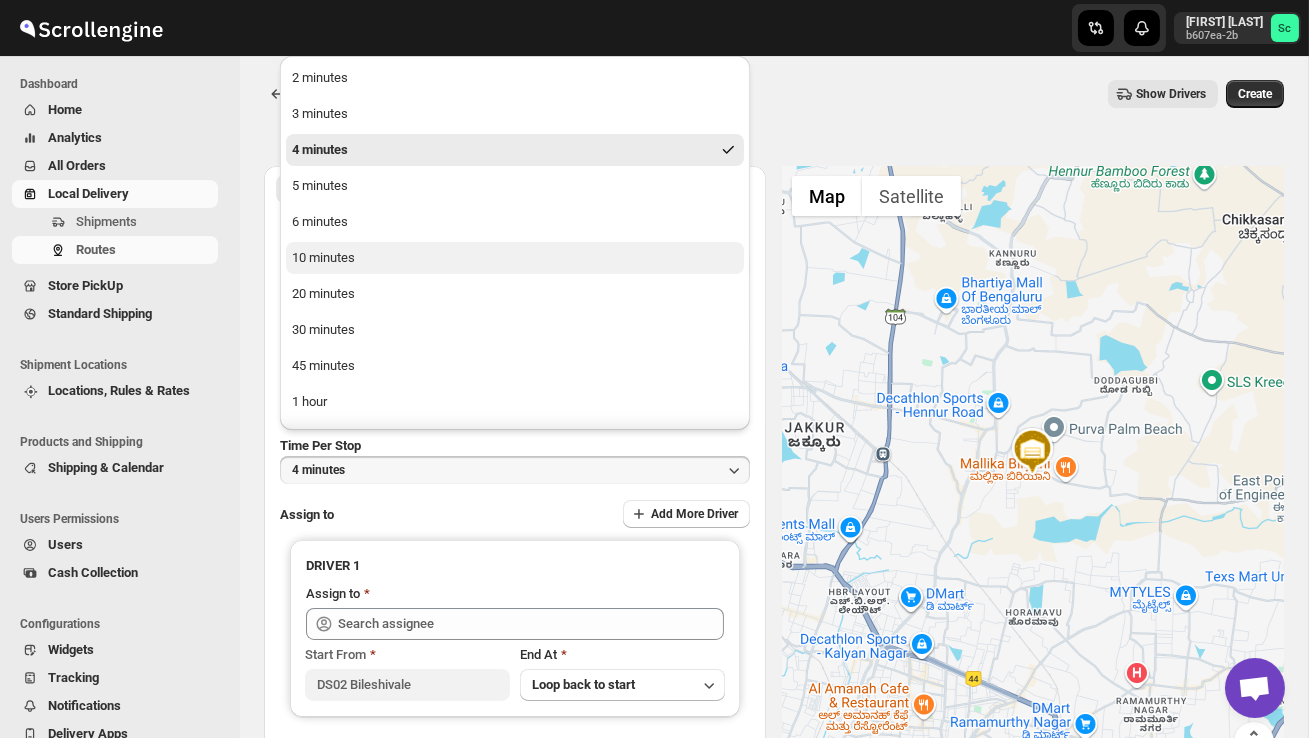 click on "10 minutes" at bounding box center (515, 258) 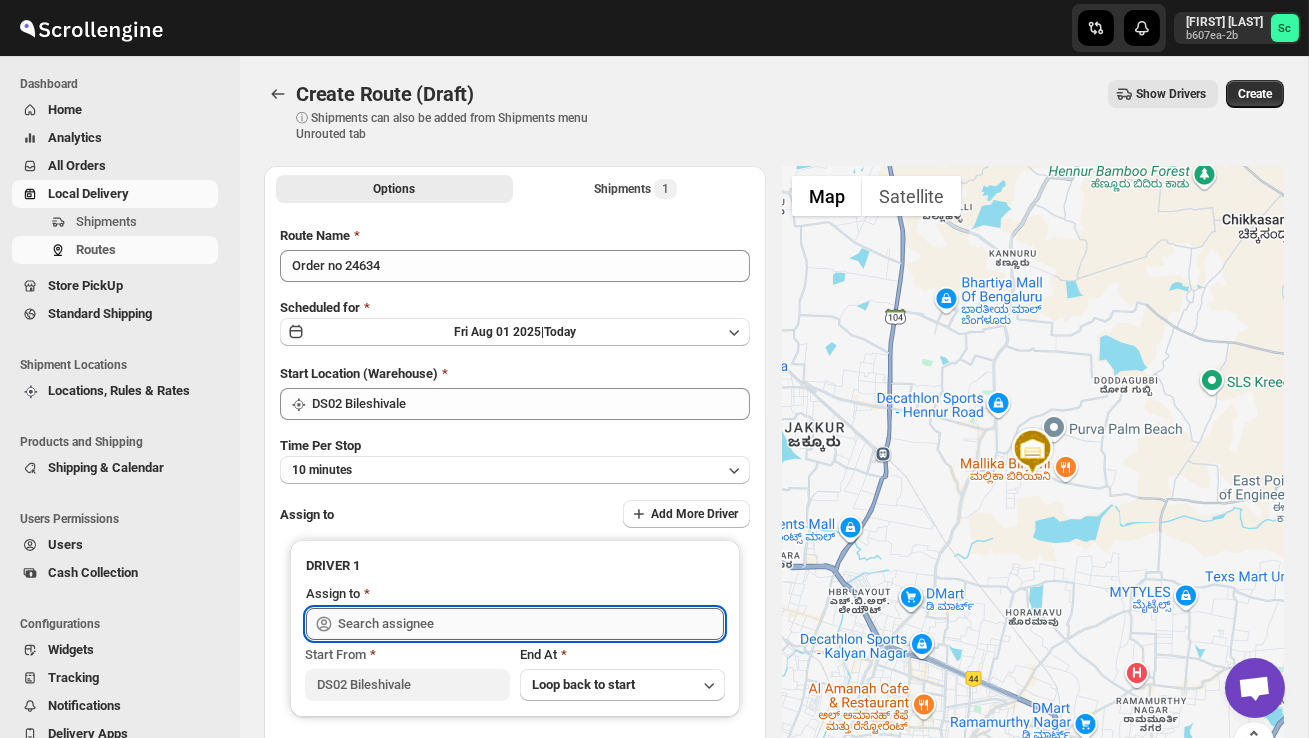 click at bounding box center [531, 624] 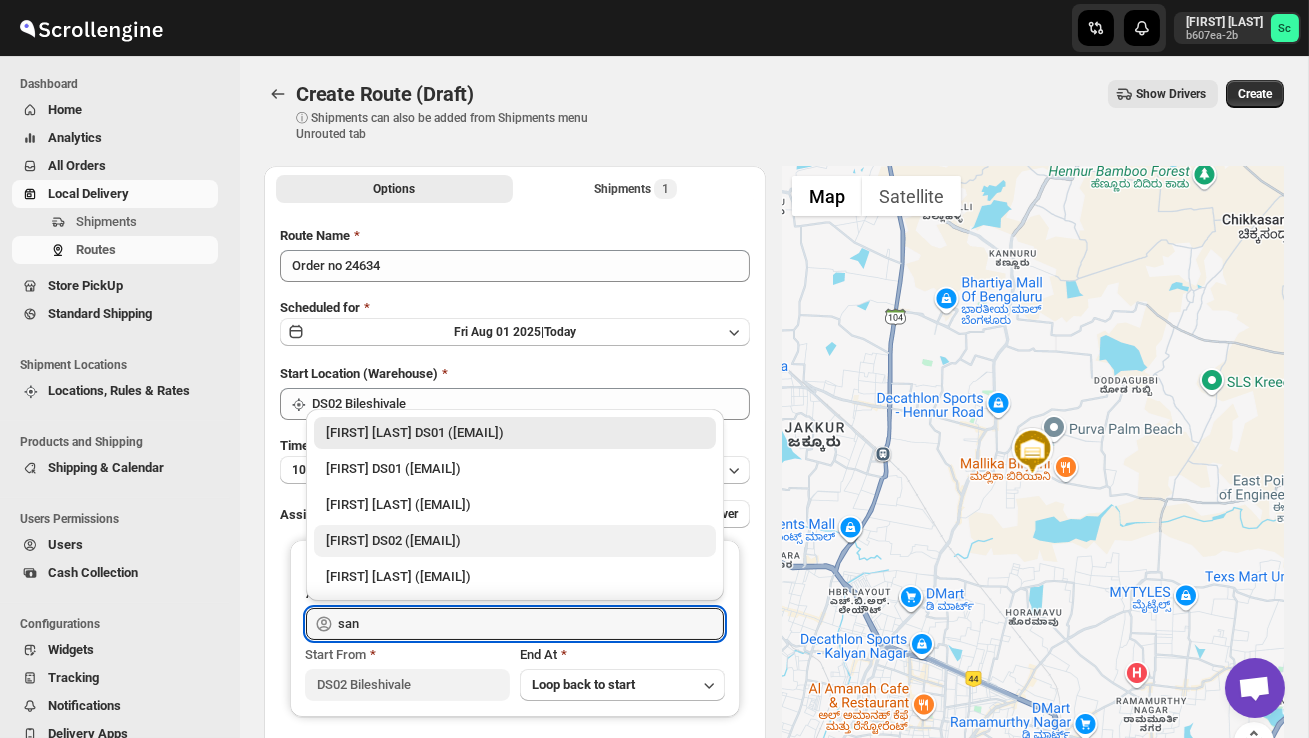 click on "[FIRST] DS02 ([EMAIL])" at bounding box center (515, 541) 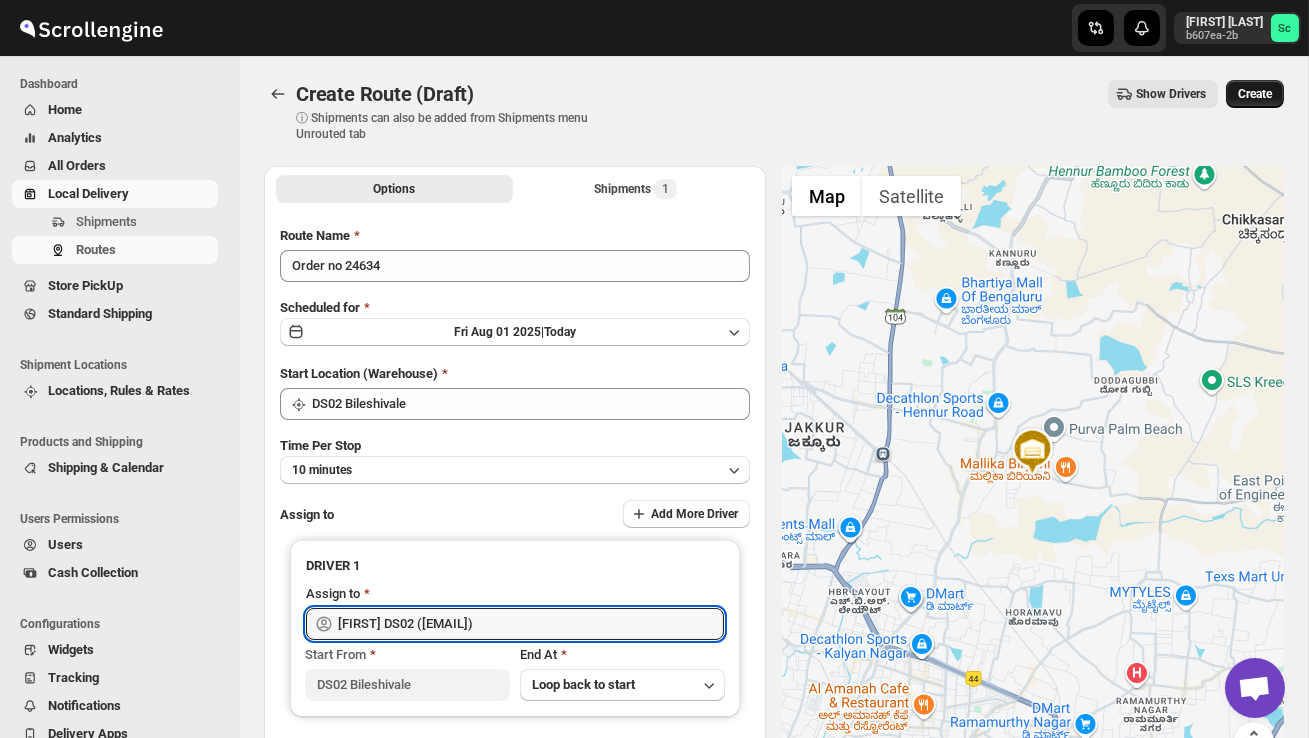 type on "[FIRST] DS02 ([EMAIL])" 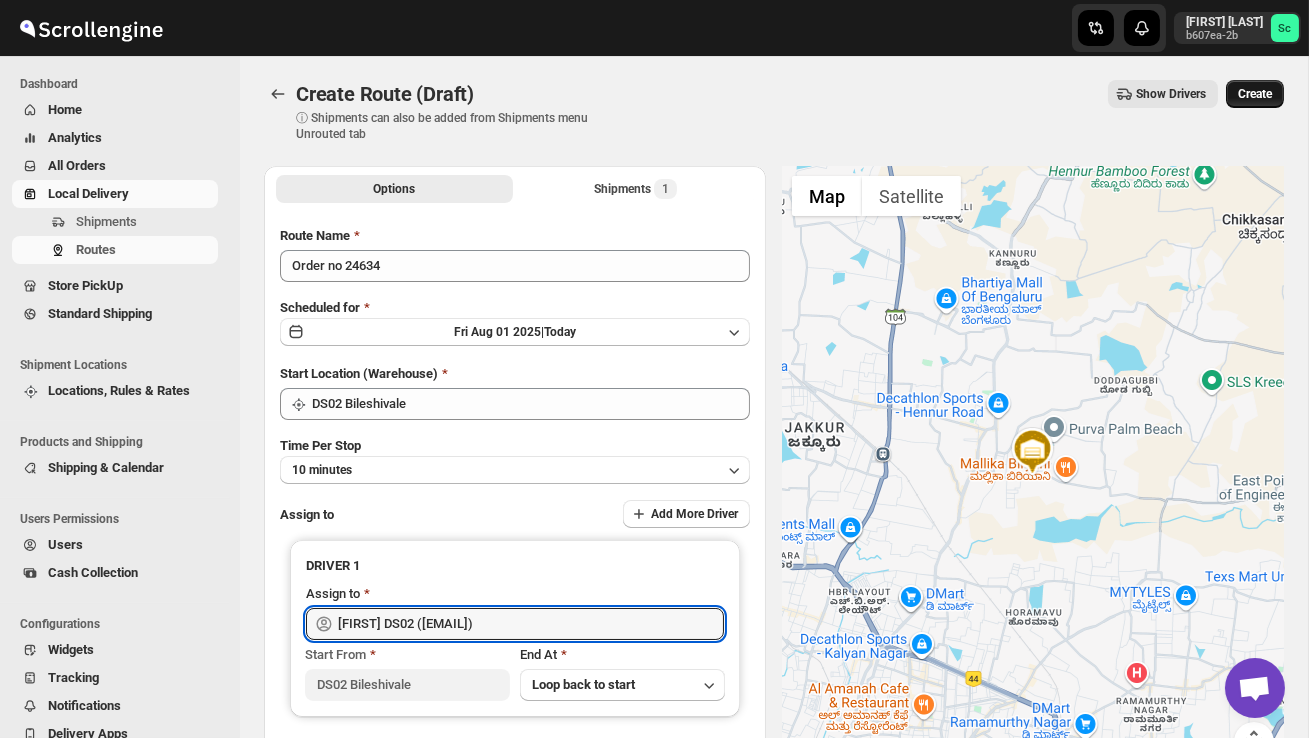 click on "Create" at bounding box center (1255, 94) 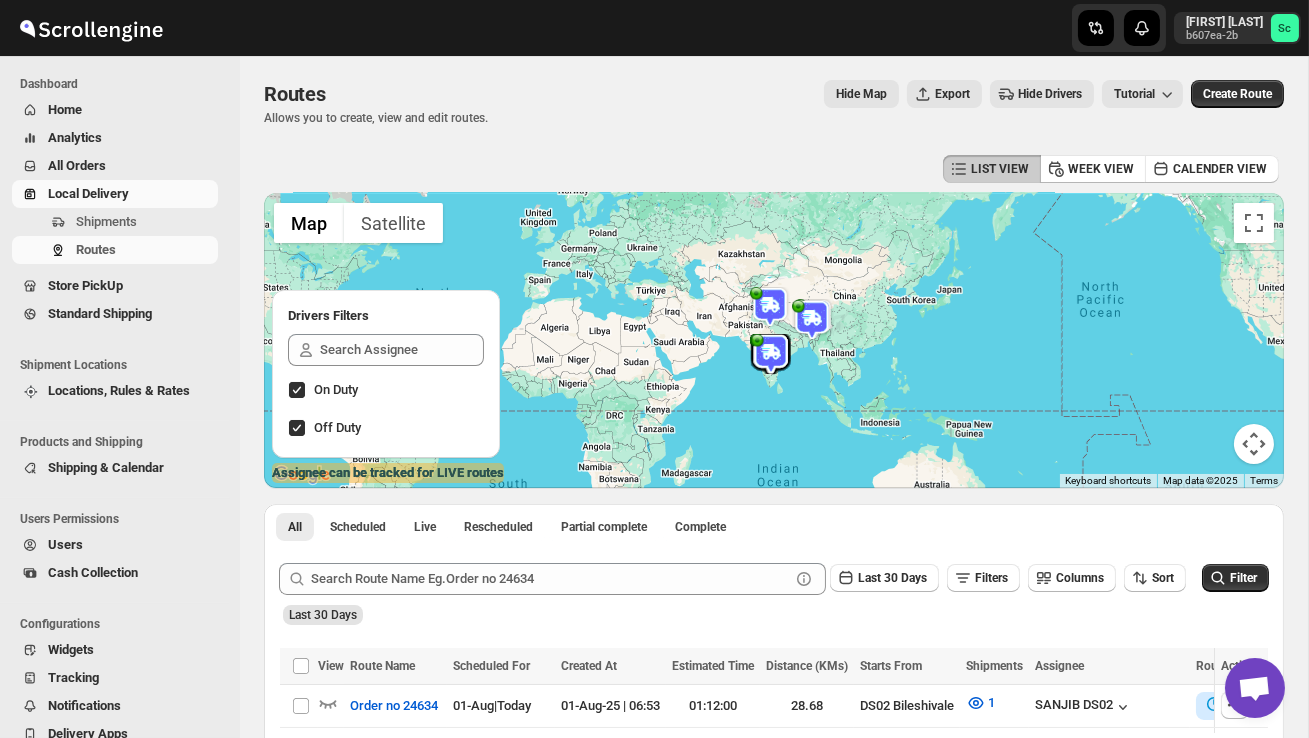 click on "Local Delivery" at bounding box center [115, 194] 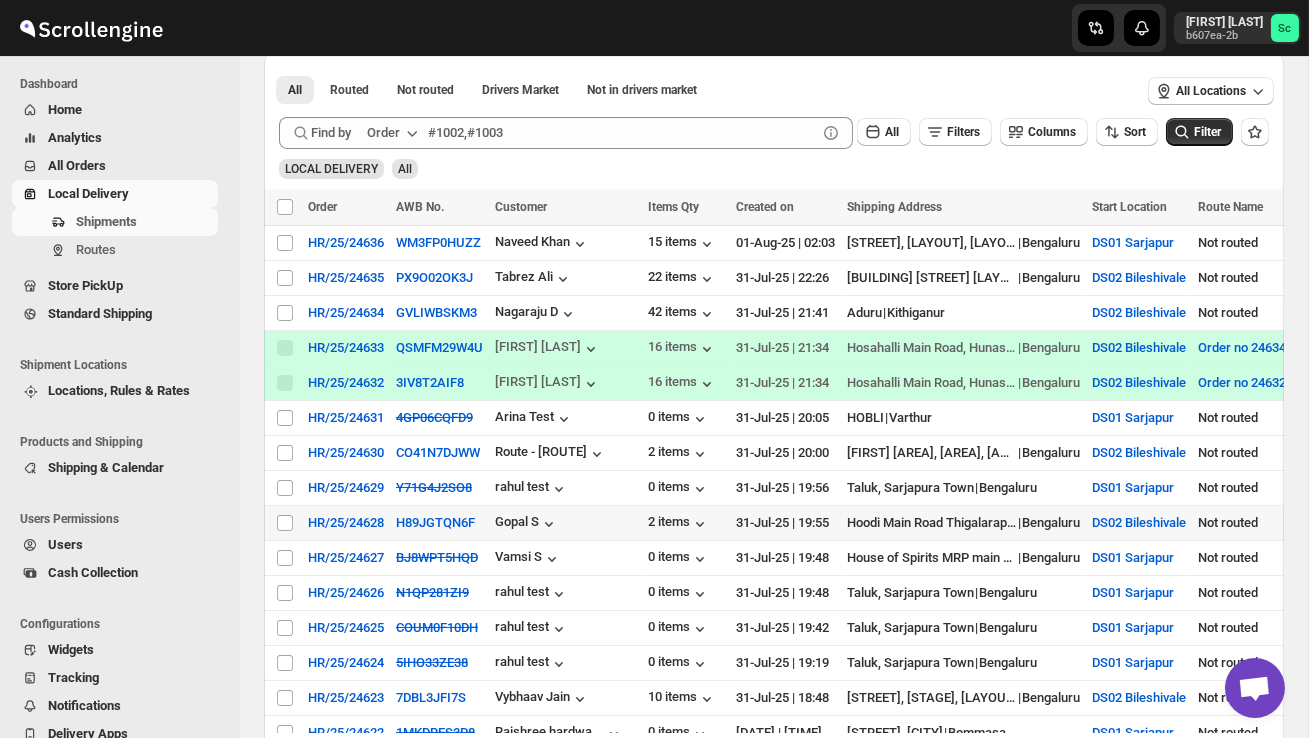 scroll, scrollTop: 322, scrollLeft: 0, axis: vertical 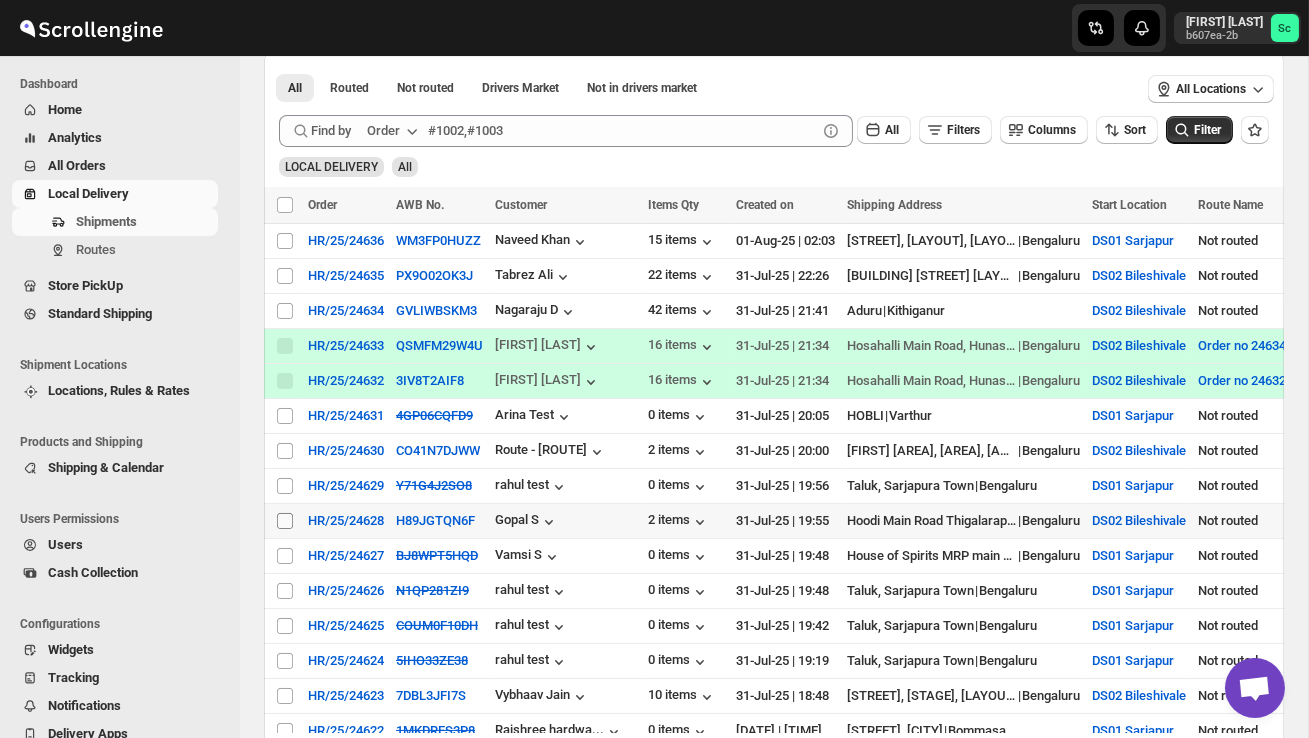 click on "Select shipment" at bounding box center [285, 521] 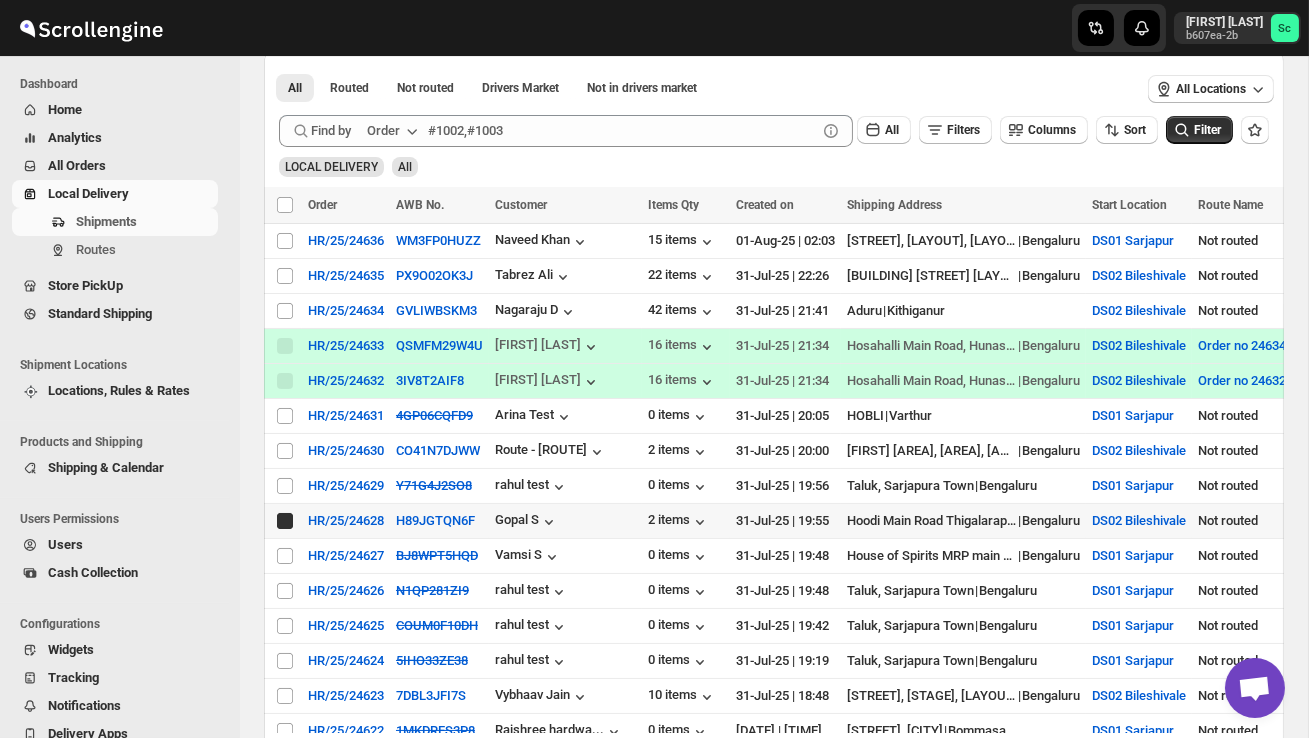 checkbox on "true" 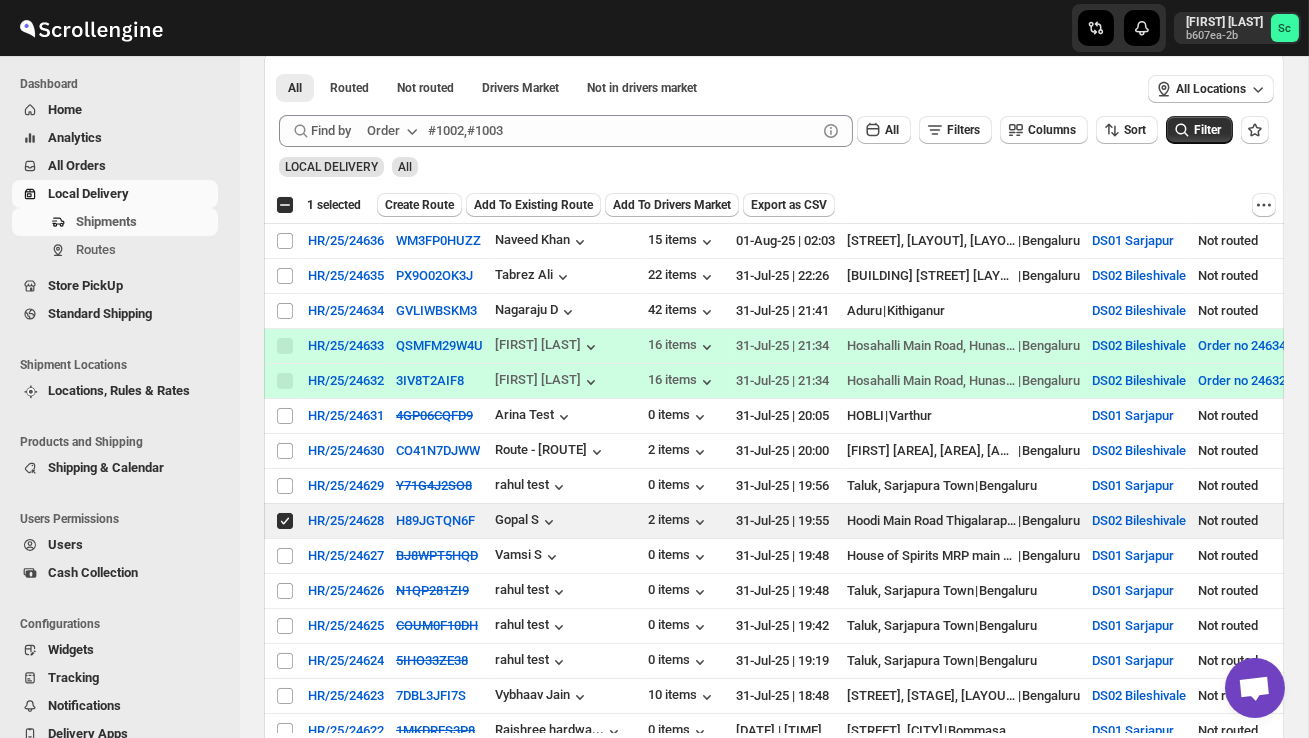 click on "Create Route" at bounding box center [419, 205] 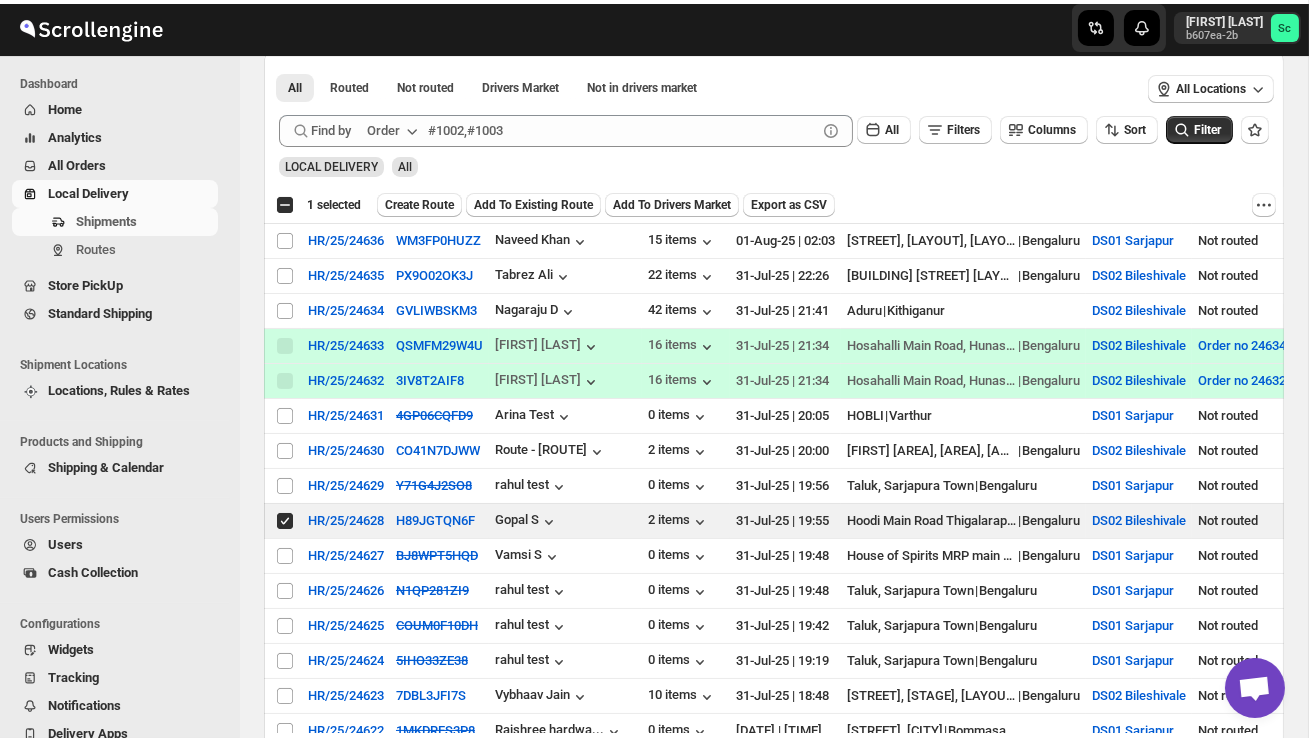 scroll, scrollTop: 0, scrollLeft: 0, axis: both 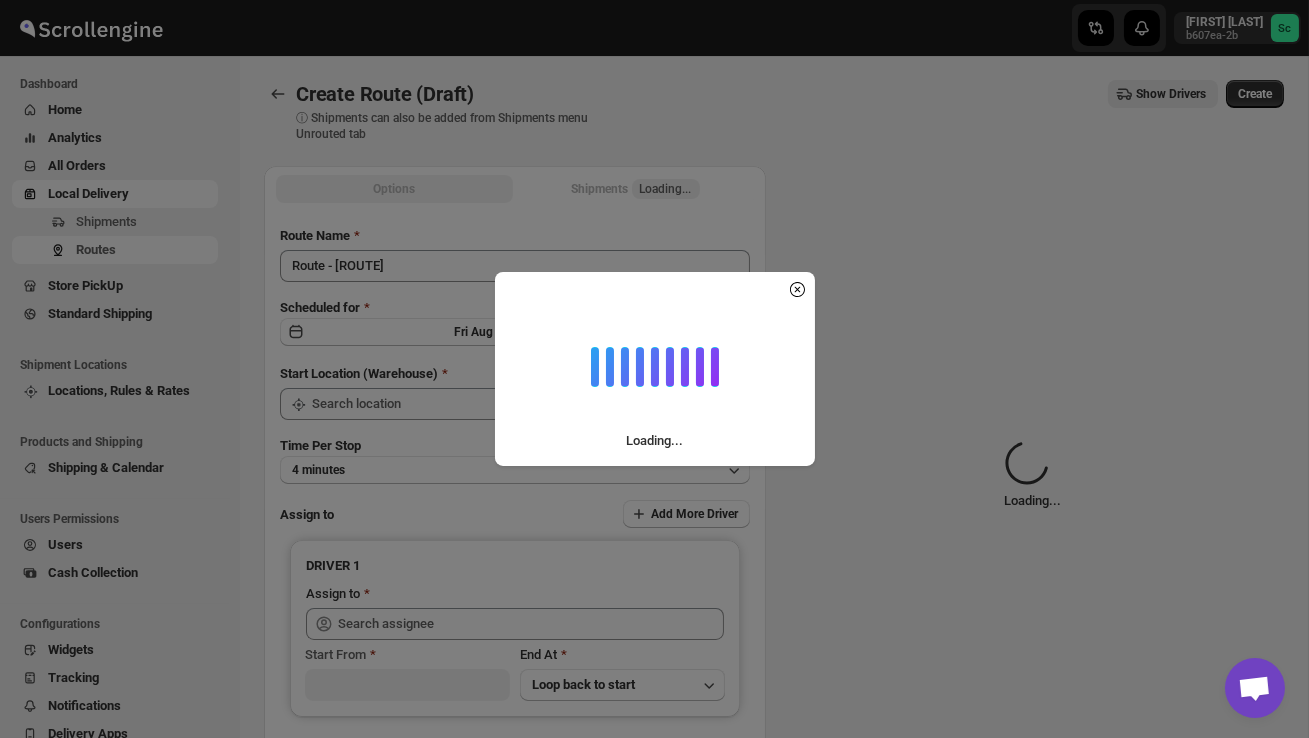 type on "DS02 Bileshivale" 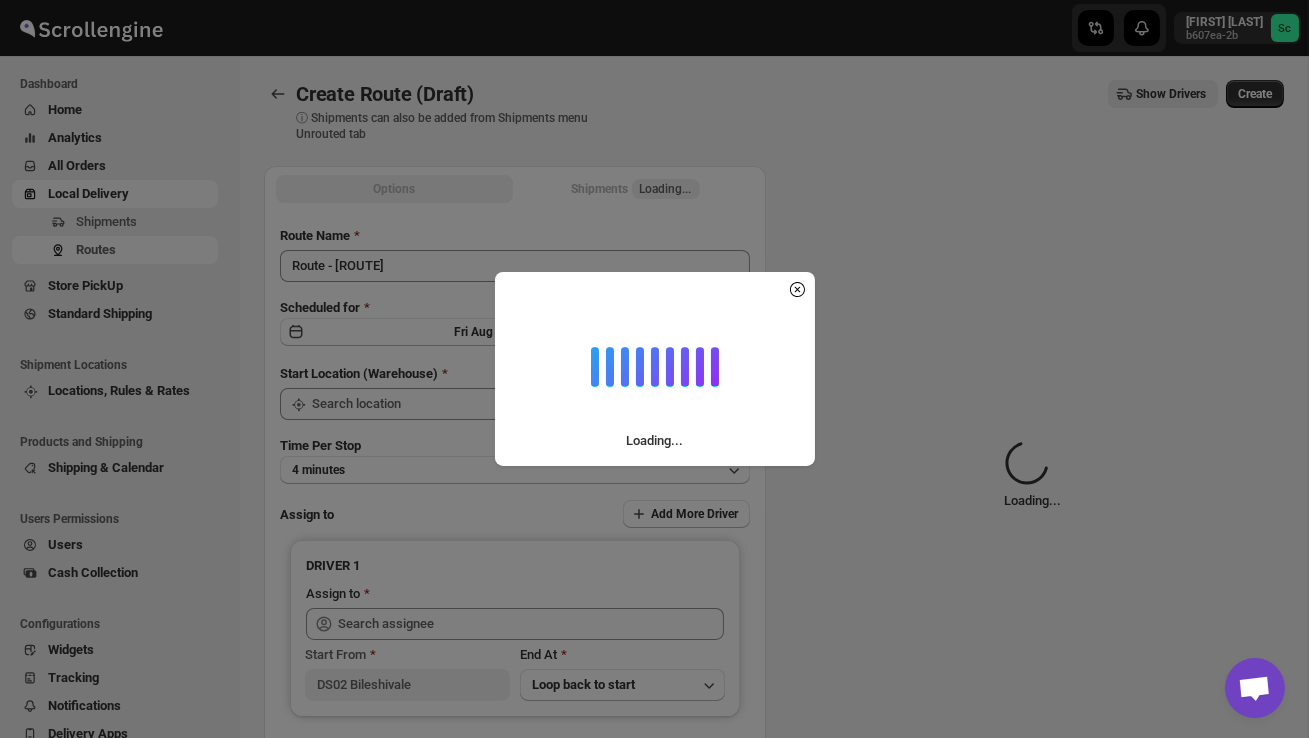 type on "DS02 Bileshivale" 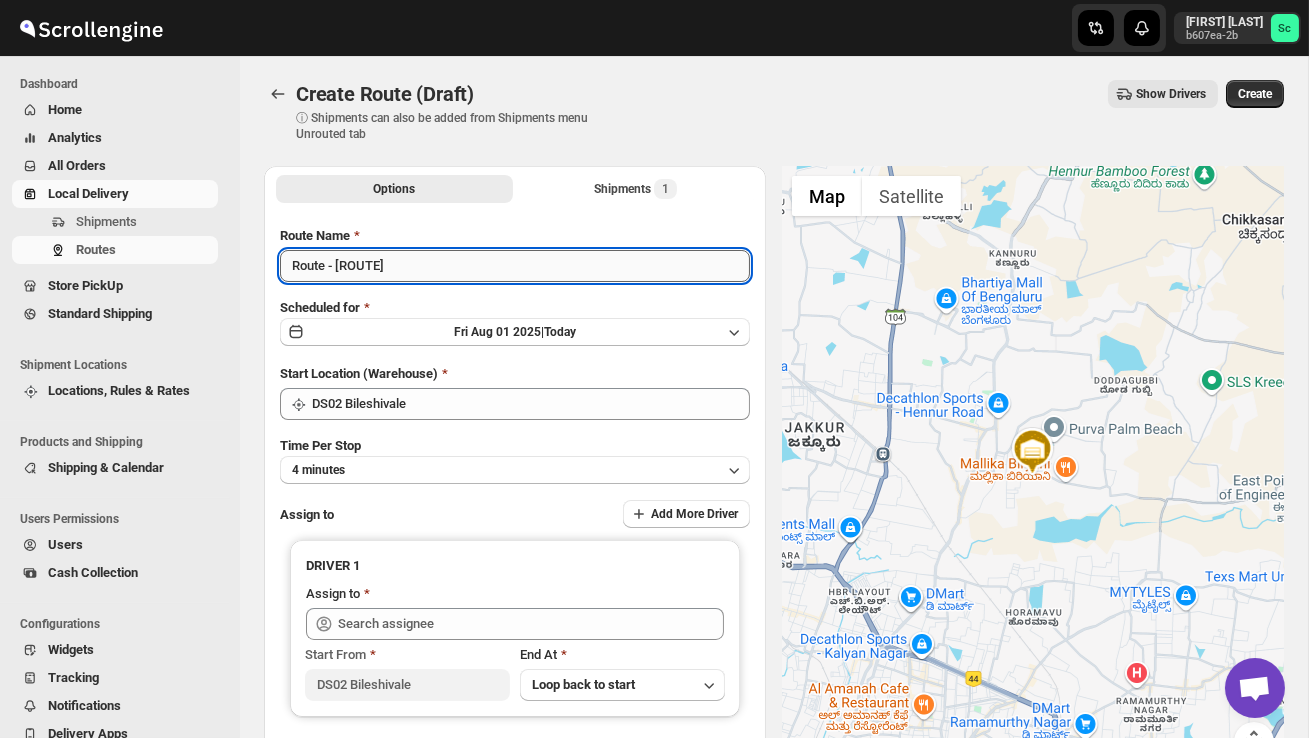 click on "Route - [ROUTE]" at bounding box center (515, 266) 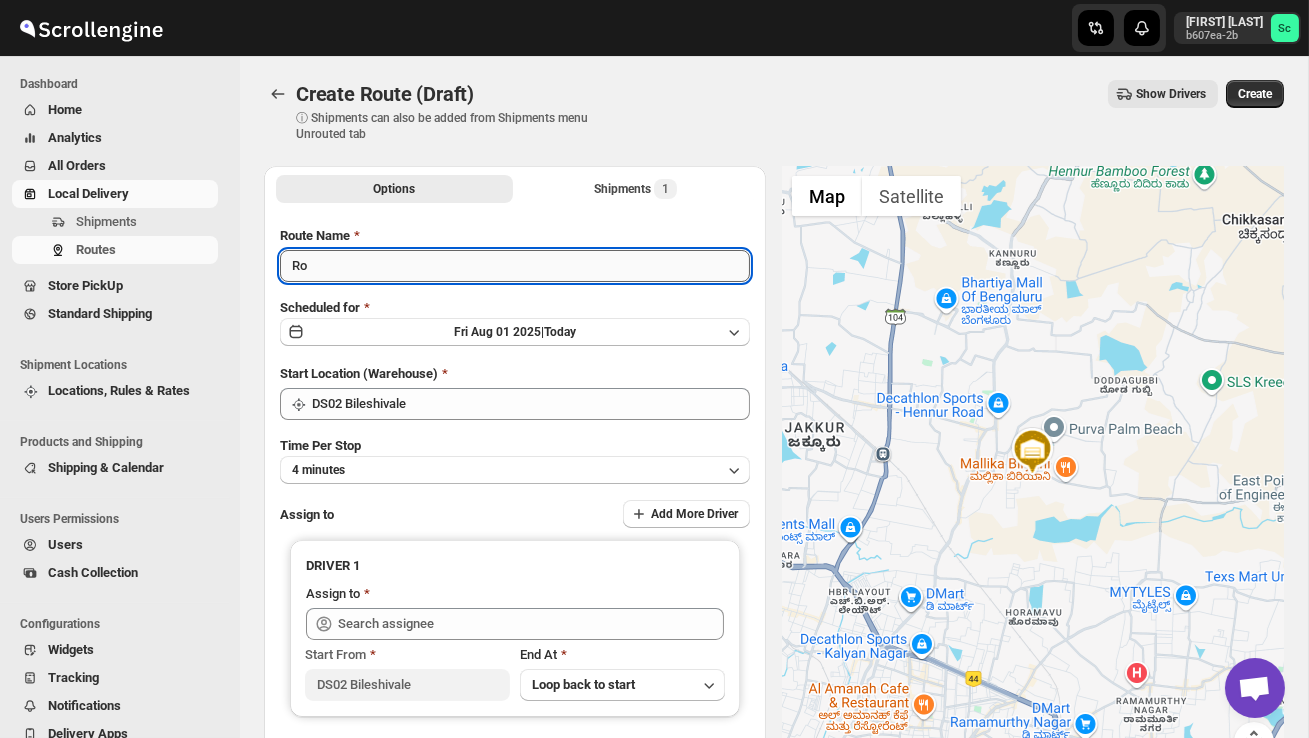 type on "R" 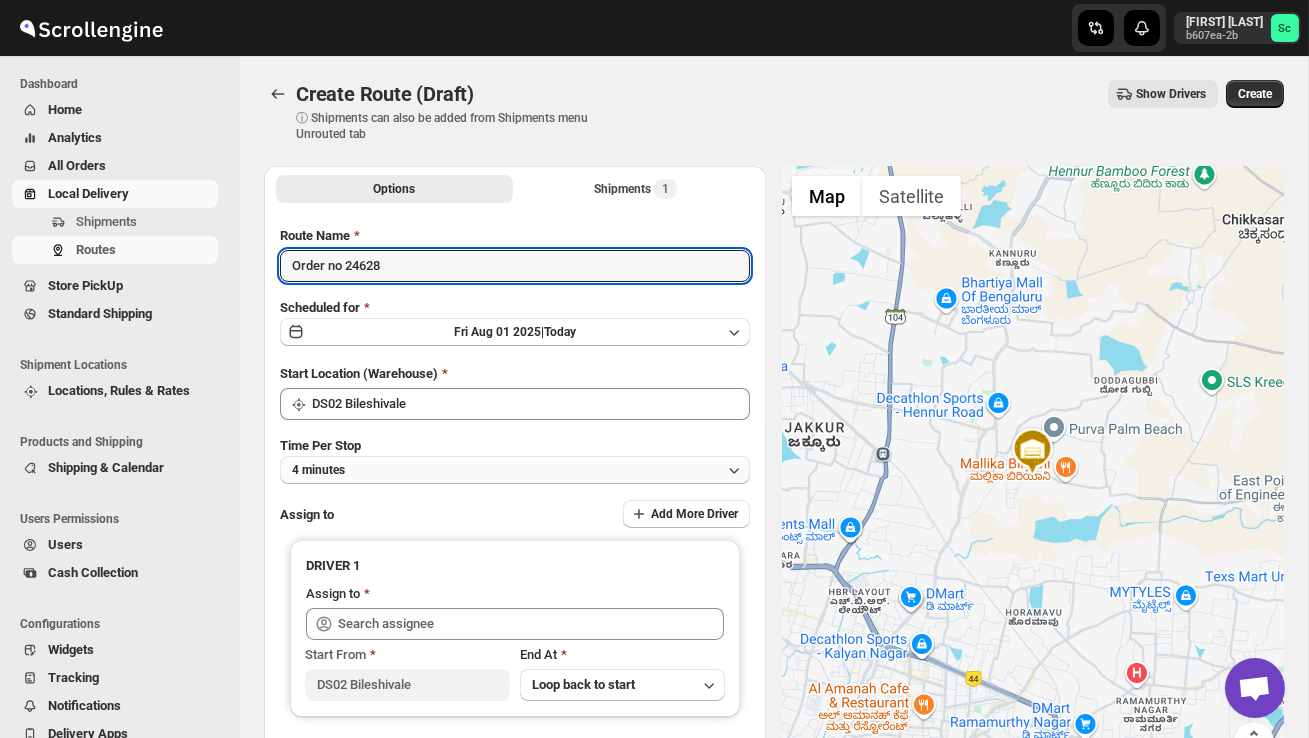 type on "Order no 24628" 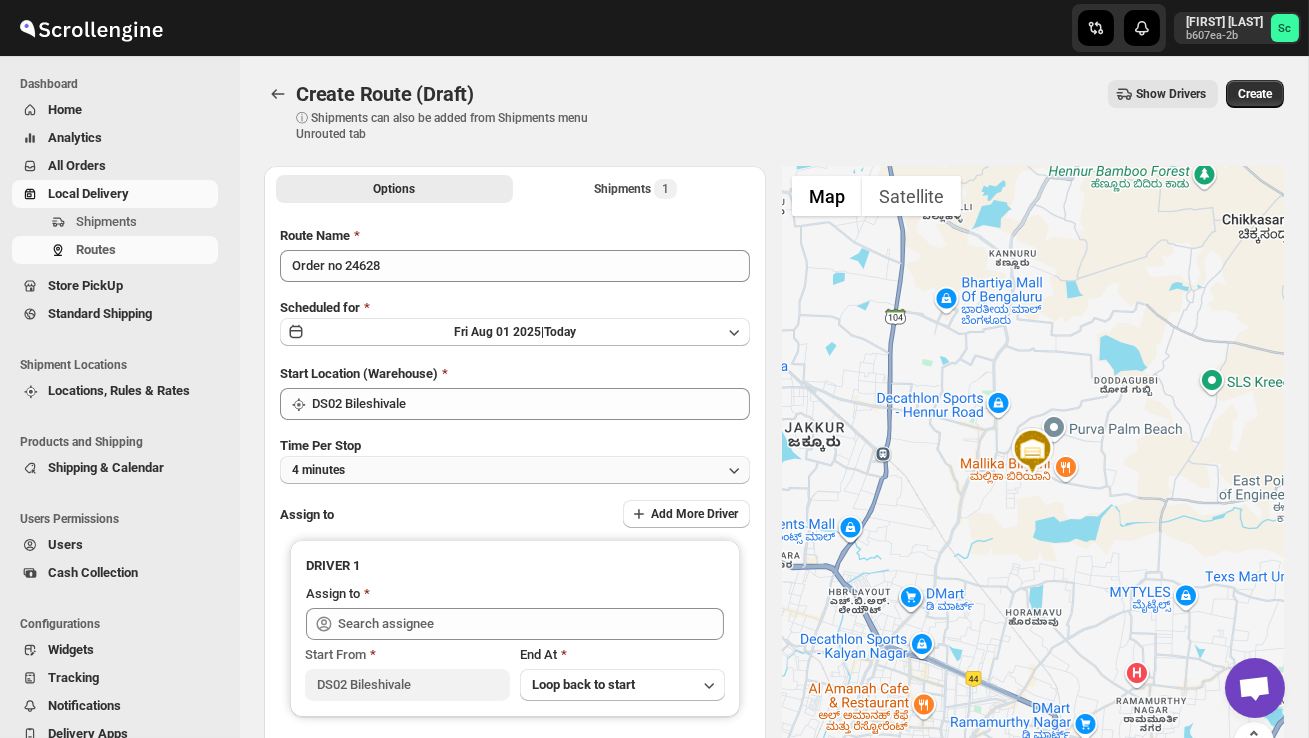 click on "4 minutes" at bounding box center [515, 470] 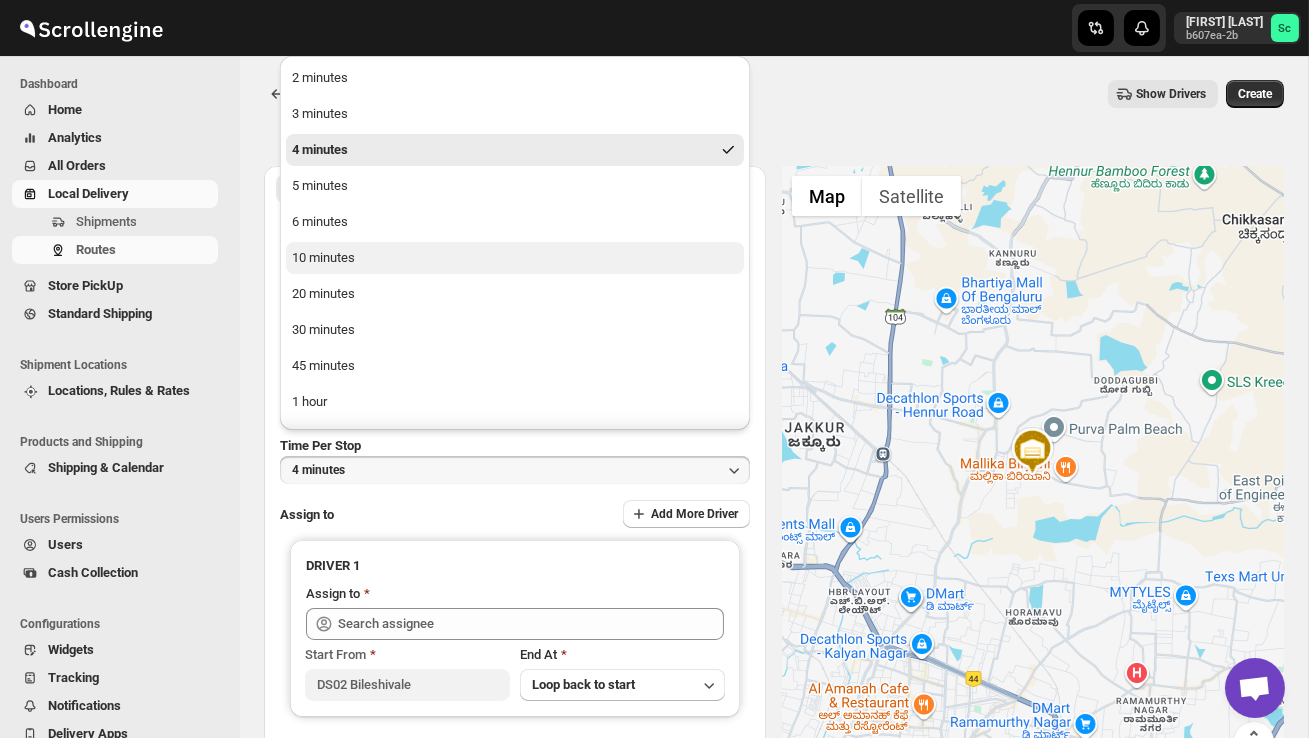 click on "10 minutes" at bounding box center [515, 258] 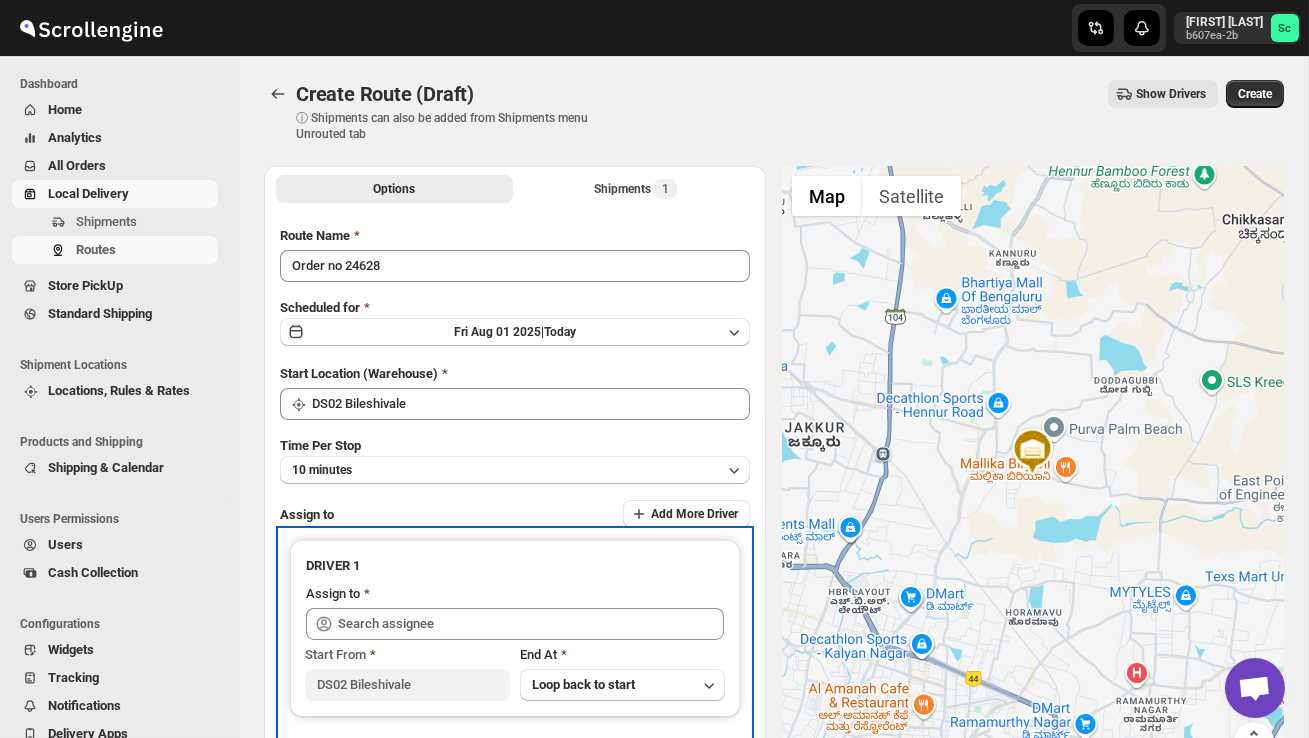 click on "Start From DS02 [AREA] End At Loop back to start" at bounding box center (515, 670) 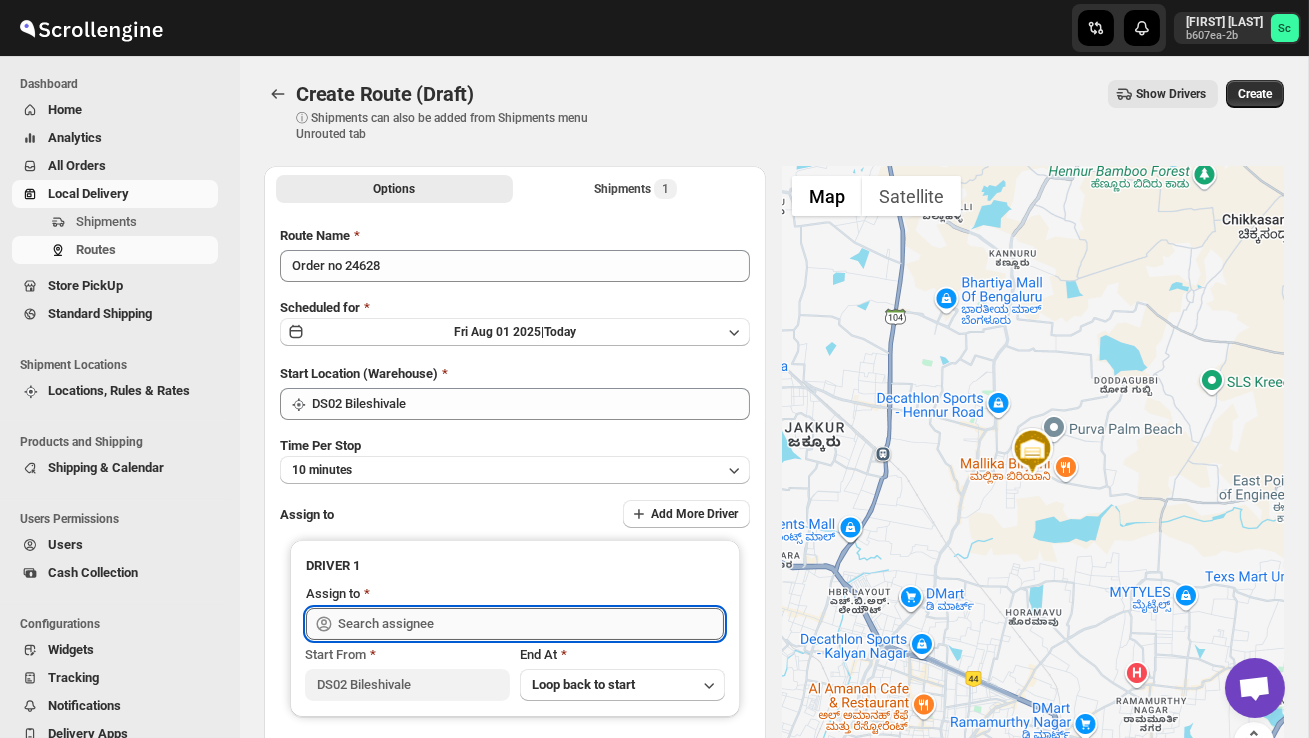 click at bounding box center (531, 624) 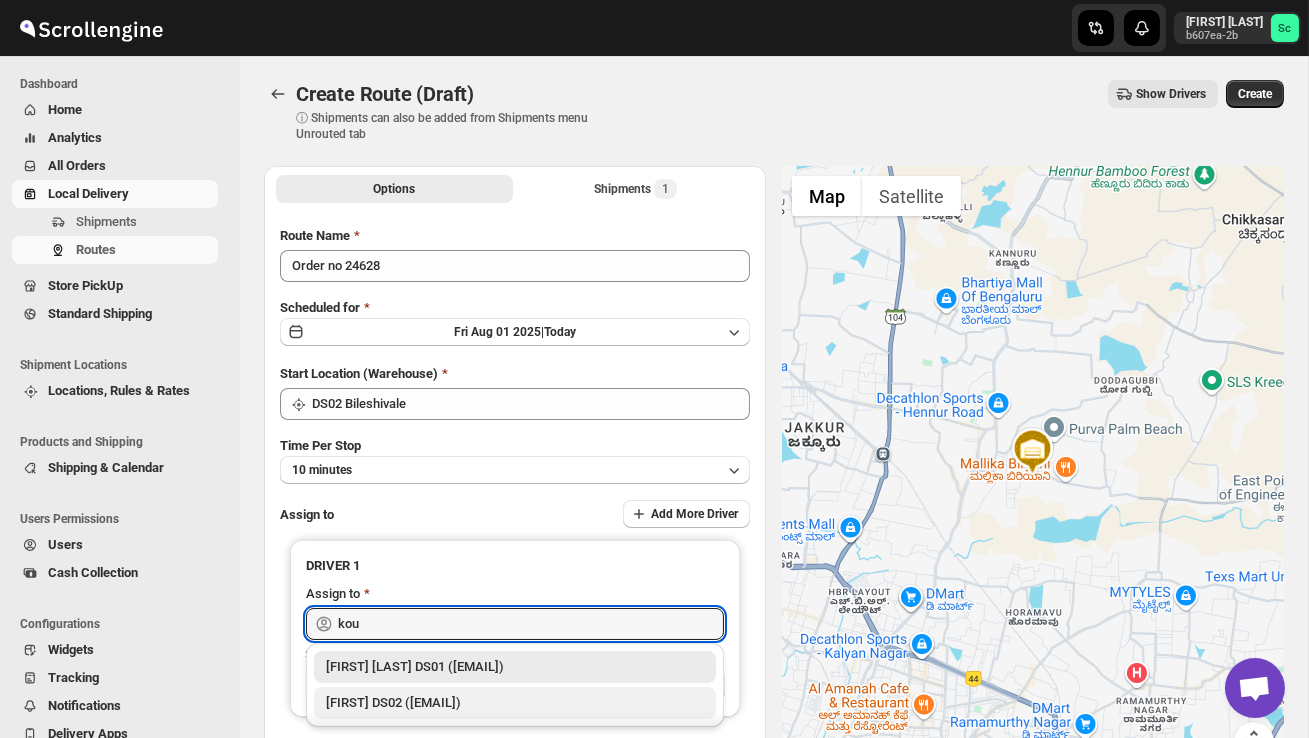 click on "[FIRST] DS02 ([EMAIL])" at bounding box center (515, 703) 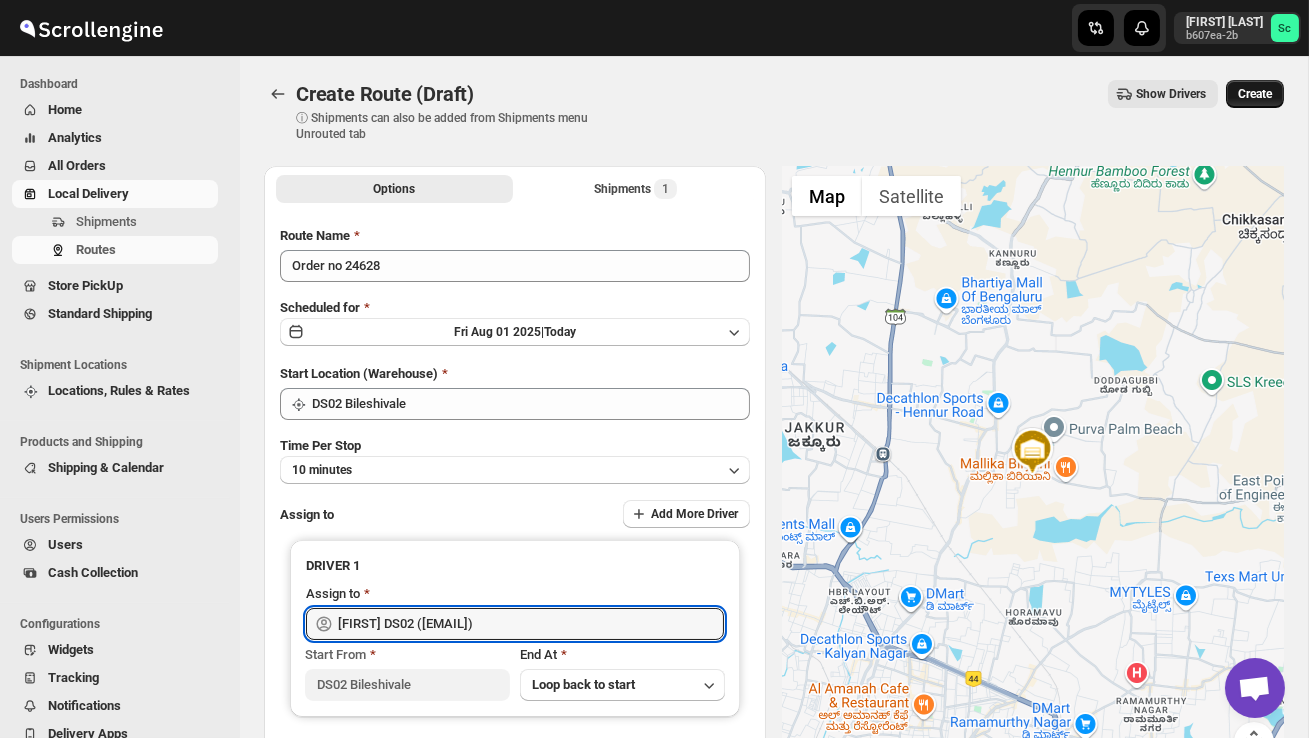 type on "[FIRST] DS02 ([EMAIL])" 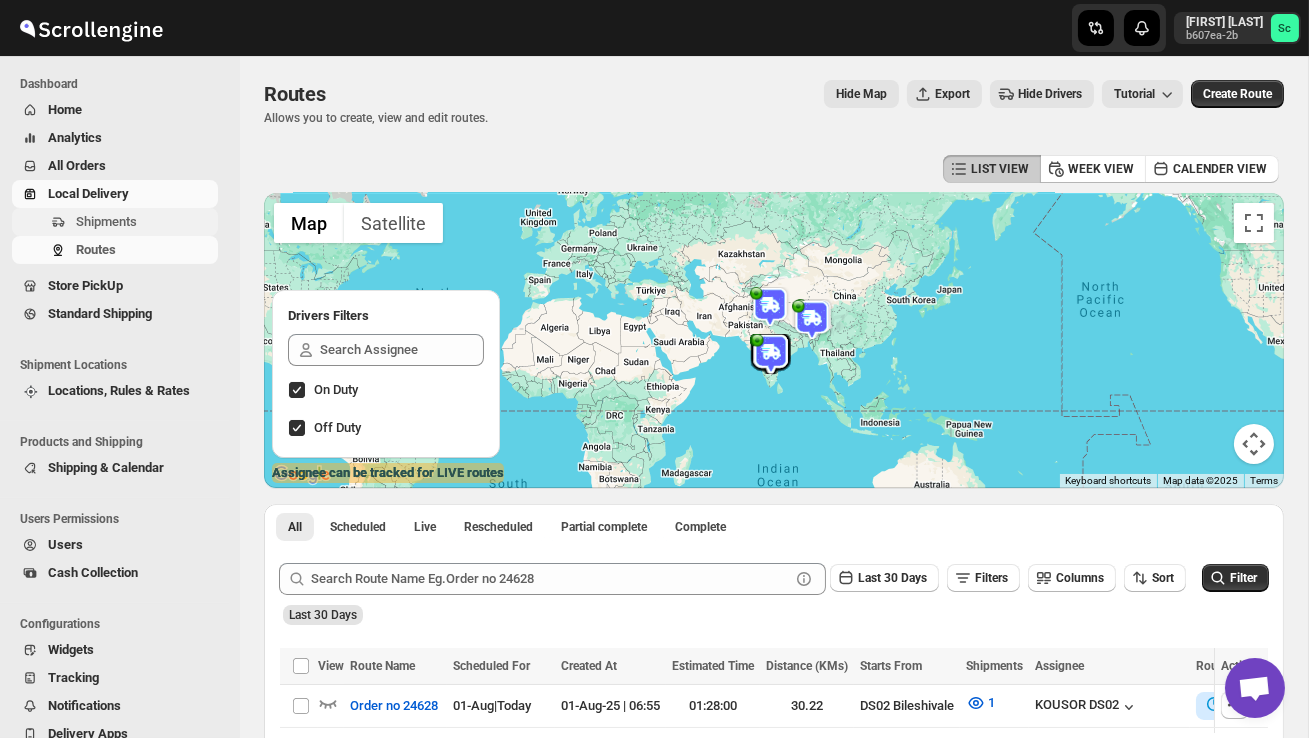 click on "Shipments" at bounding box center [106, 221] 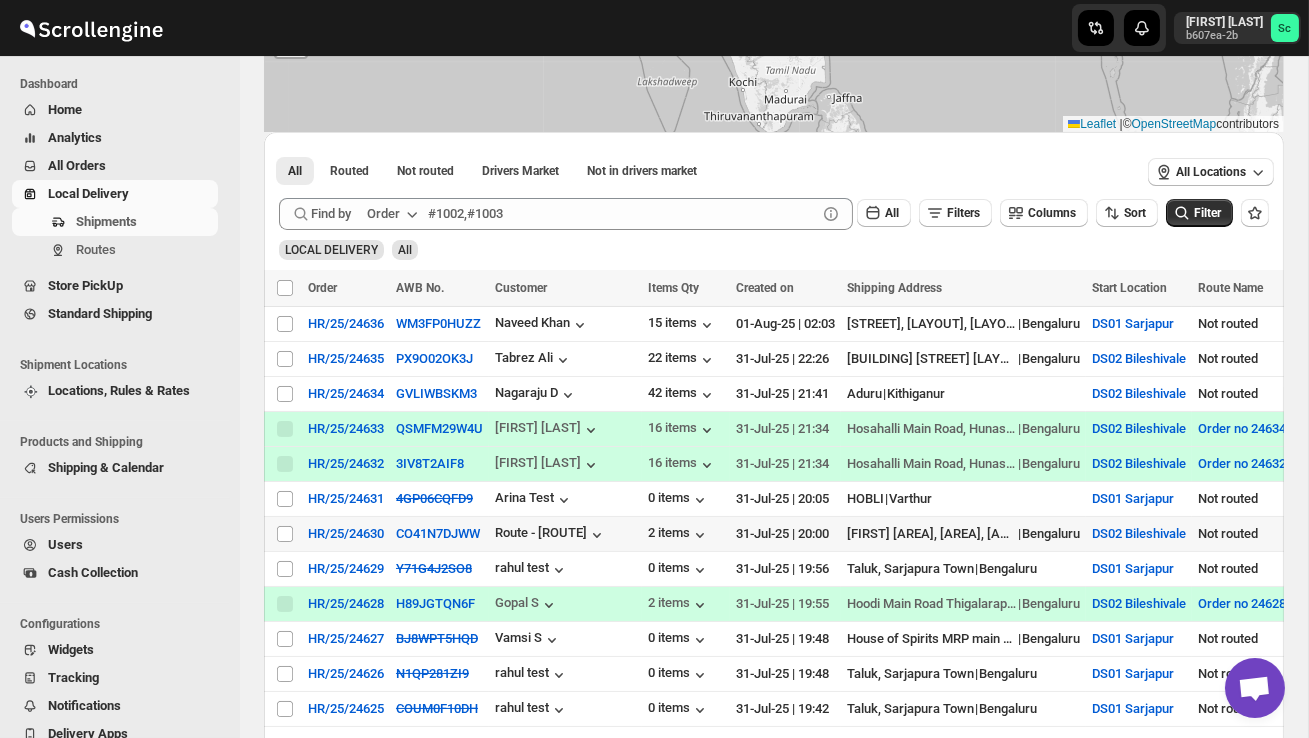 scroll, scrollTop: 240, scrollLeft: 0, axis: vertical 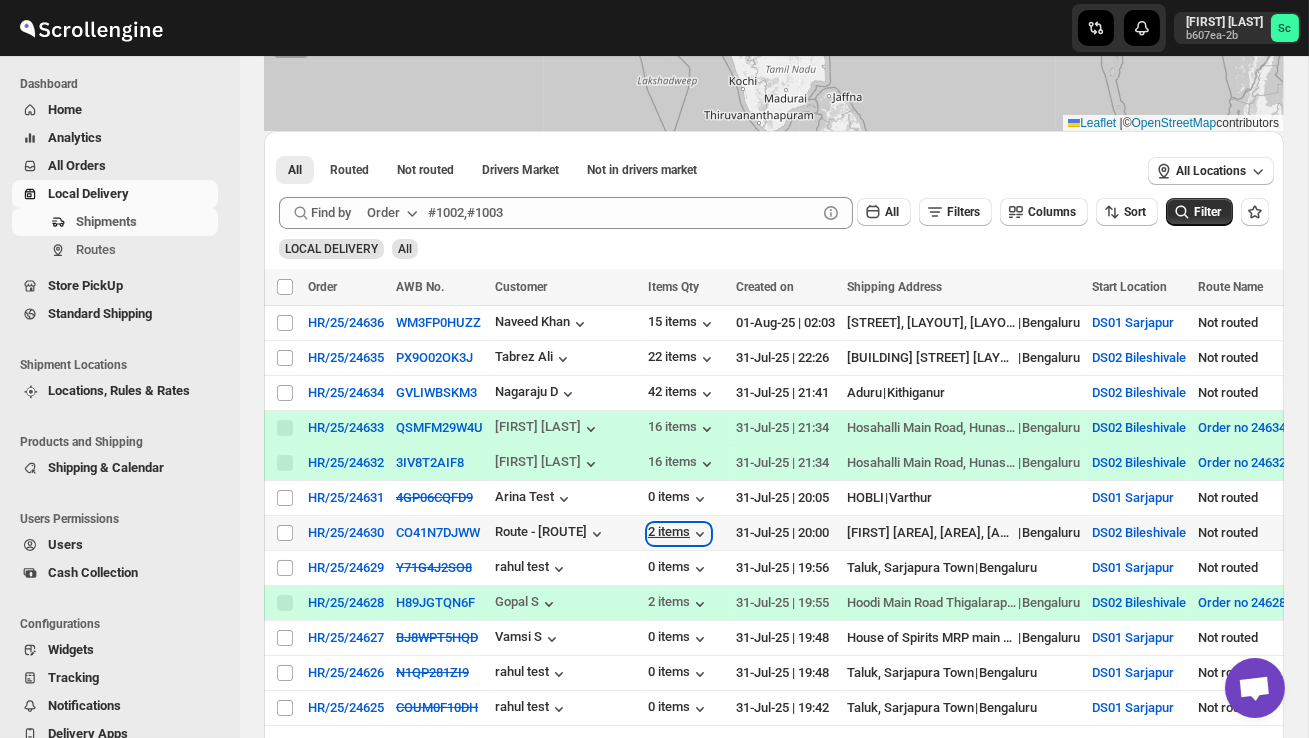 click on "2    items" at bounding box center [679, 534] 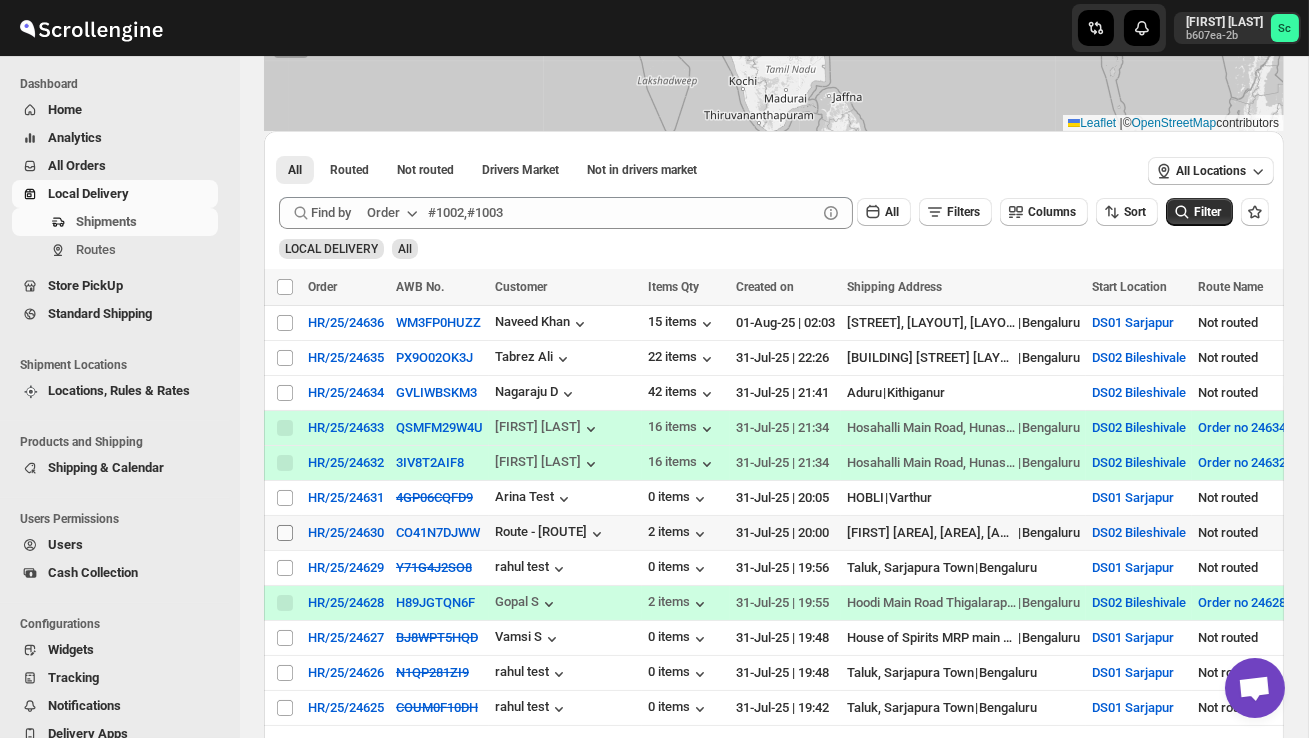 click on "Select shipment" at bounding box center [285, 533] 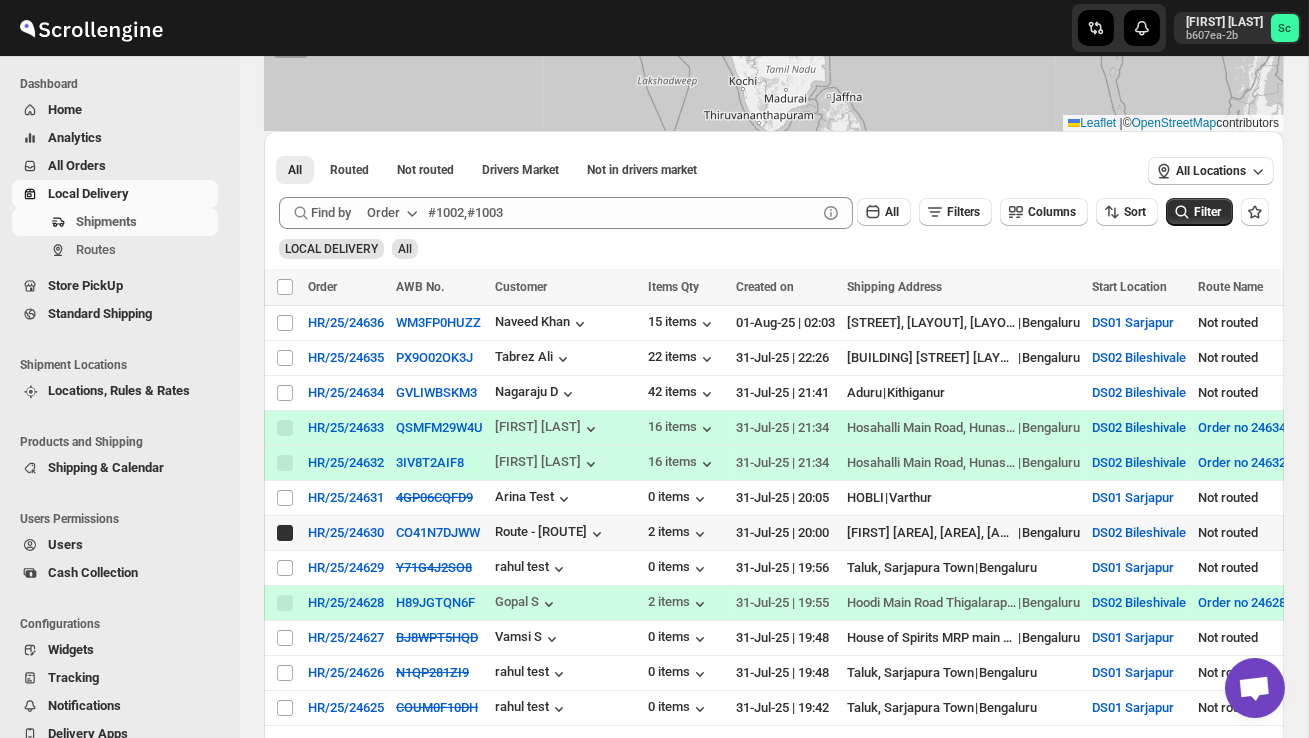 checkbox on "true" 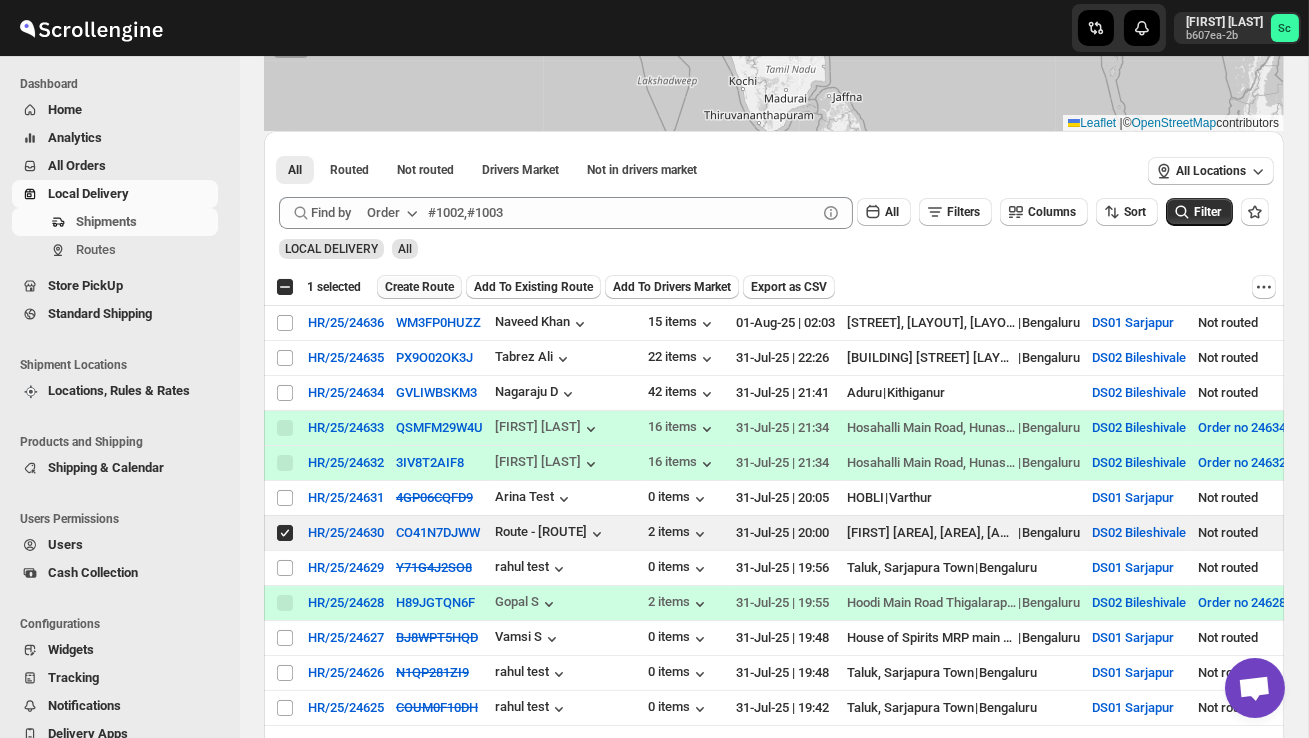 click on "Create Route" at bounding box center [419, 287] 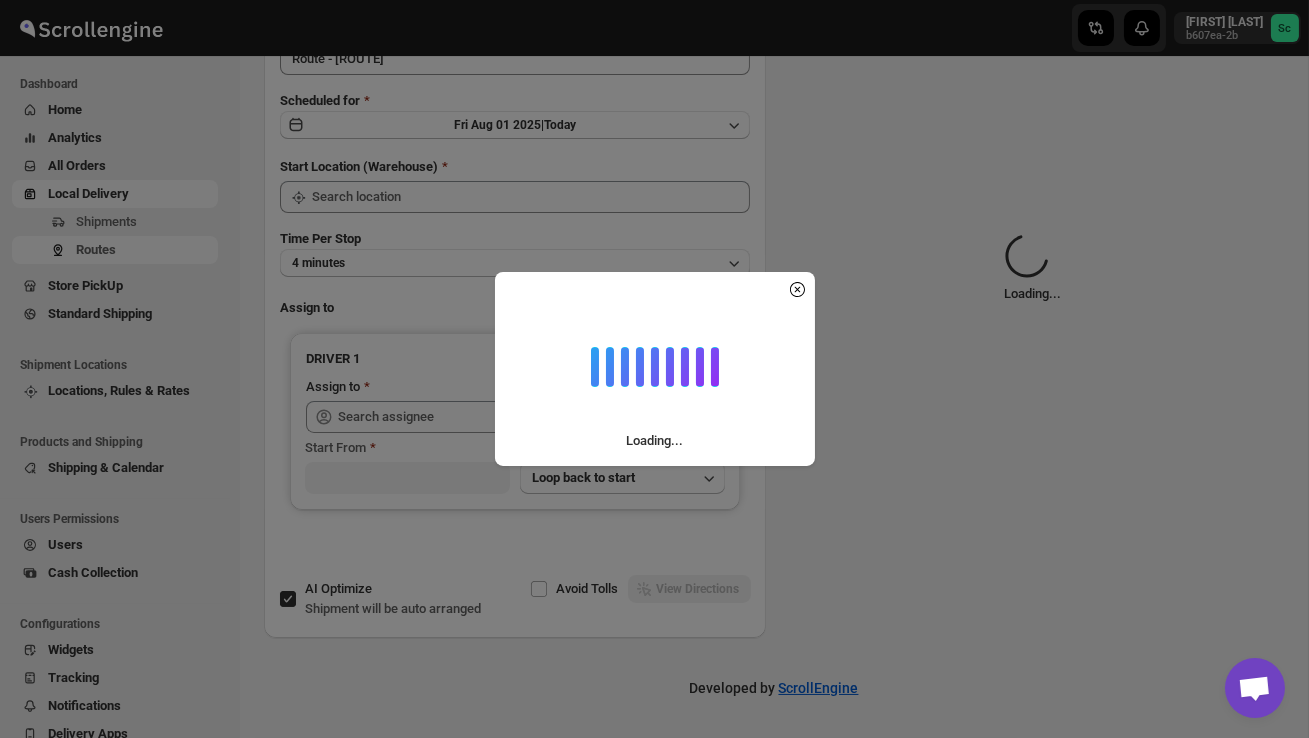 scroll, scrollTop: 0, scrollLeft: 0, axis: both 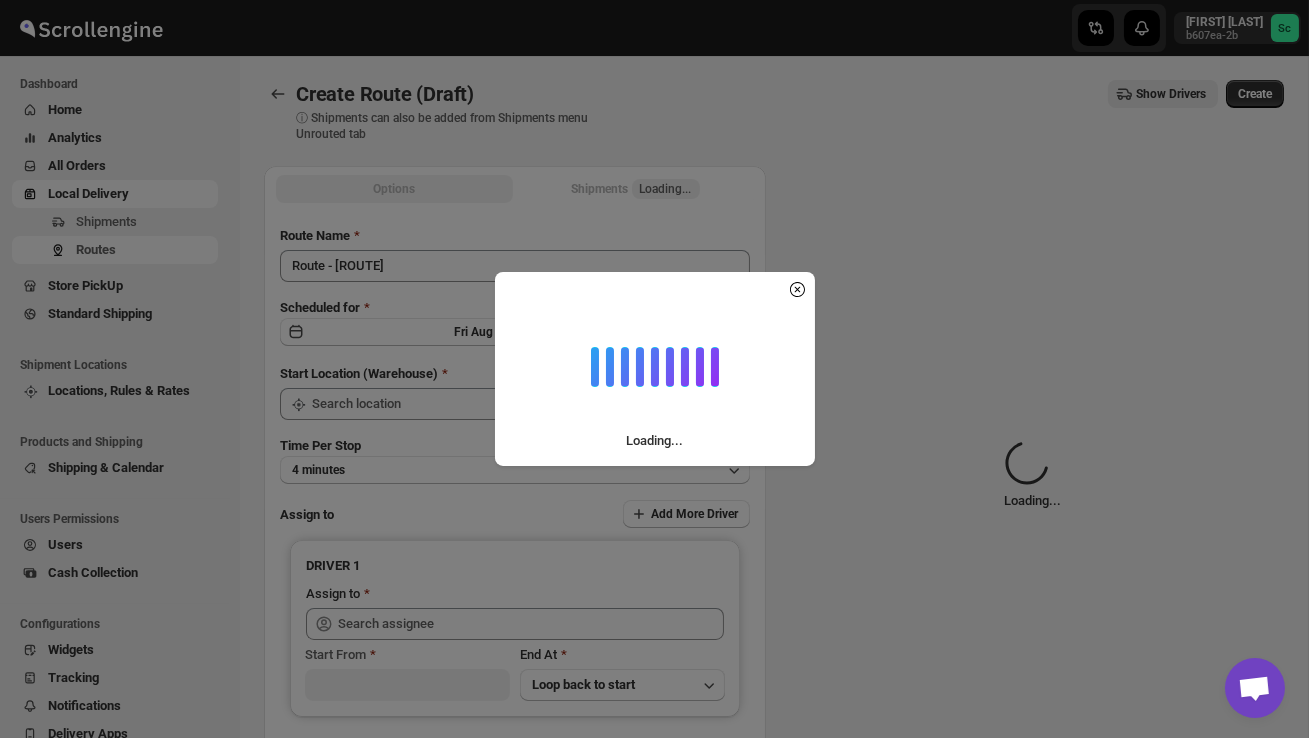 type on "DS02 Bileshivale" 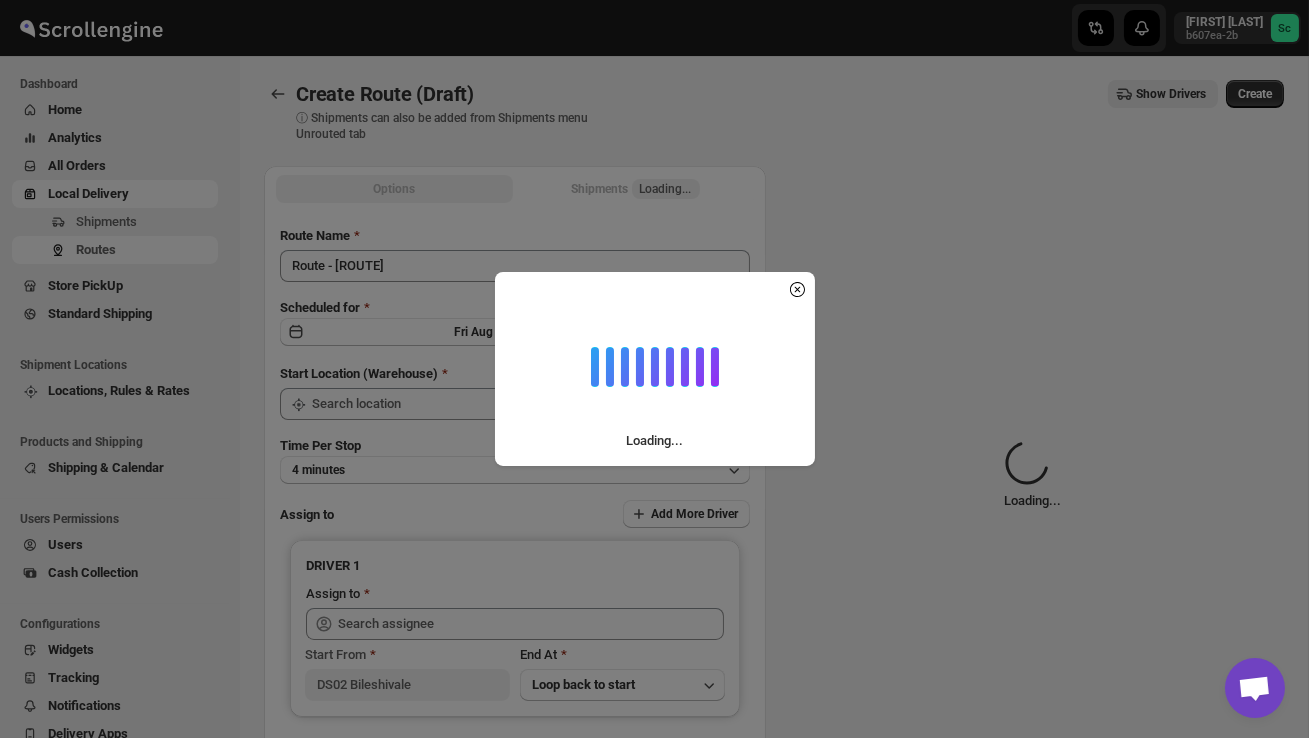 type on "DS02 Bileshivale" 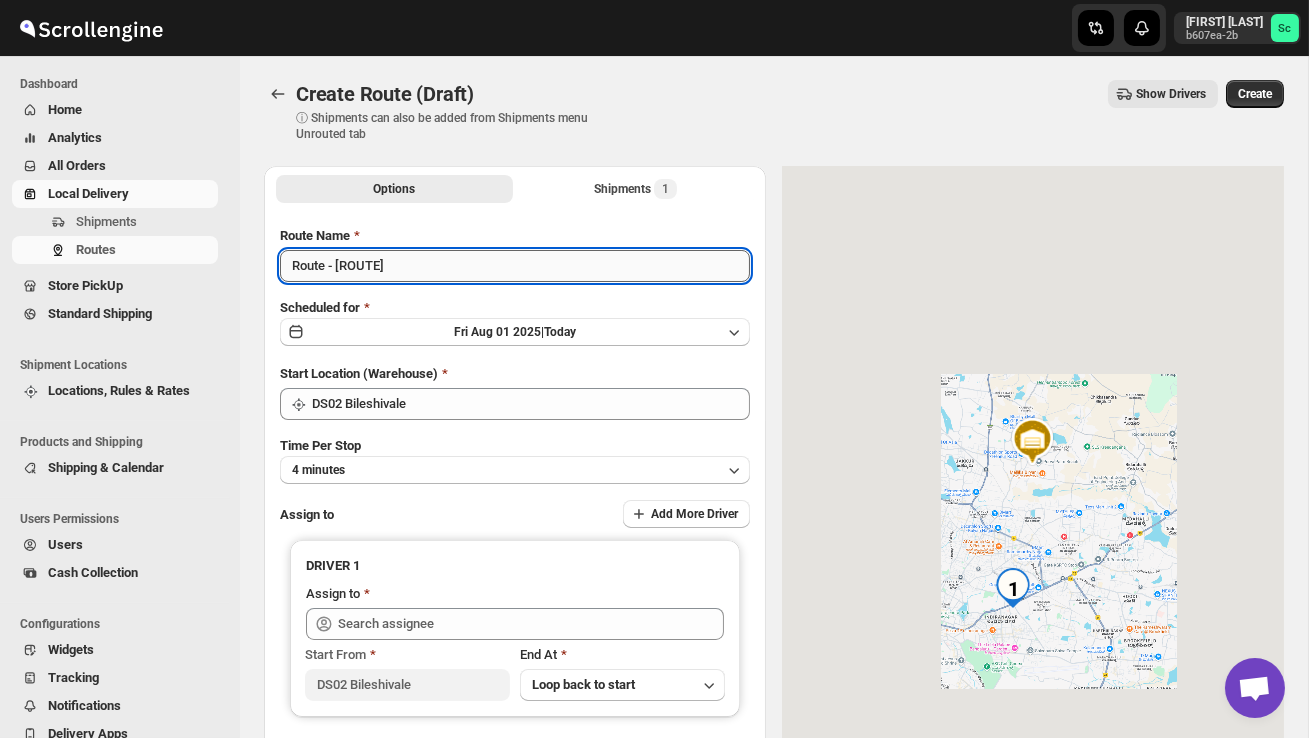 click on "Route - [ROUTE]" at bounding box center (515, 266) 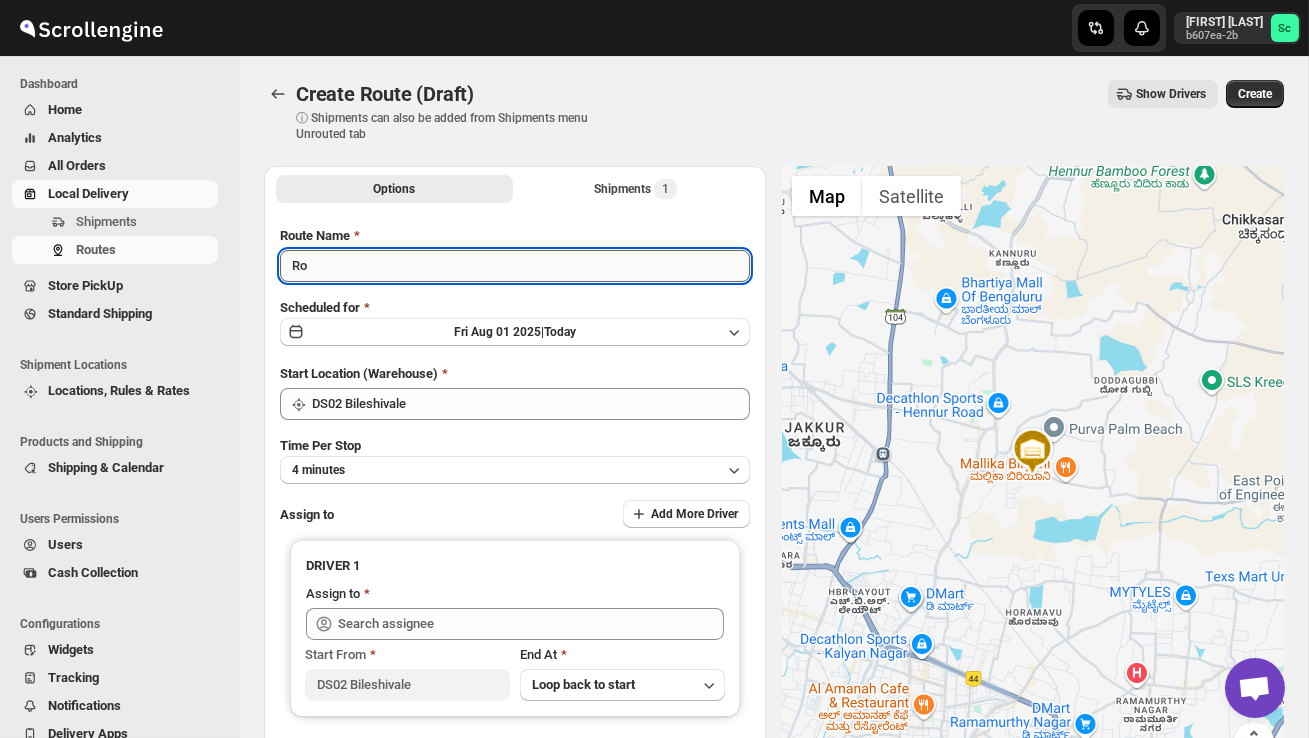 type on "R" 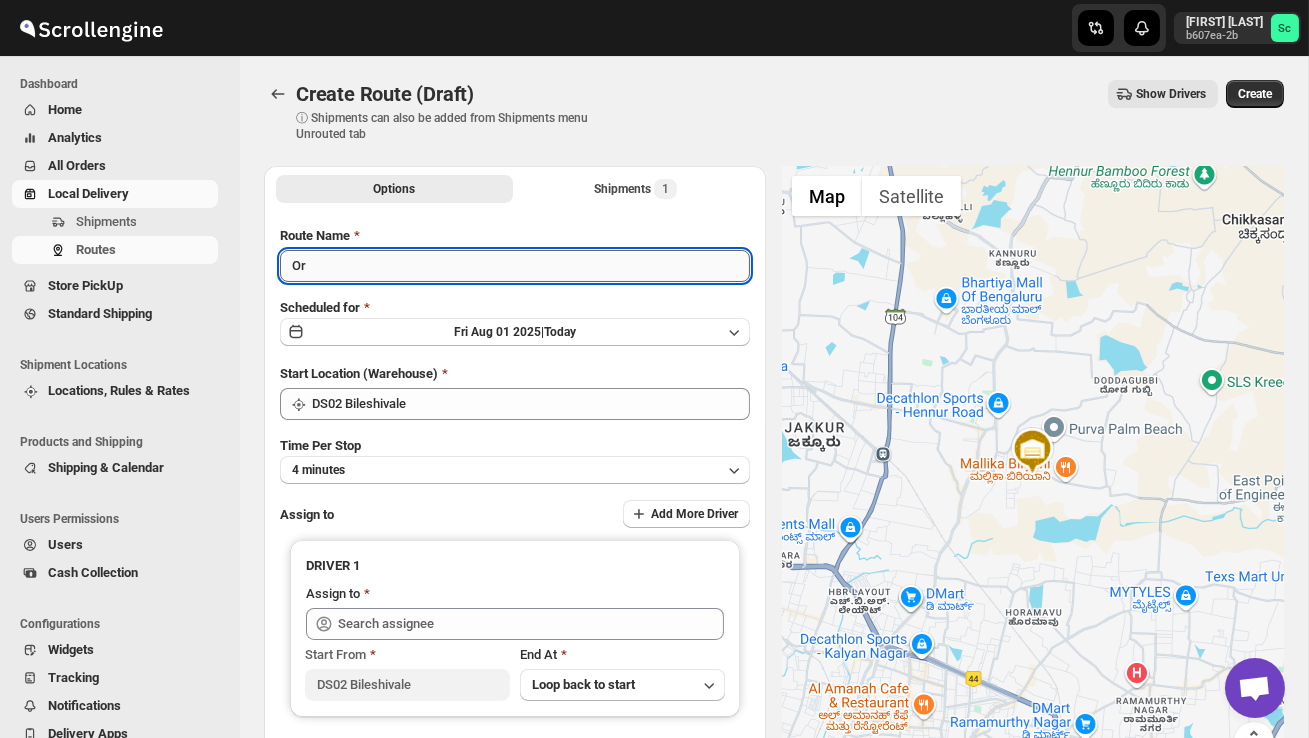 type on "O" 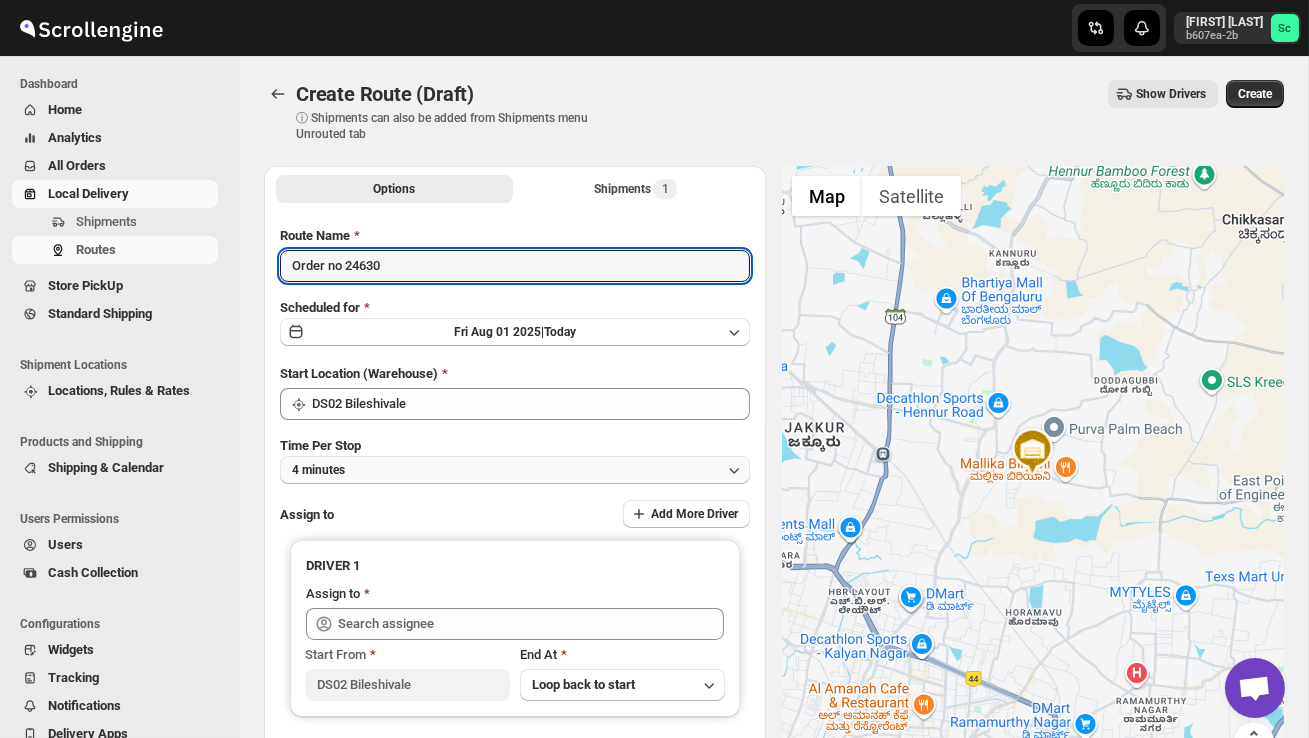 type on "Order no 24630" 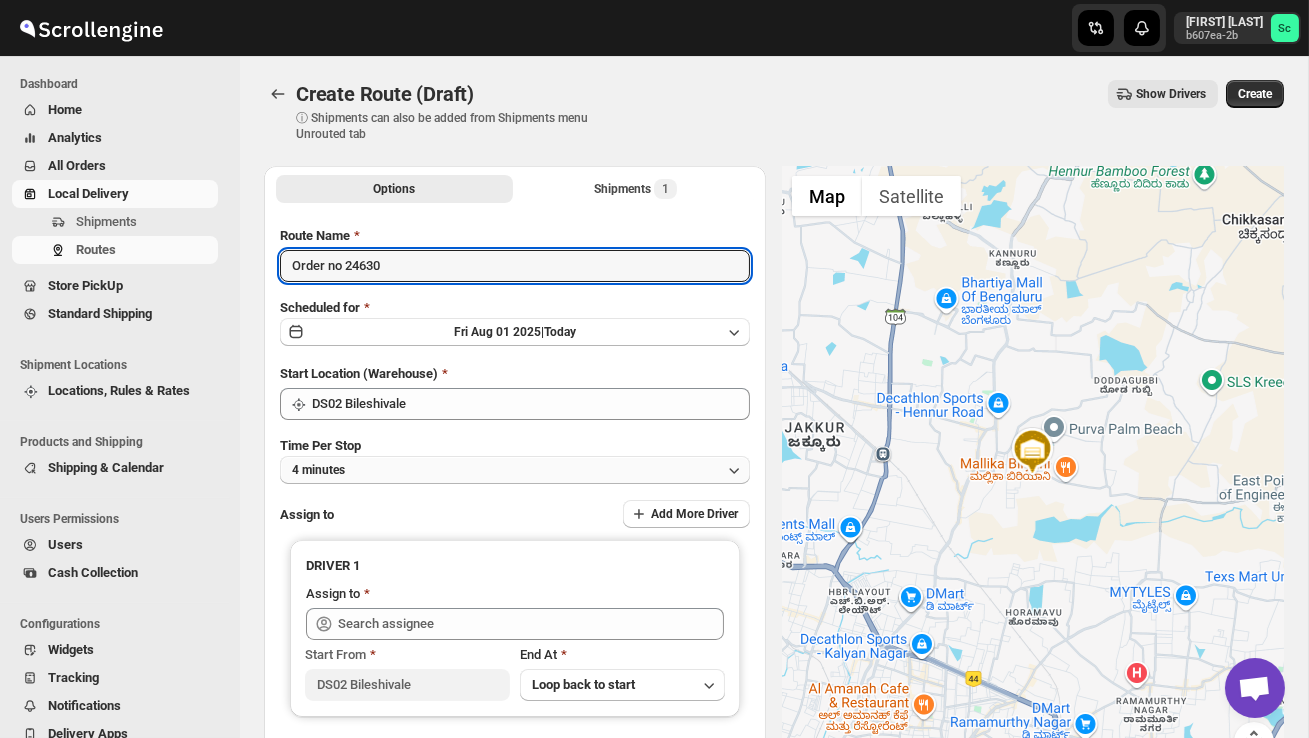 click on "4 minutes" at bounding box center [515, 470] 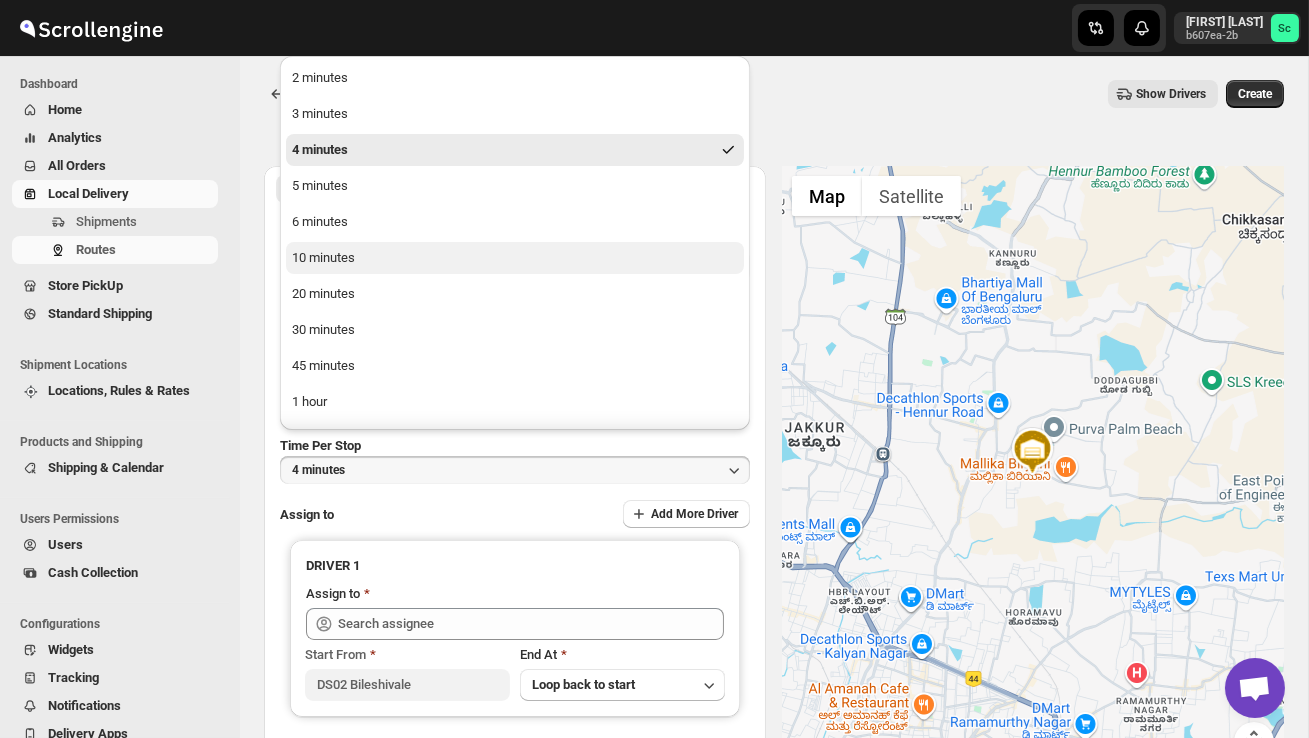 click on "10 minutes" at bounding box center (515, 258) 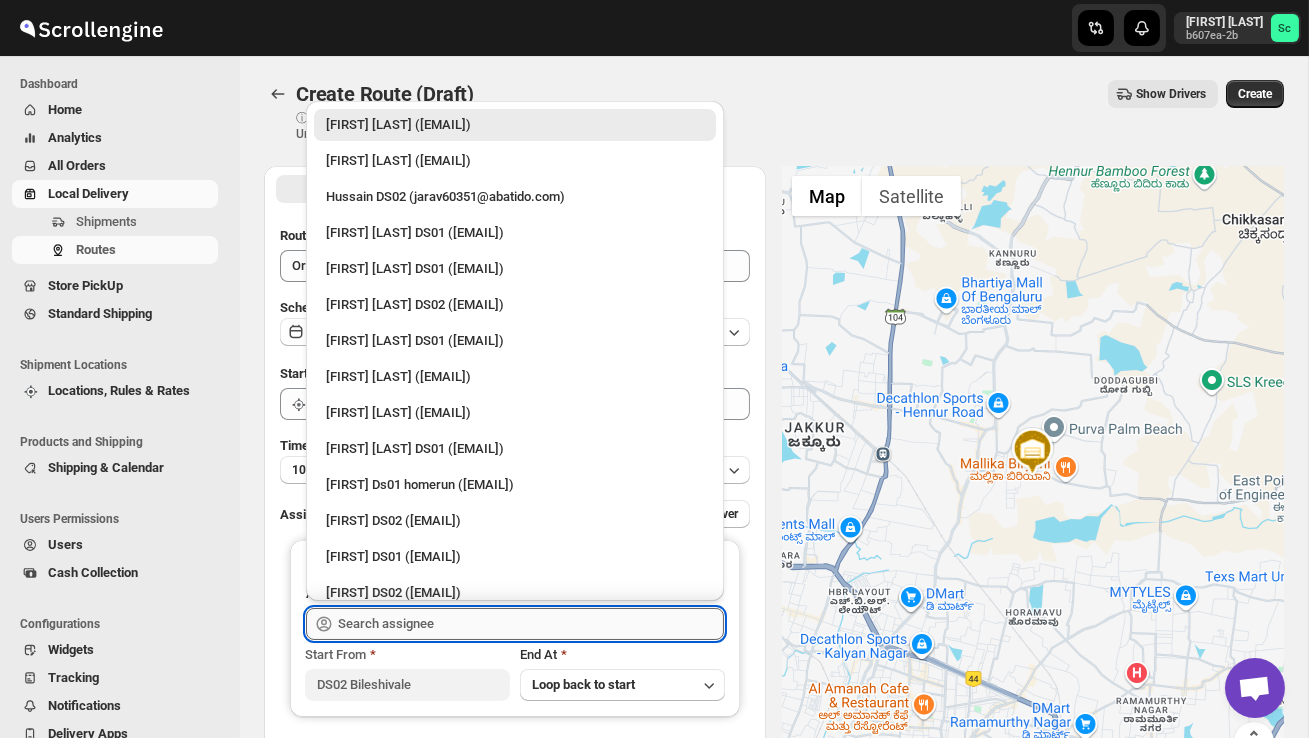 click at bounding box center (531, 624) 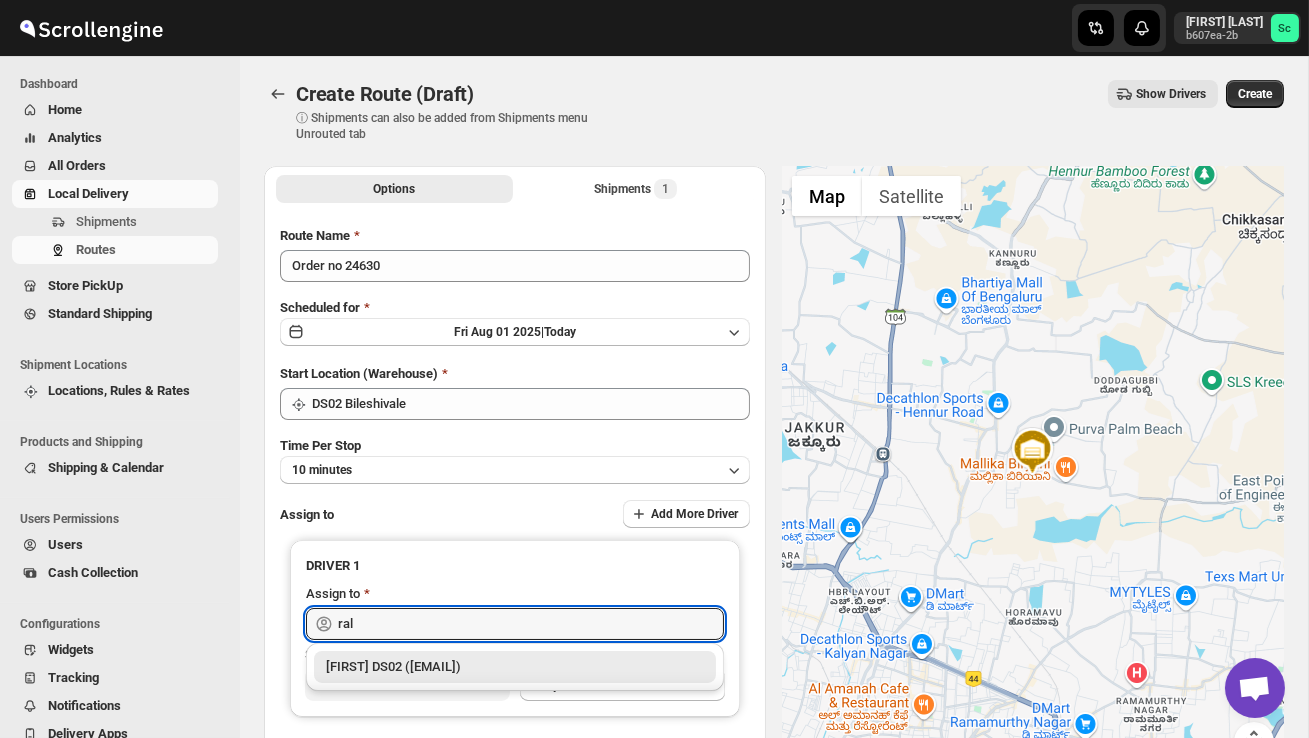 click on "[FIRST] DS02 ([EMAIL])" at bounding box center (515, 667) 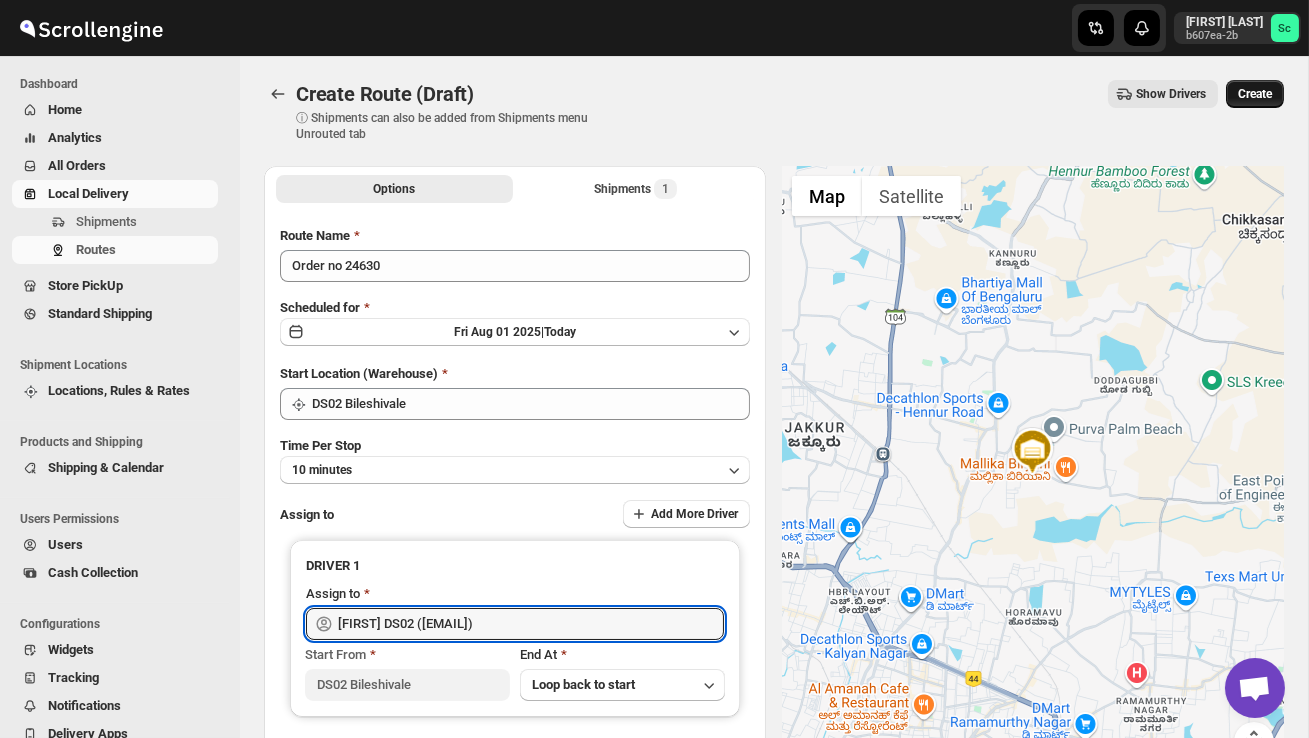 type on "[FIRST] DS02 ([EMAIL])" 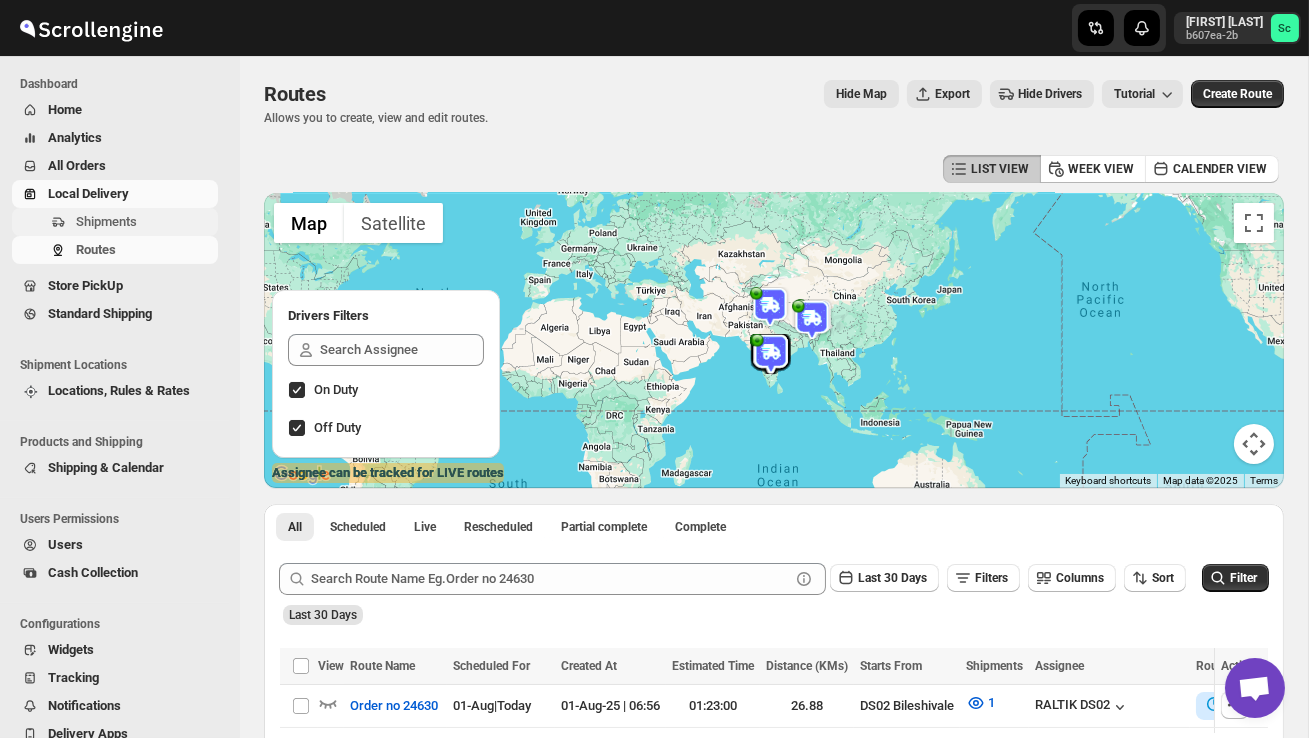 click on "Shipments" at bounding box center [145, 222] 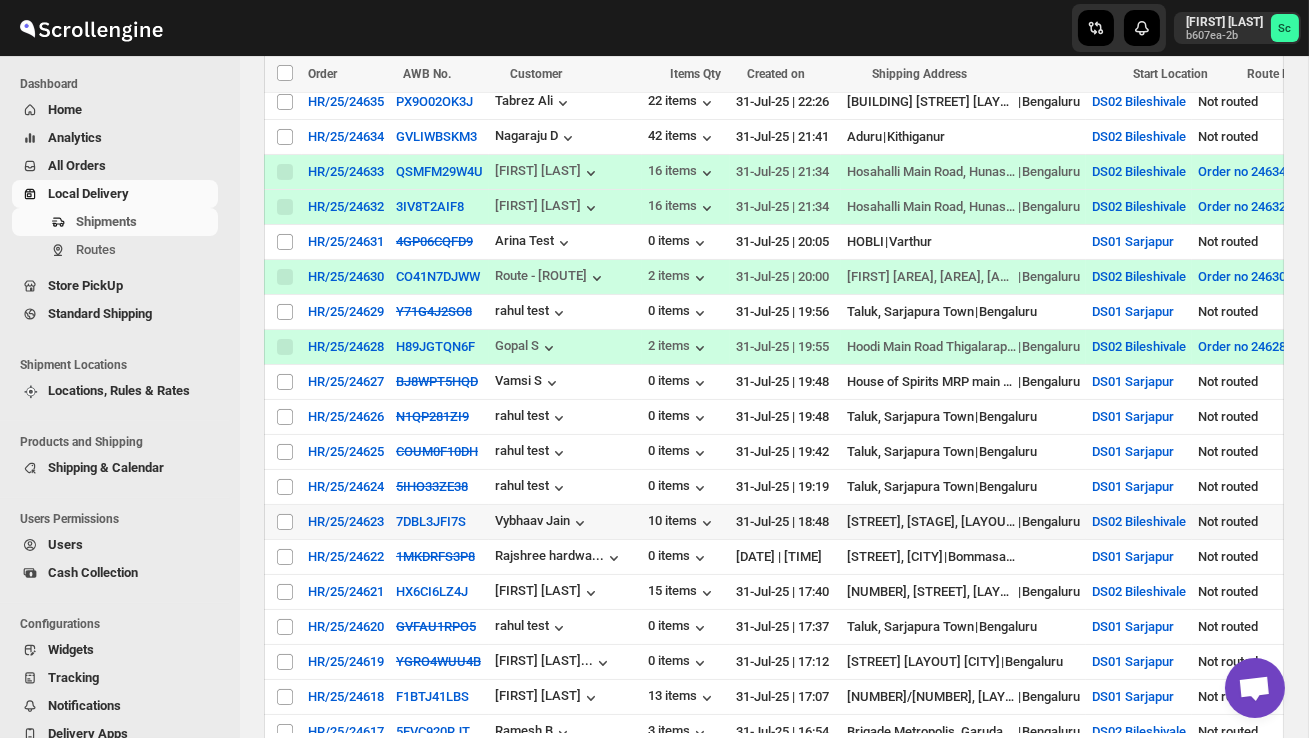 scroll, scrollTop: 497, scrollLeft: 0, axis: vertical 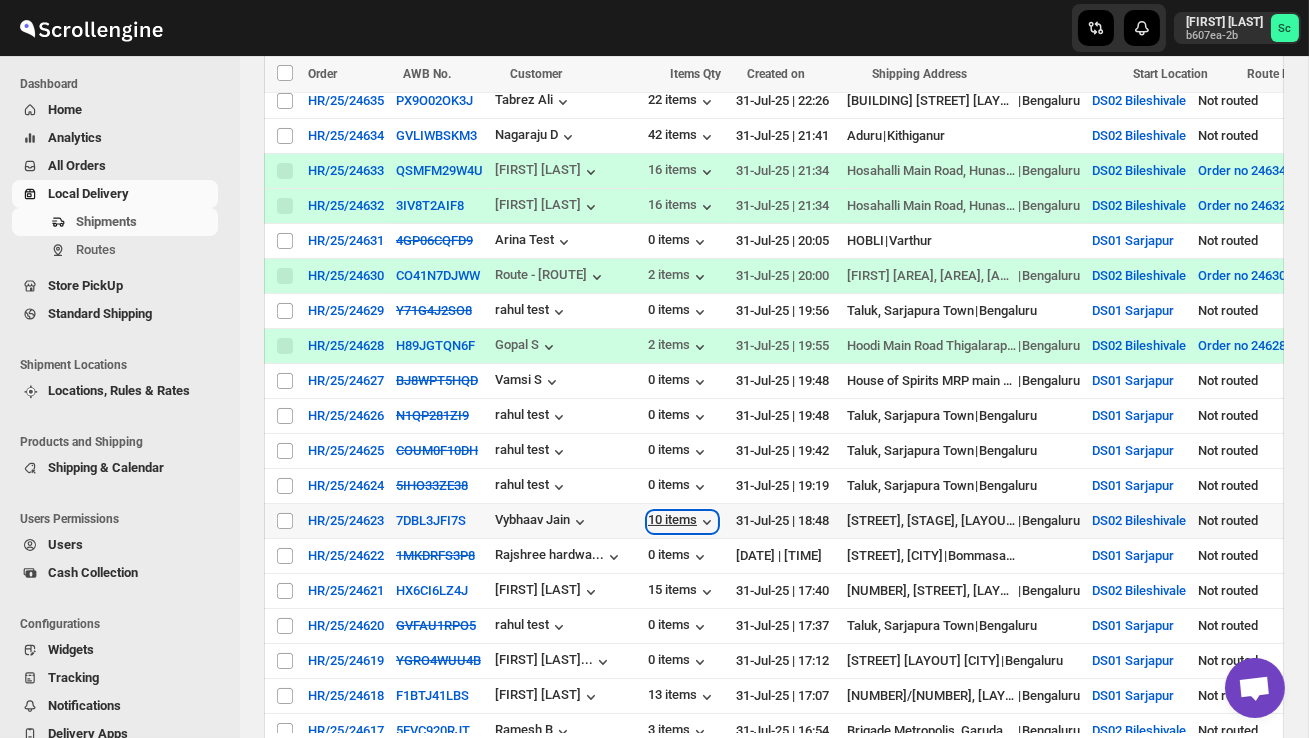click on "10    items" at bounding box center (682, 522) 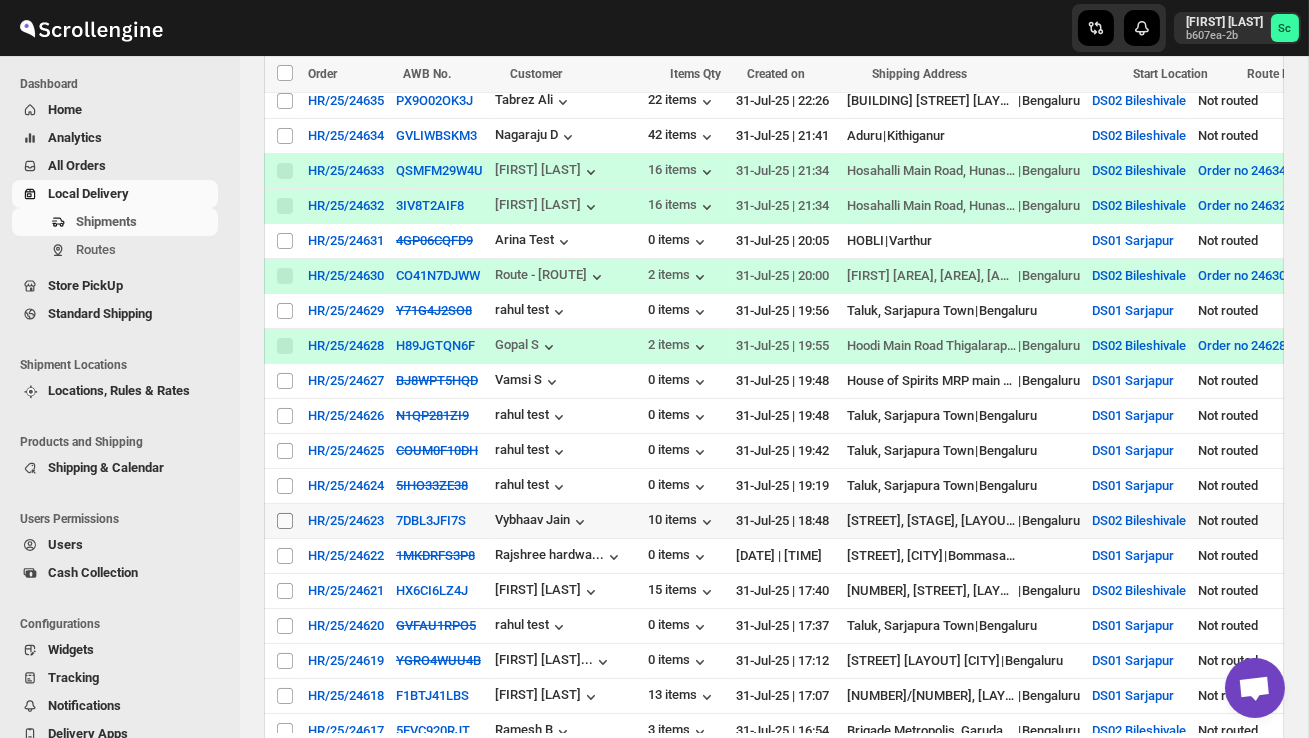 click on "Select shipment" at bounding box center (285, 521) 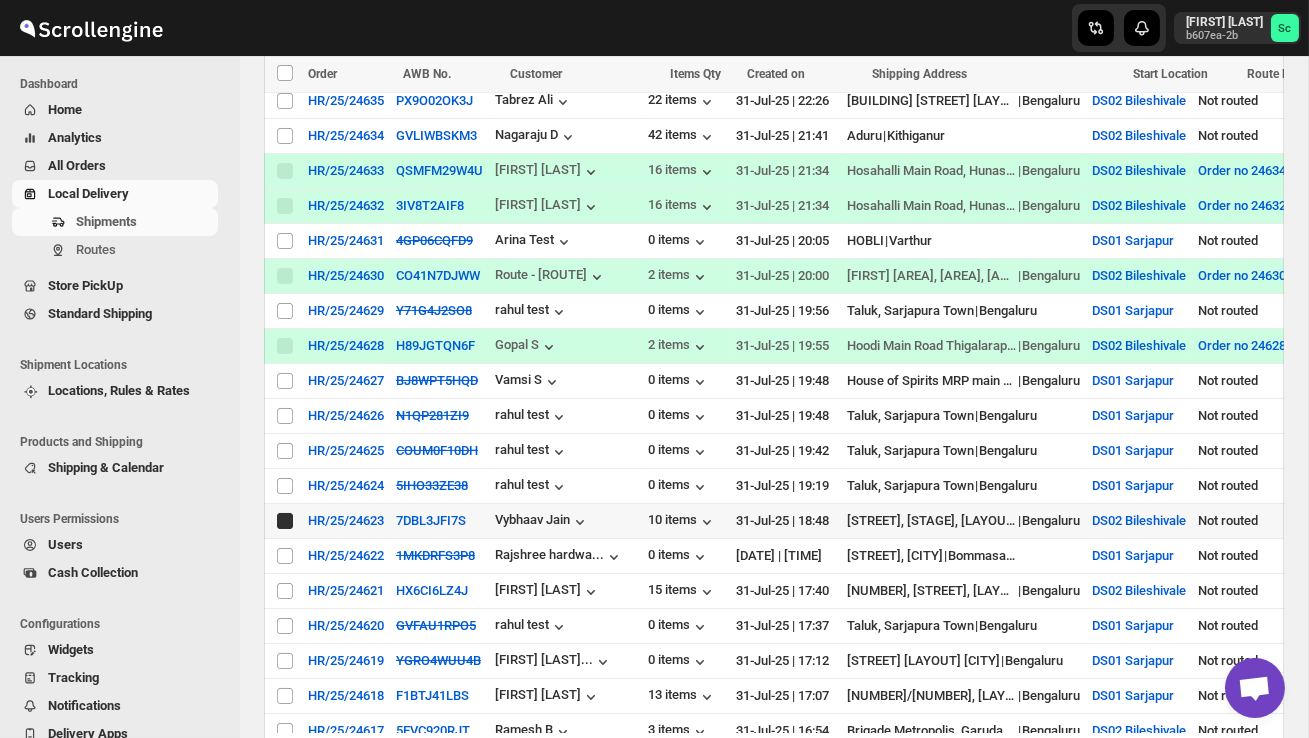 checkbox on "true" 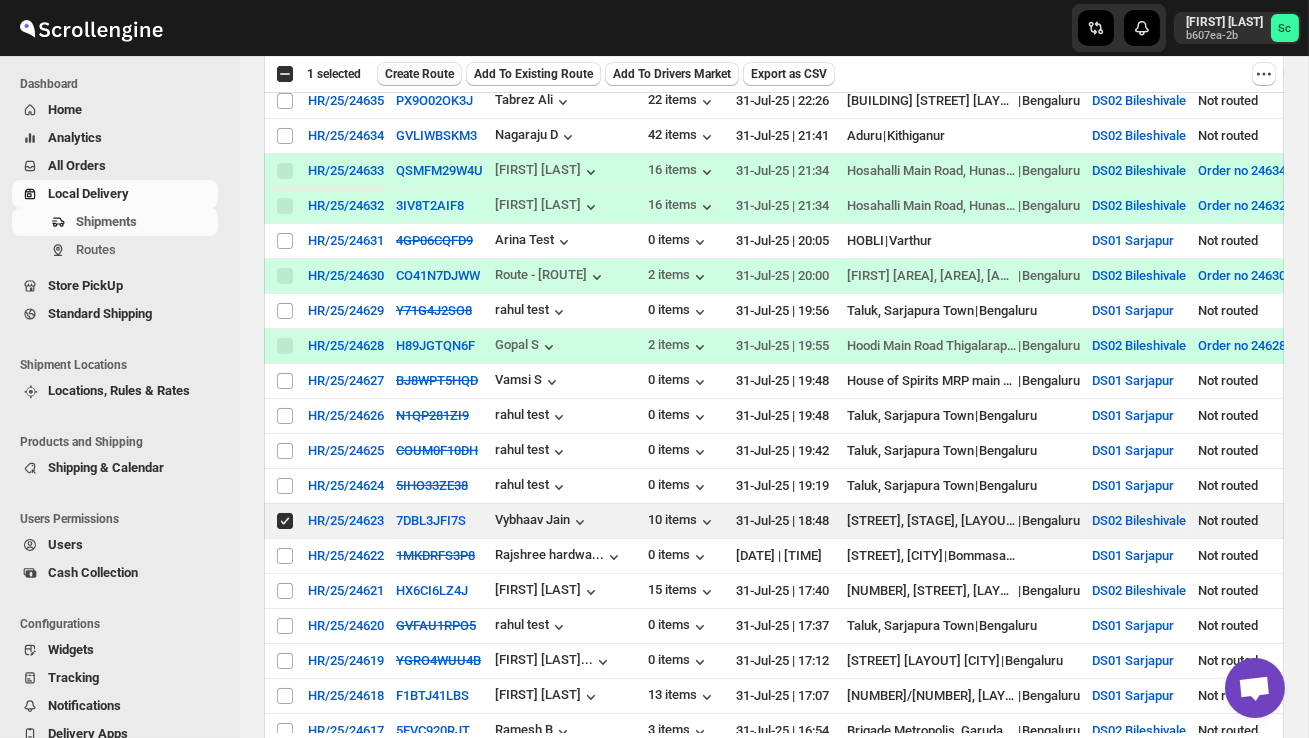 click on "Create Route" at bounding box center (419, 74) 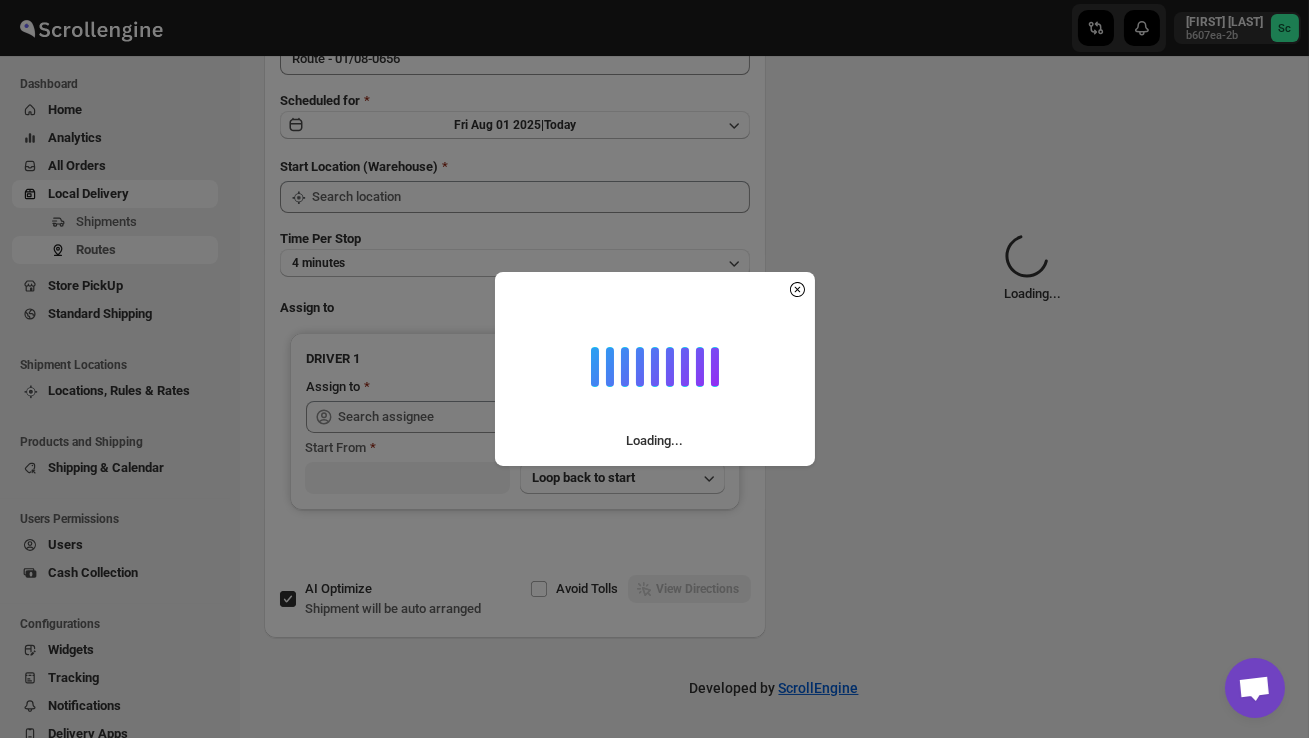scroll, scrollTop: 0, scrollLeft: 0, axis: both 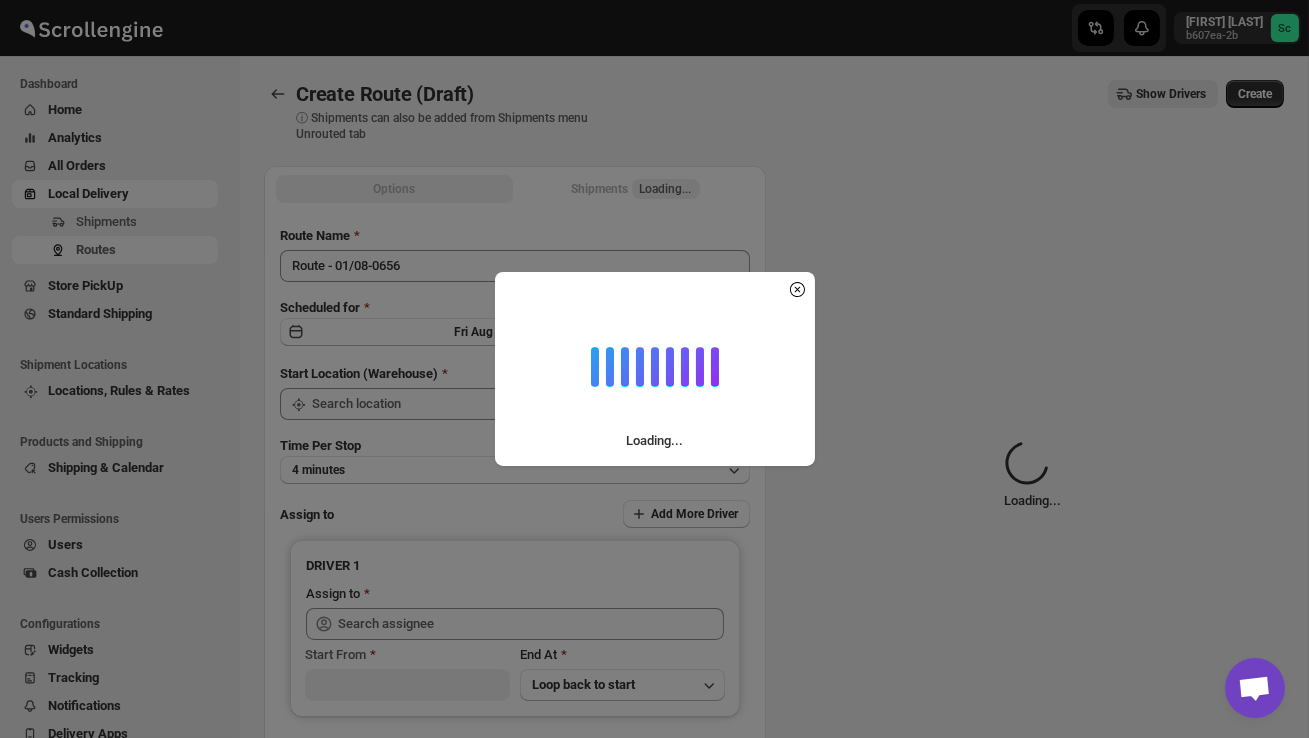 type on "DS02 Bileshivale" 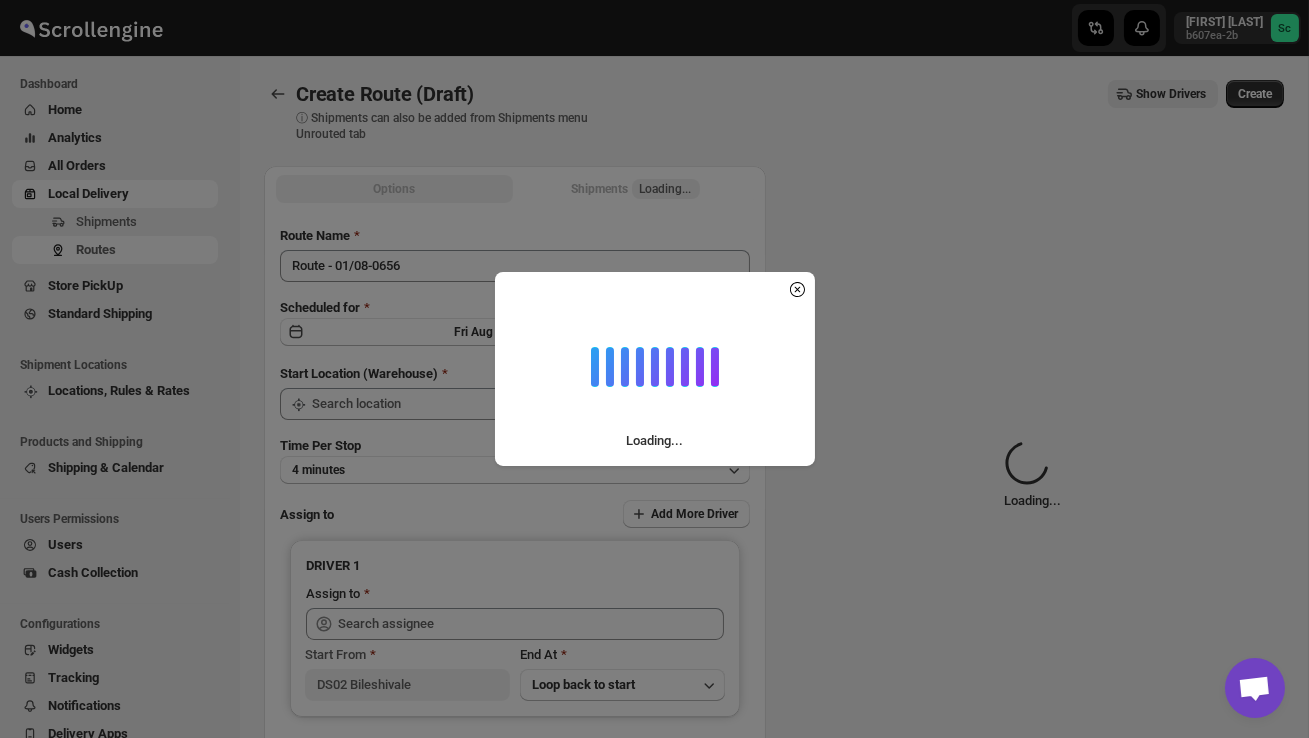 type on "DS02 Bileshivale" 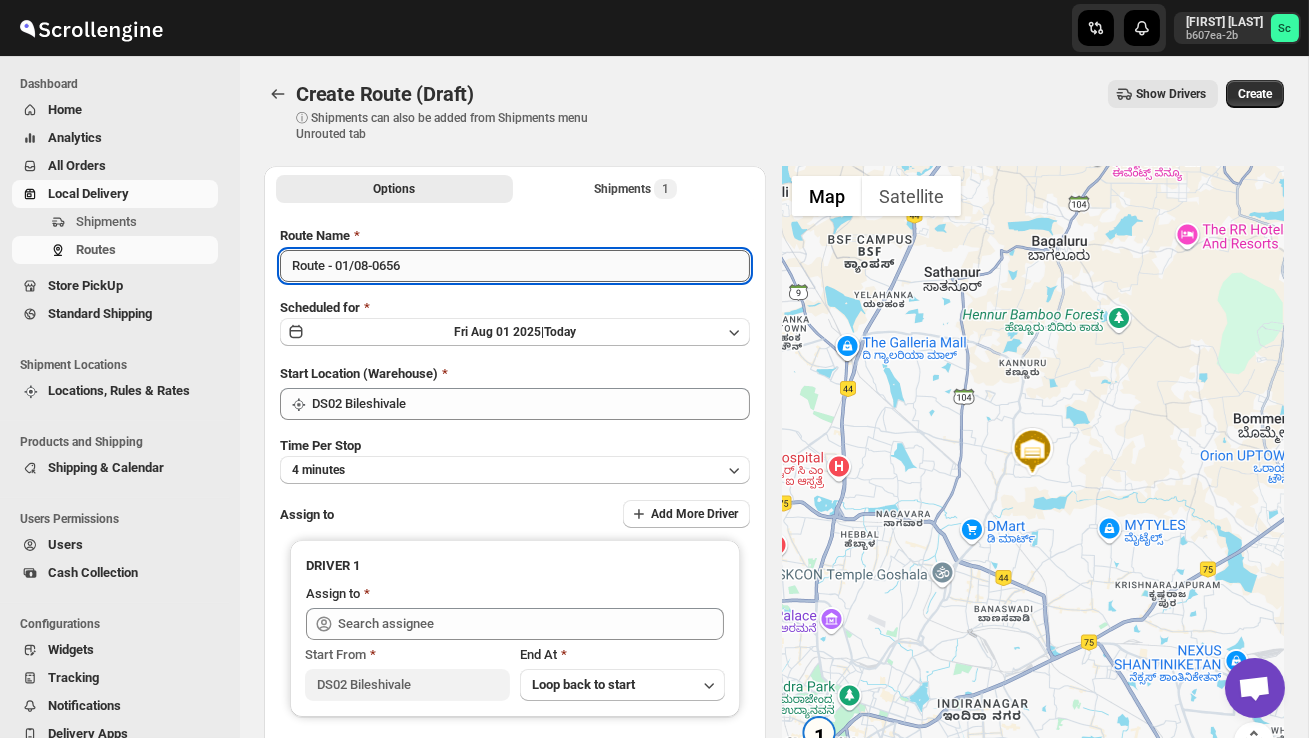 click on "Route - 01/08-0656" at bounding box center (515, 266) 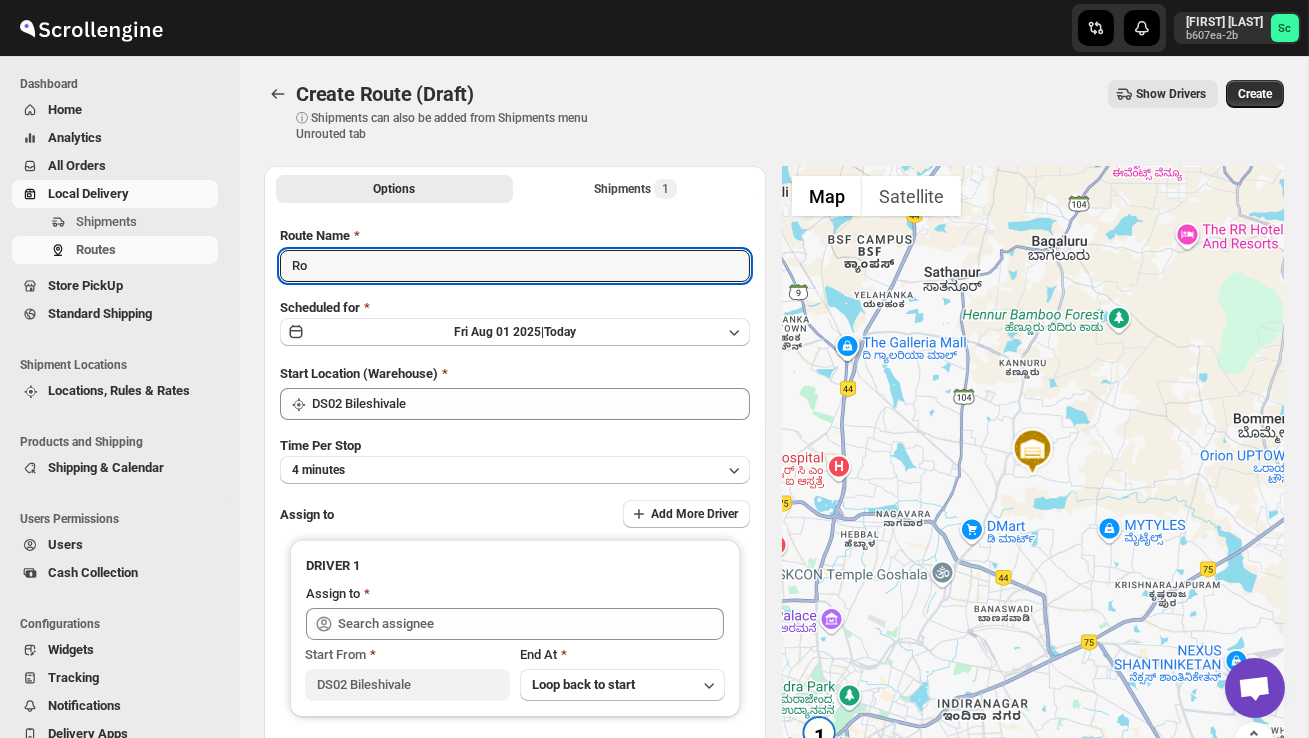 type on "R" 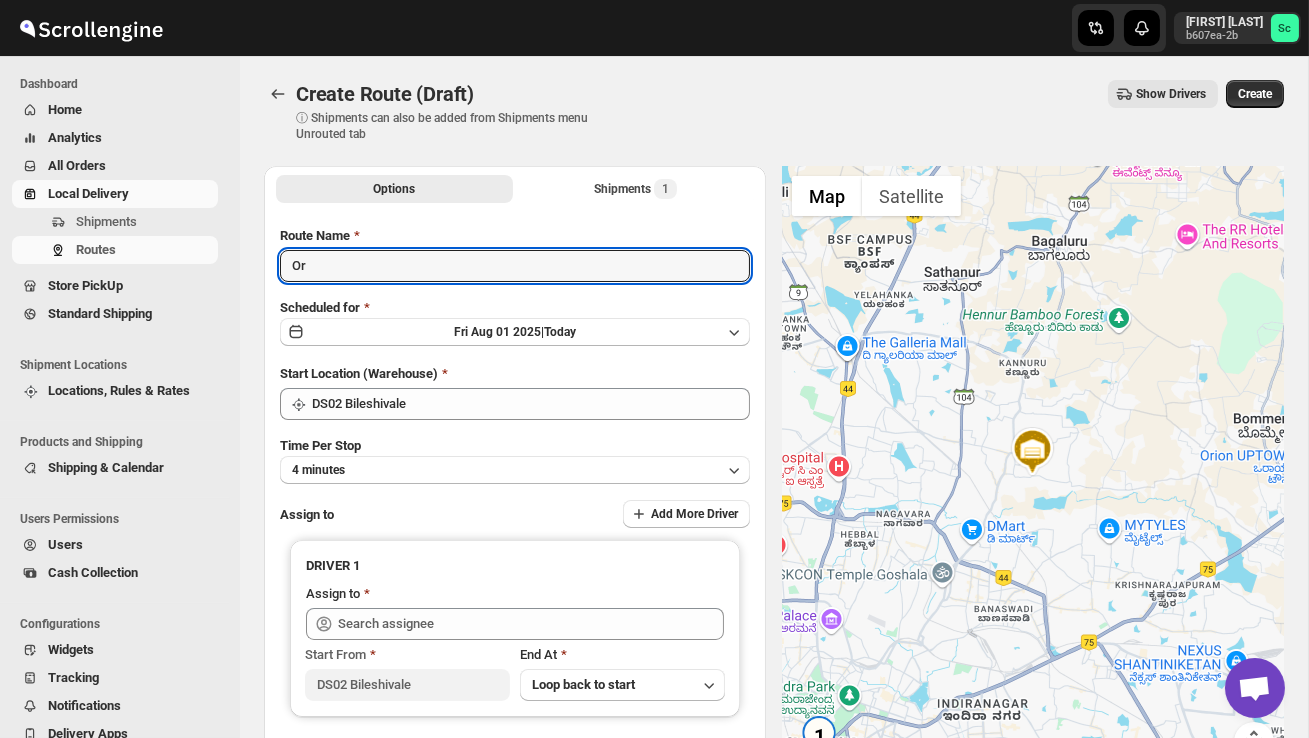type on "O" 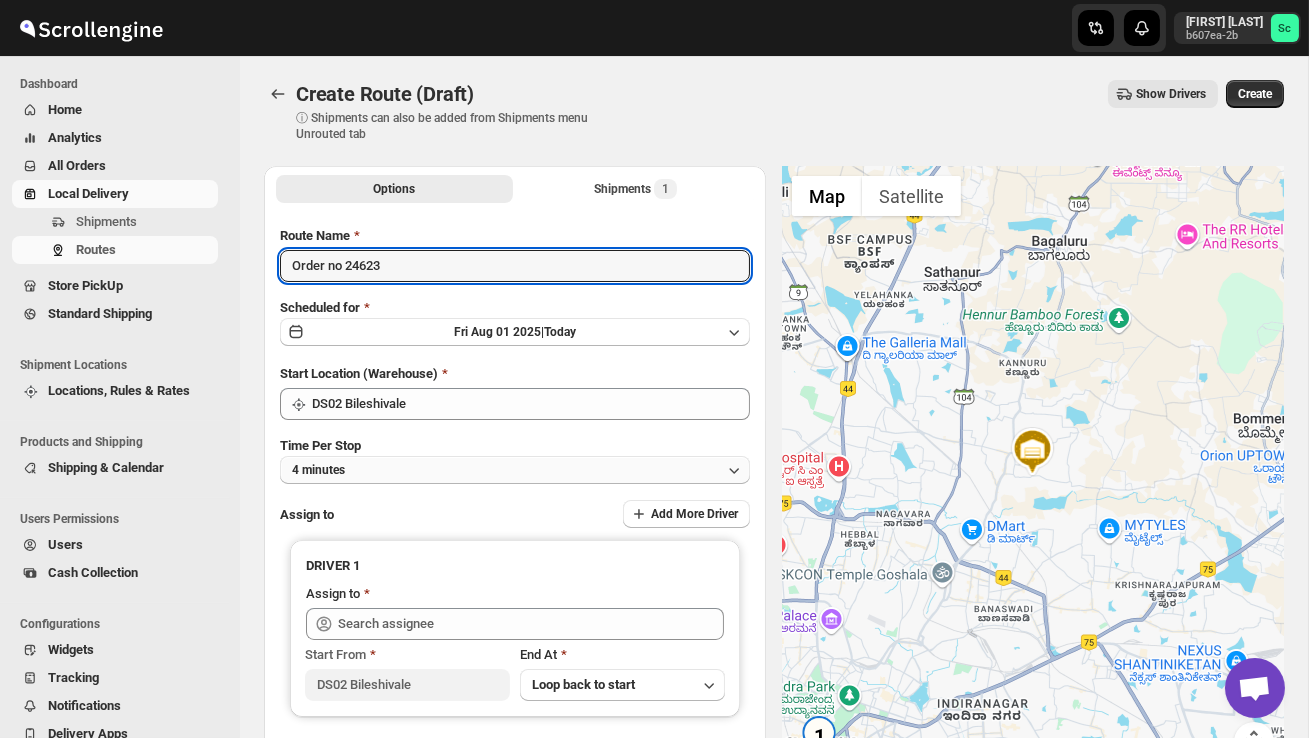 type on "Order no 24623" 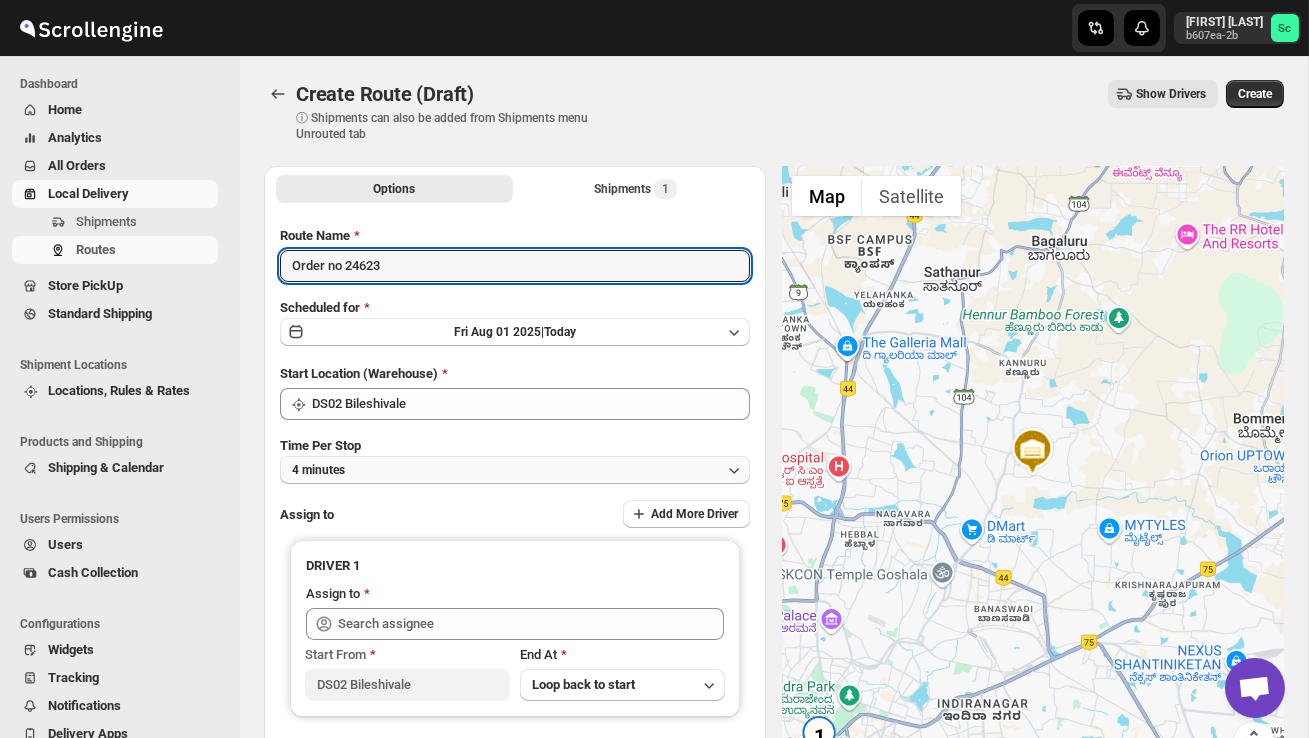 click on "4 minutes" at bounding box center (515, 470) 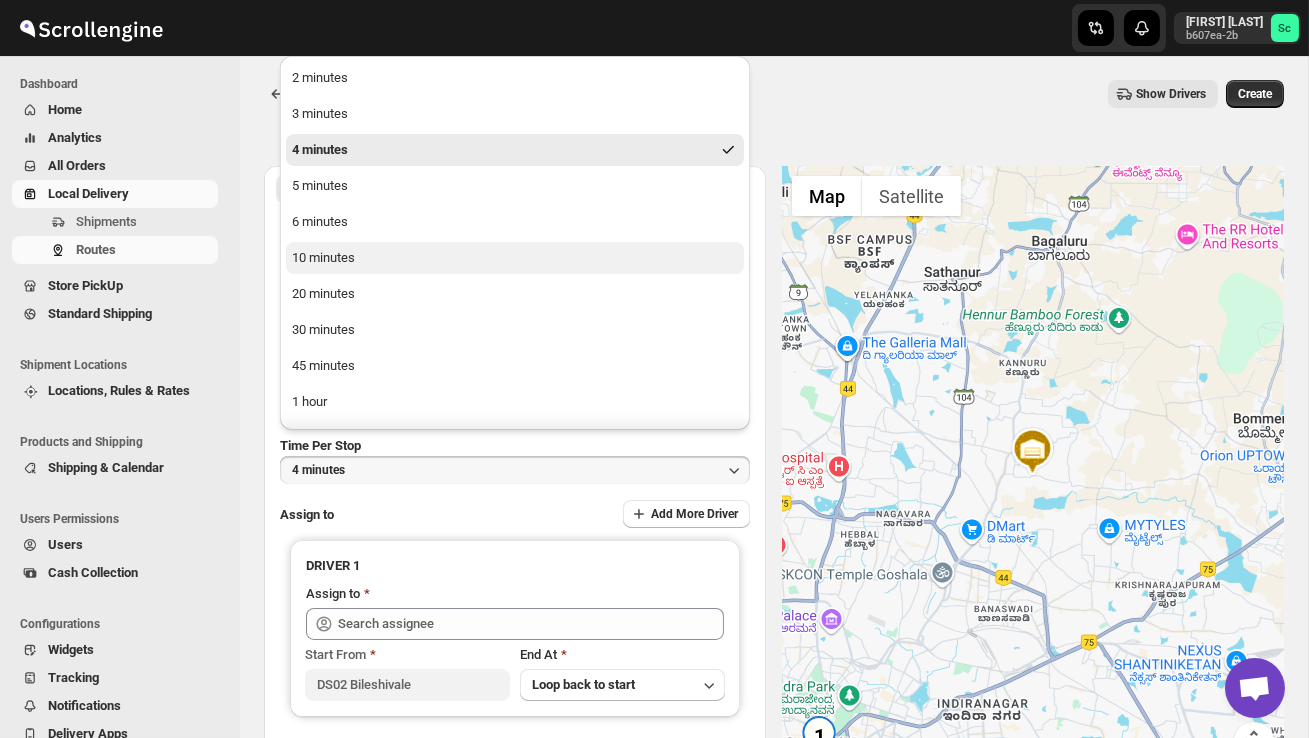 click on "10 minutes" at bounding box center (515, 258) 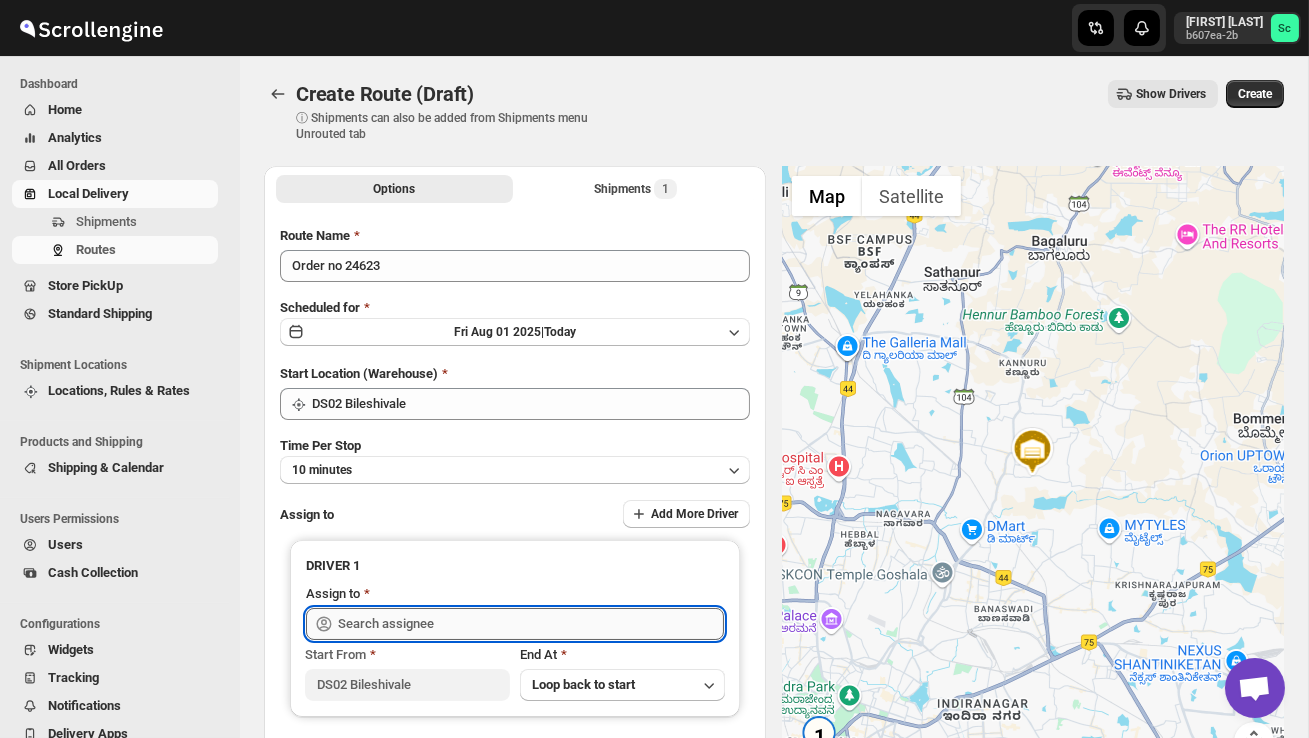 click at bounding box center (531, 624) 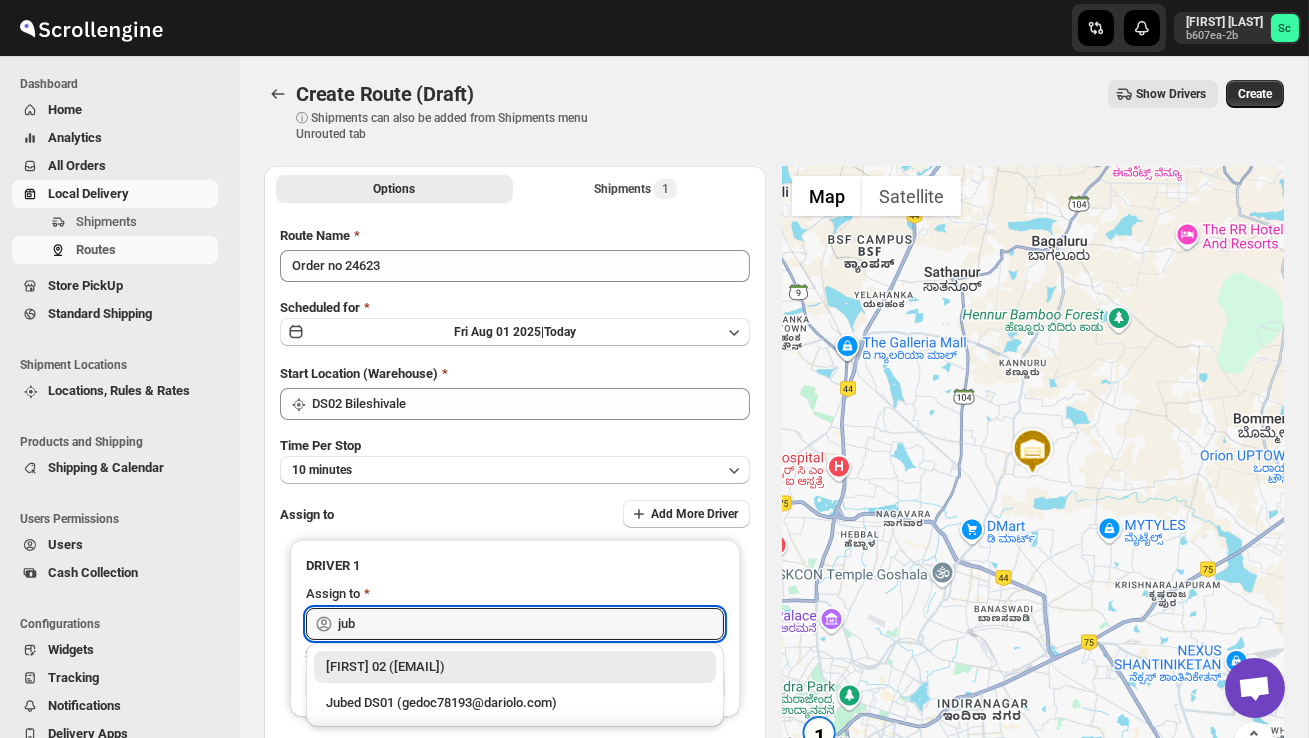 click on "[FIRST] 02 ([EMAIL])" at bounding box center (515, 667) 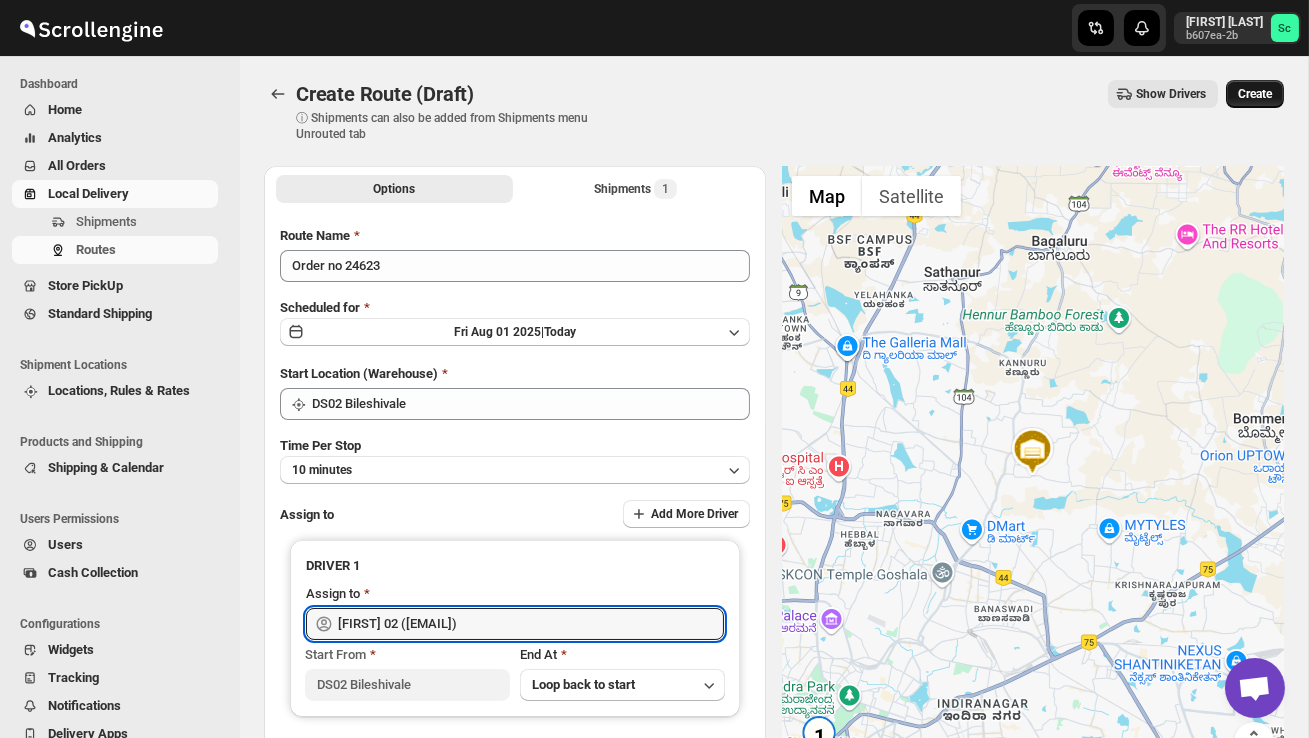 type on "[FIRST] 02 ([EMAIL])" 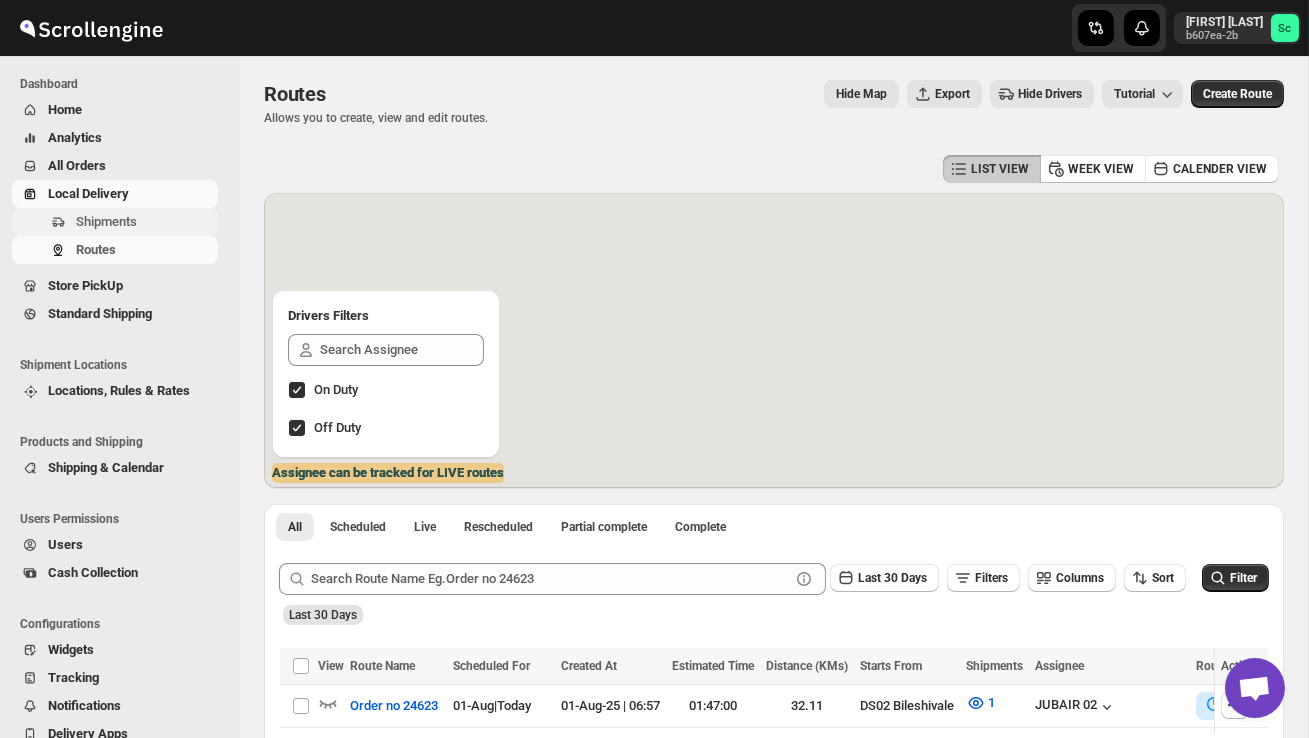 click on "Shipments" at bounding box center [115, 222] 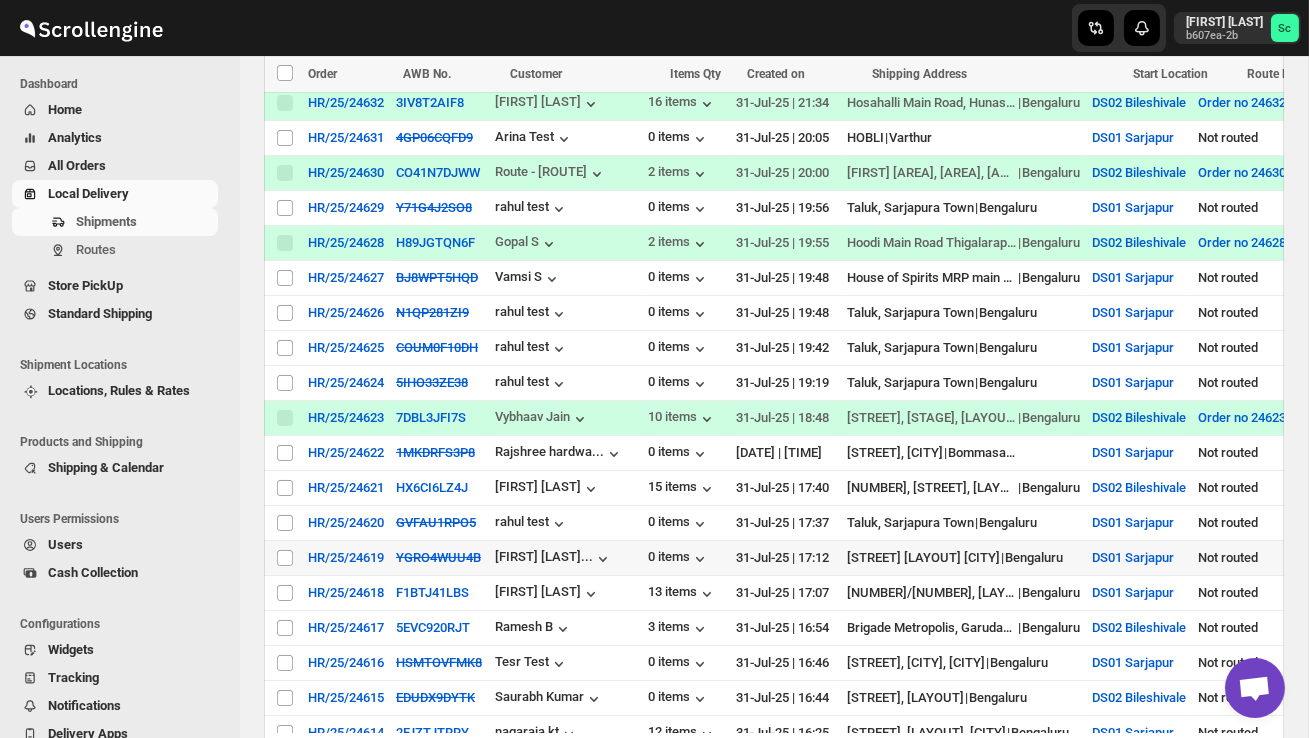 scroll, scrollTop: 602, scrollLeft: 0, axis: vertical 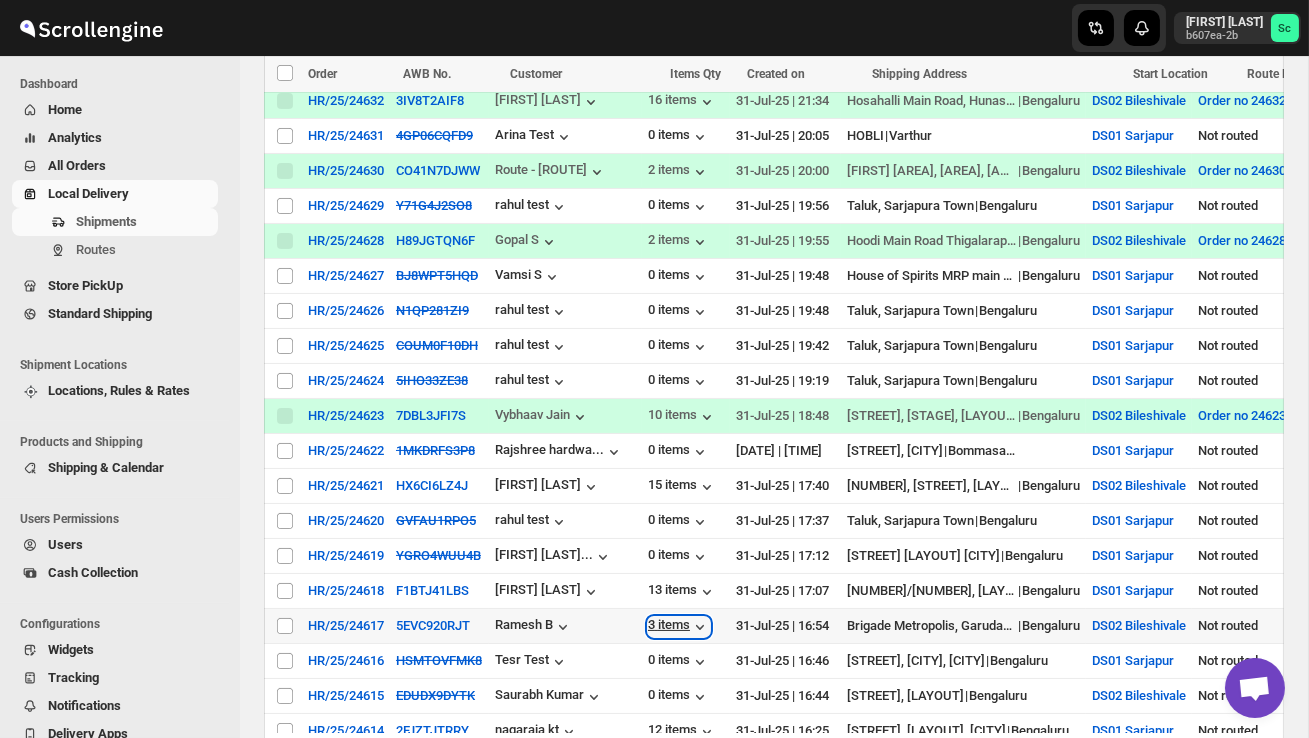 click on "3    items" at bounding box center [679, 627] 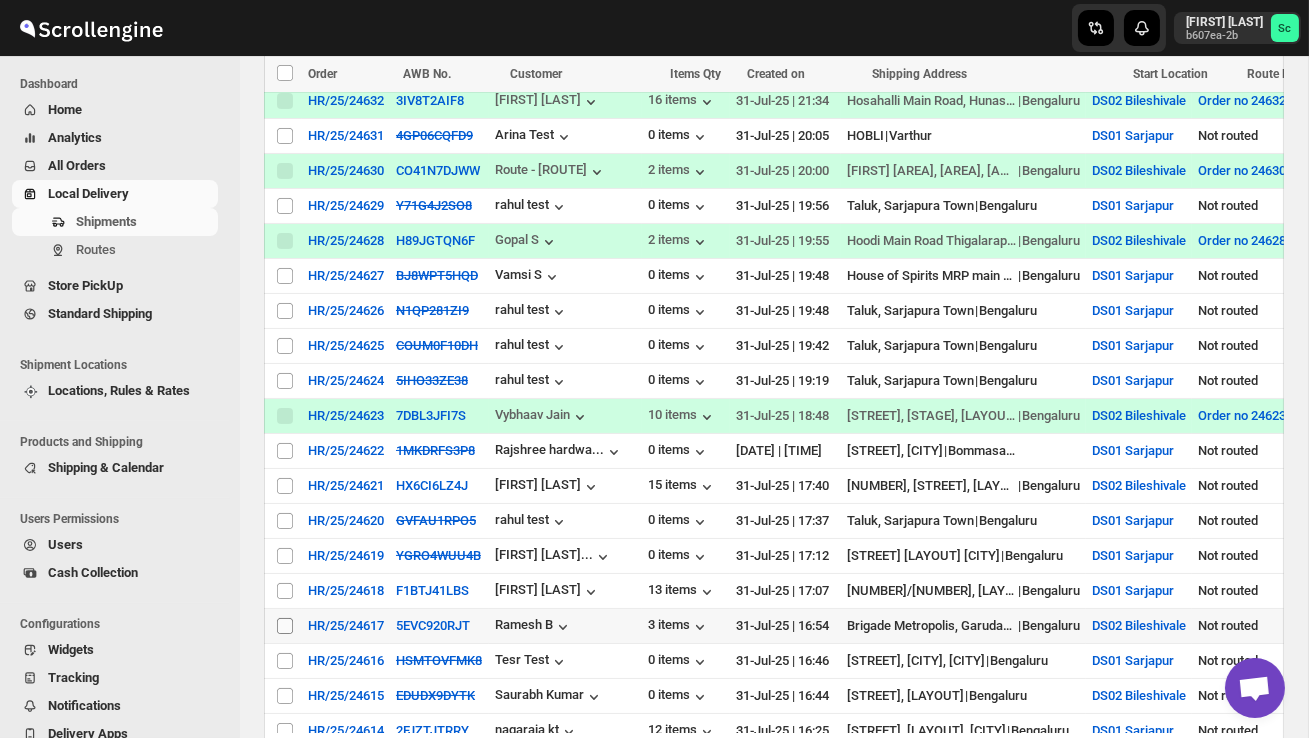 click on "Select shipment" at bounding box center (285, 626) 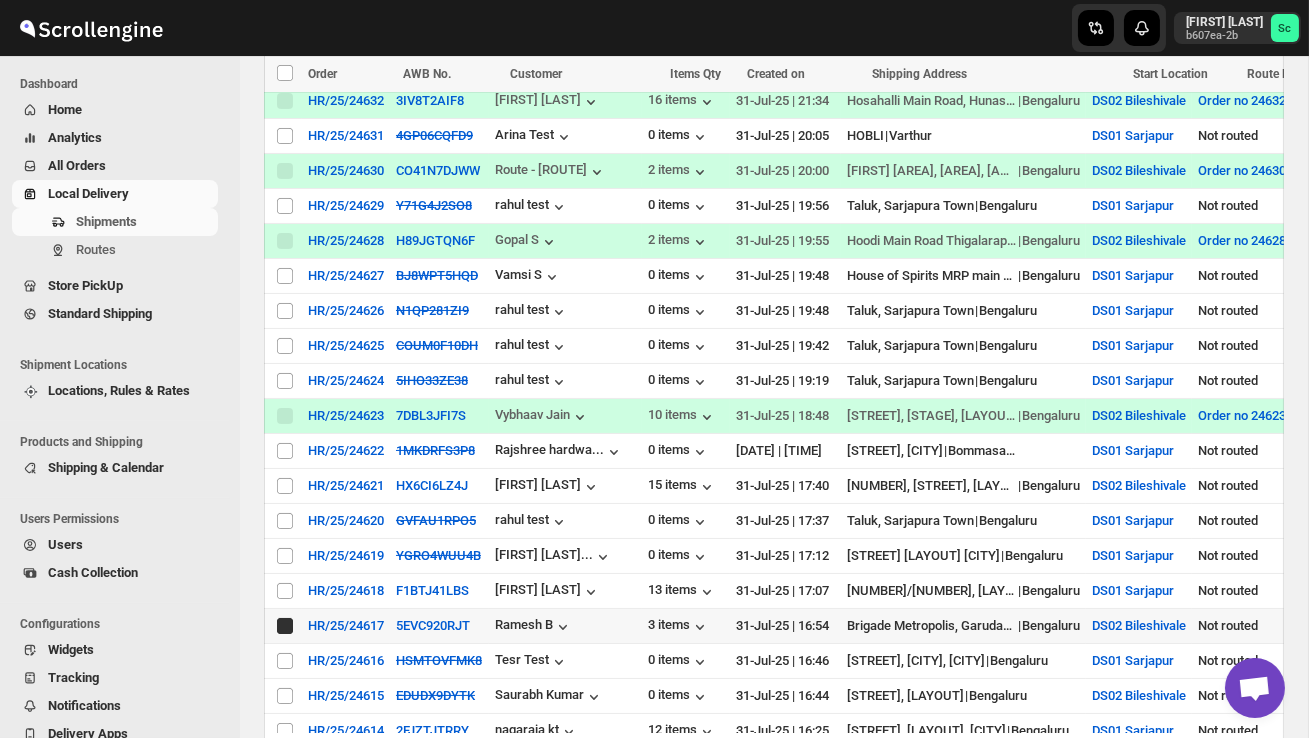 checkbox on "true" 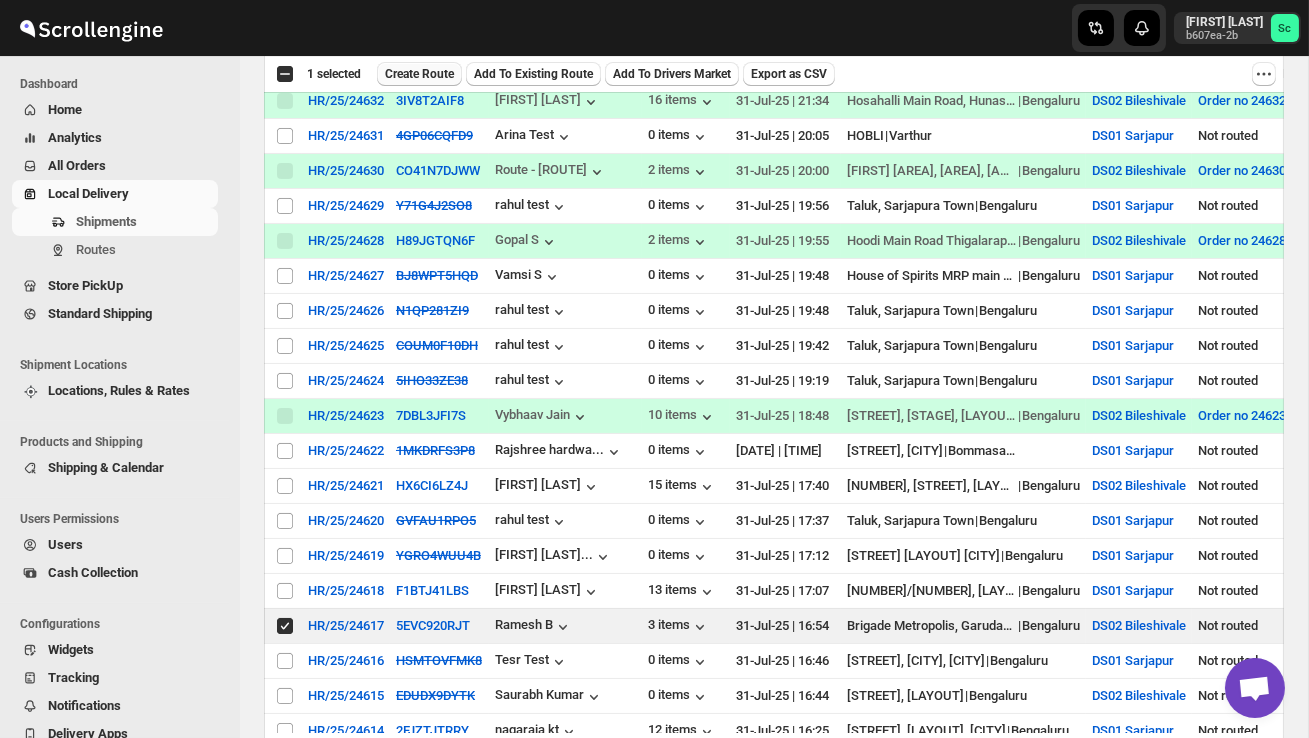 click on "Create Route" at bounding box center [419, 74] 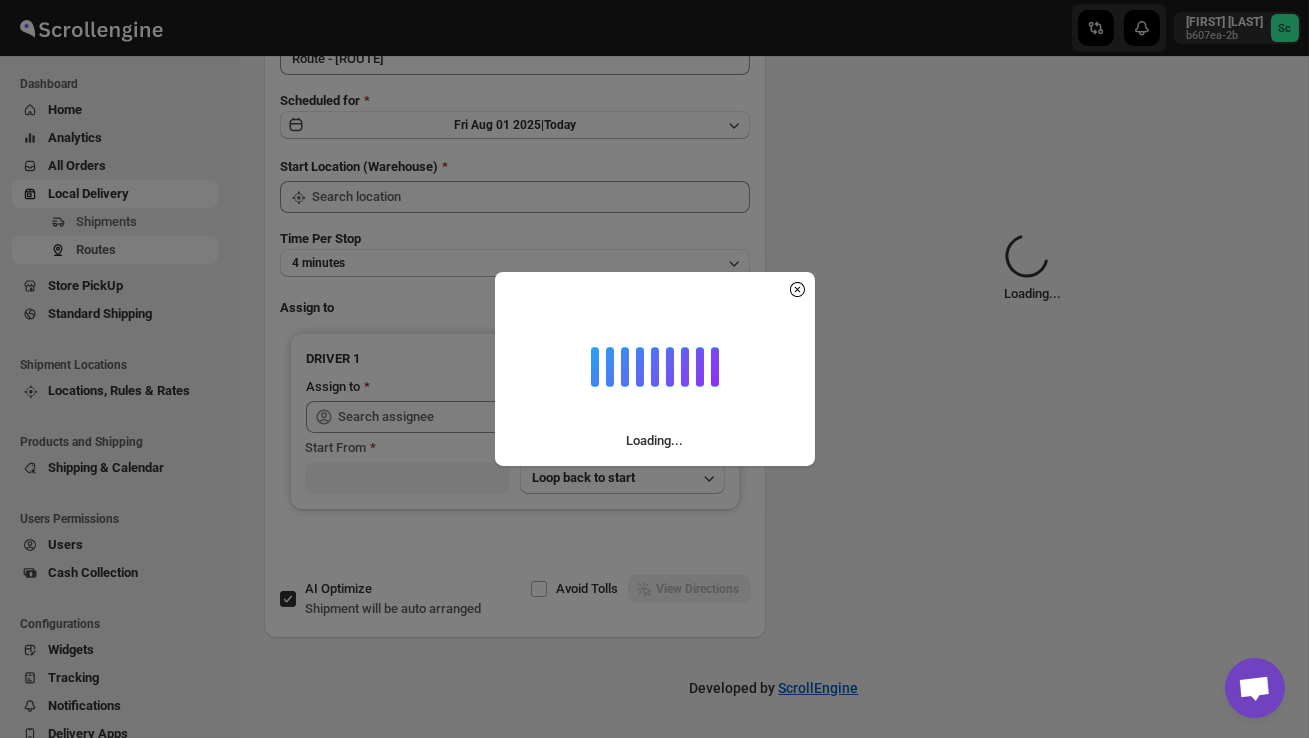 scroll, scrollTop: 0, scrollLeft: 0, axis: both 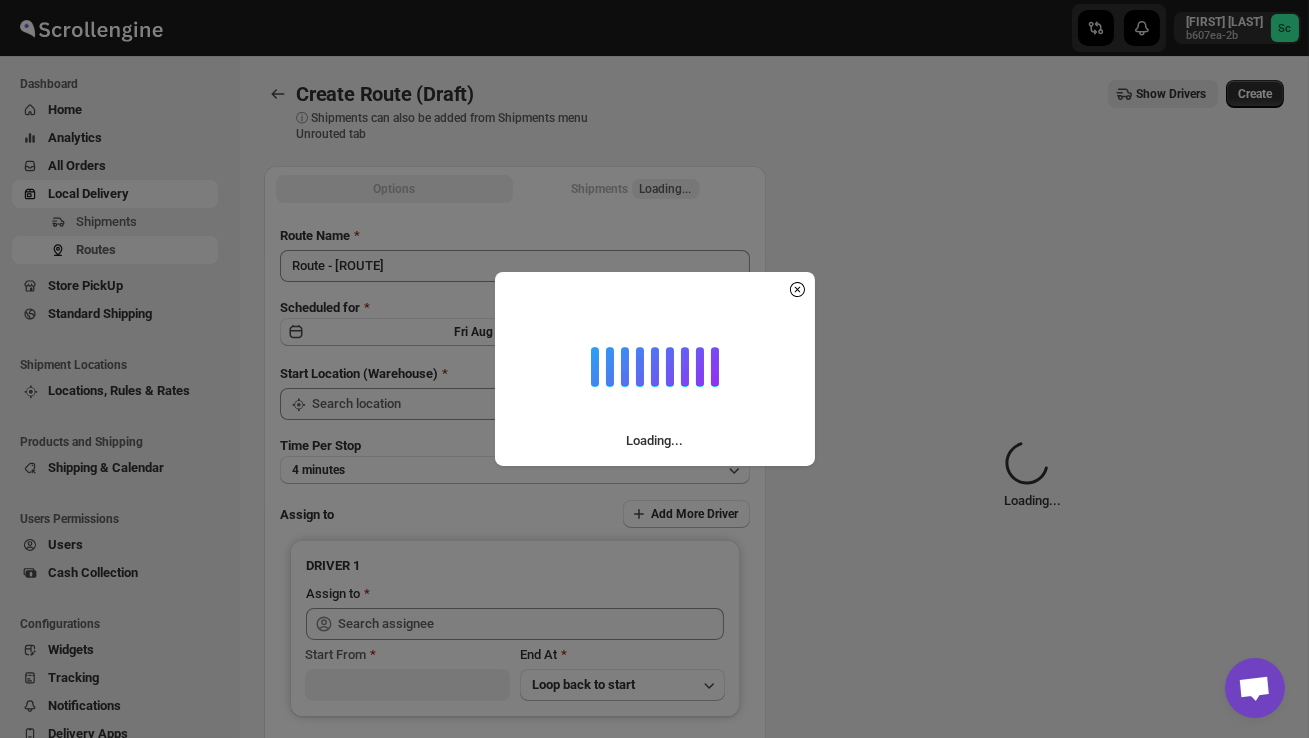 type on "DS02 Bileshivale" 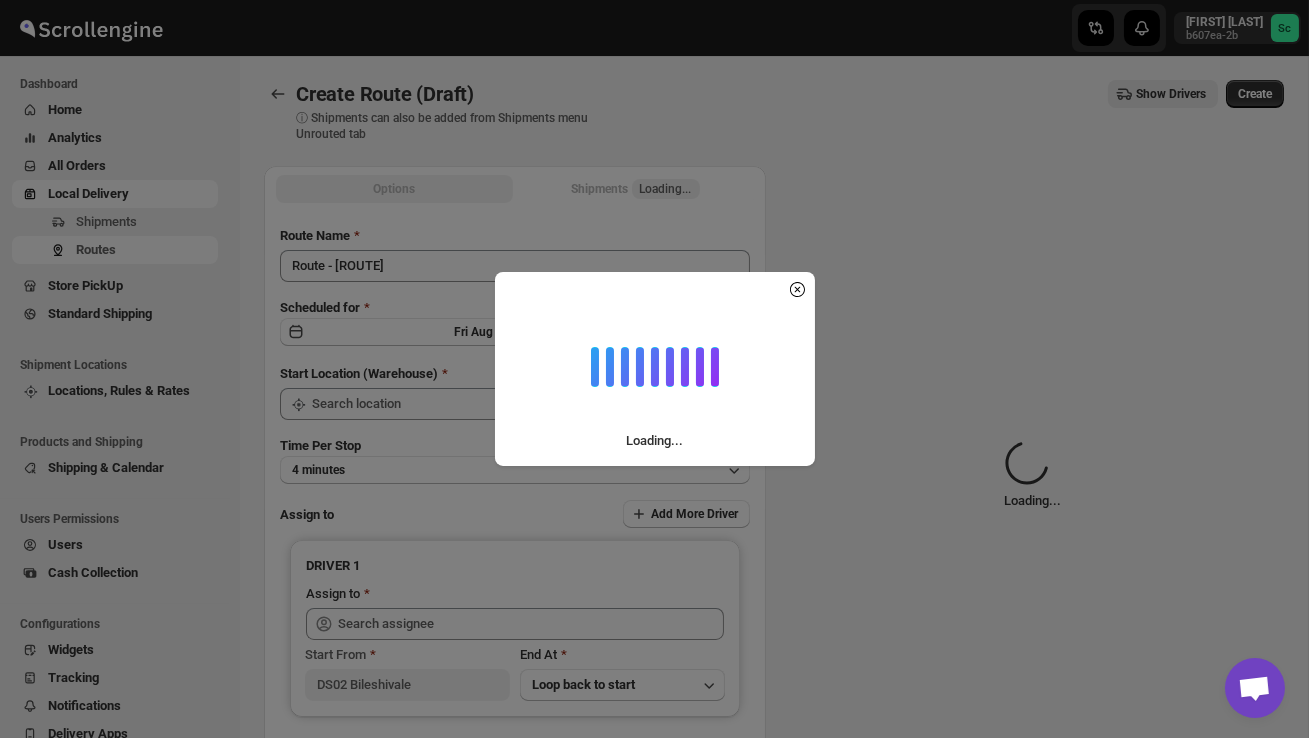 type on "DS02 Bileshivale" 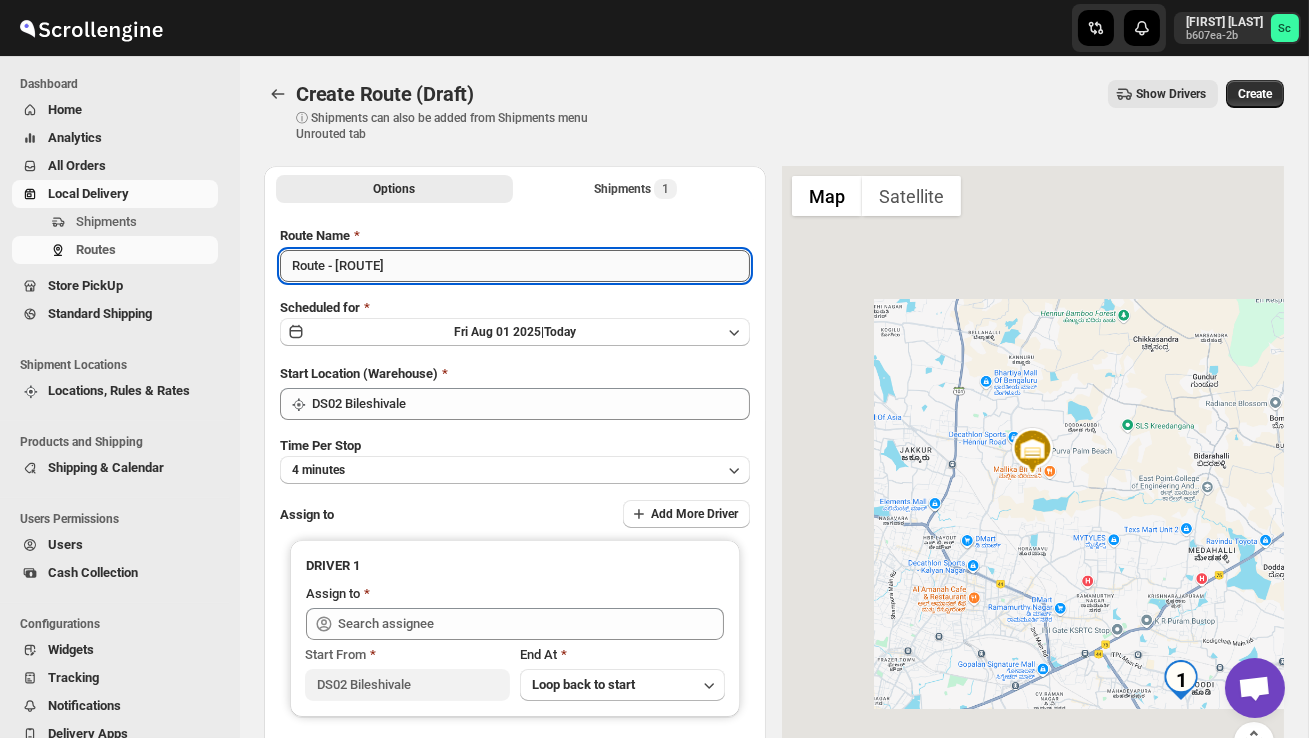 click on "Route - [ROUTE]" at bounding box center (515, 266) 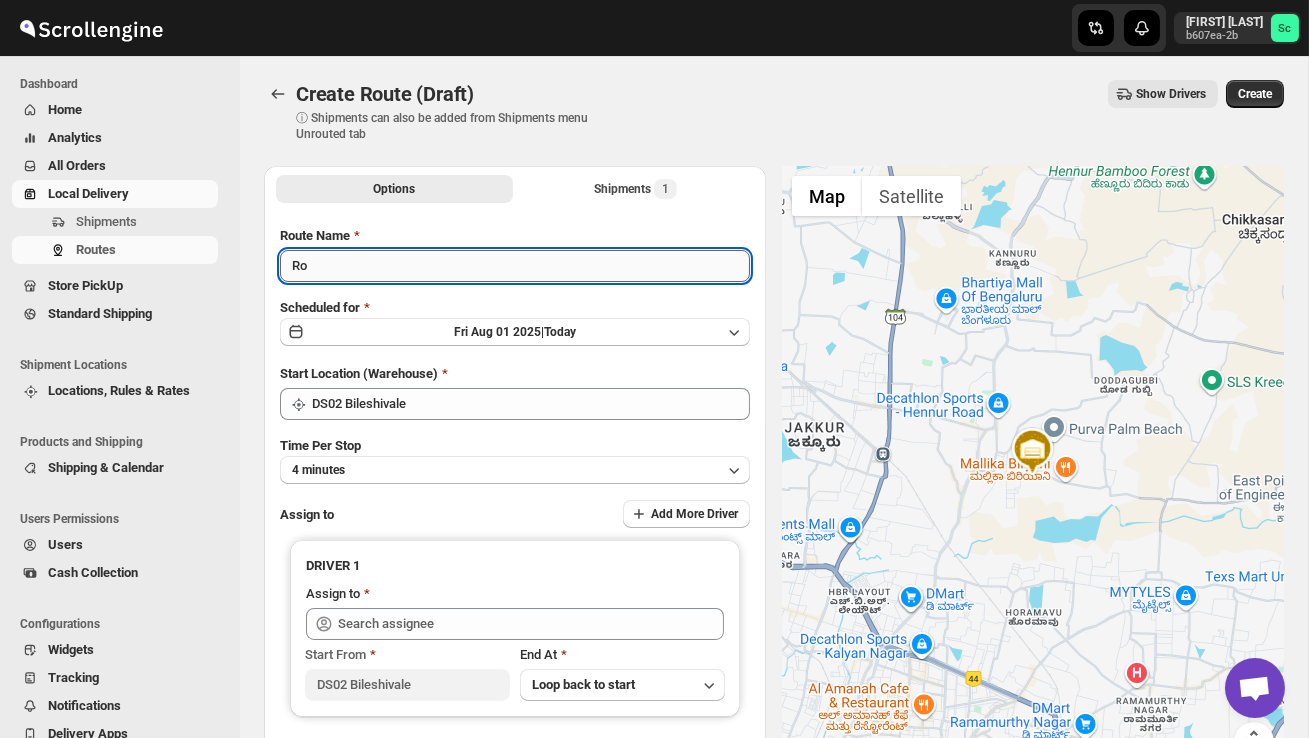type on "R" 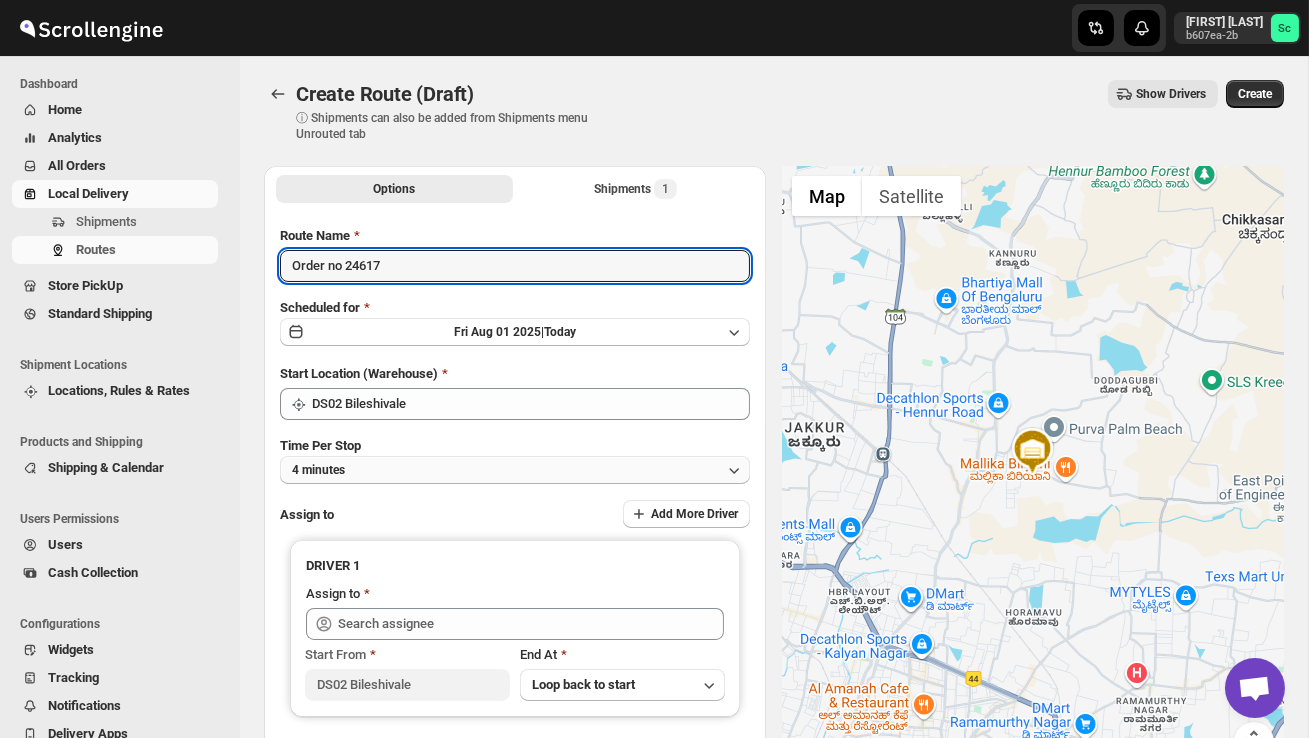 type on "Order no 24617" 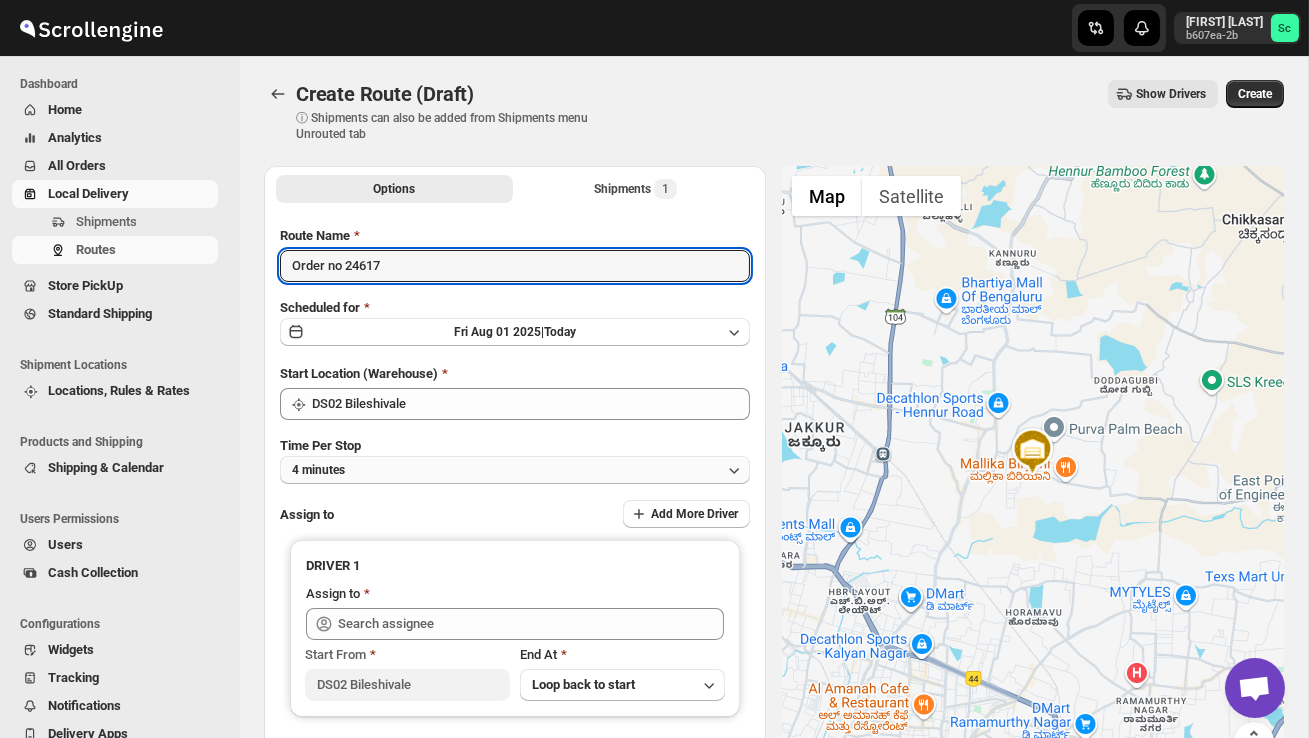 click on "4 minutes" at bounding box center (515, 470) 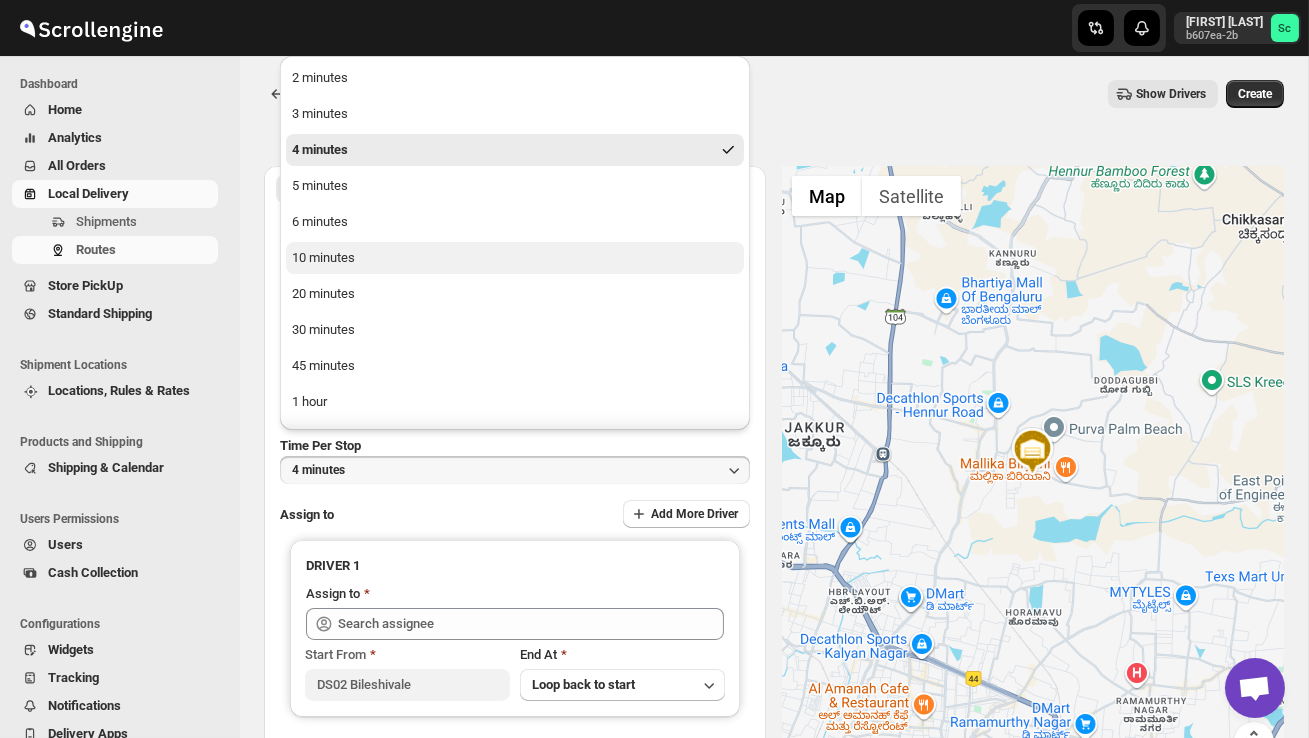 click on "10 minutes" at bounding box center (515, 258) 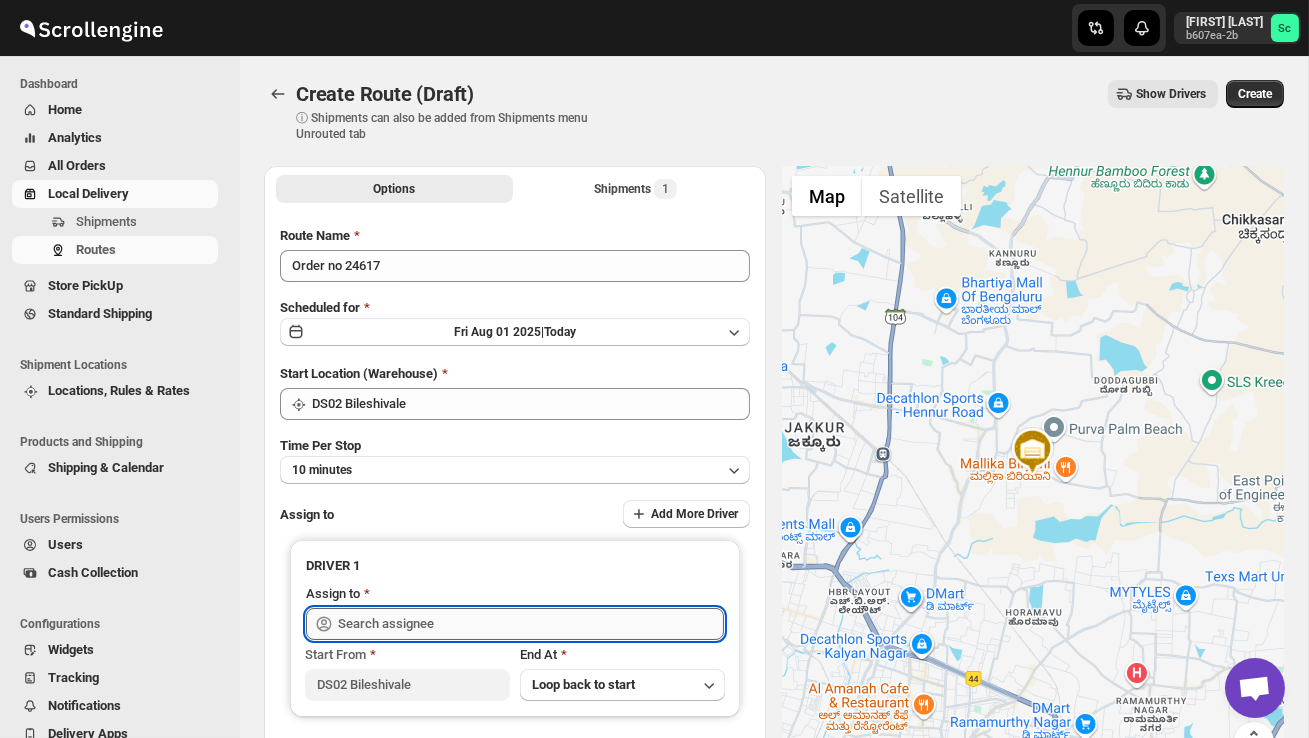 click at bounding box center [531, 624] 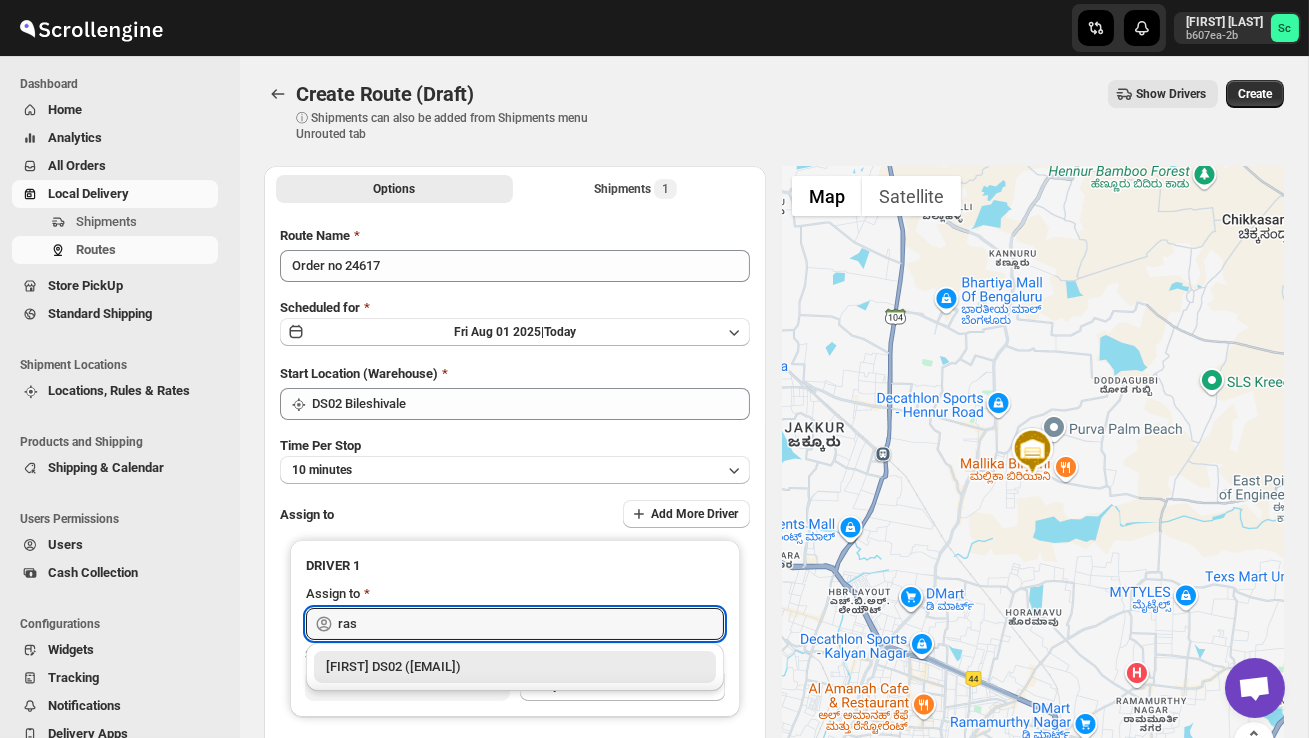 click on "[FIRST] DS02 ([EMAIL])" at bounding box center [515, 667] 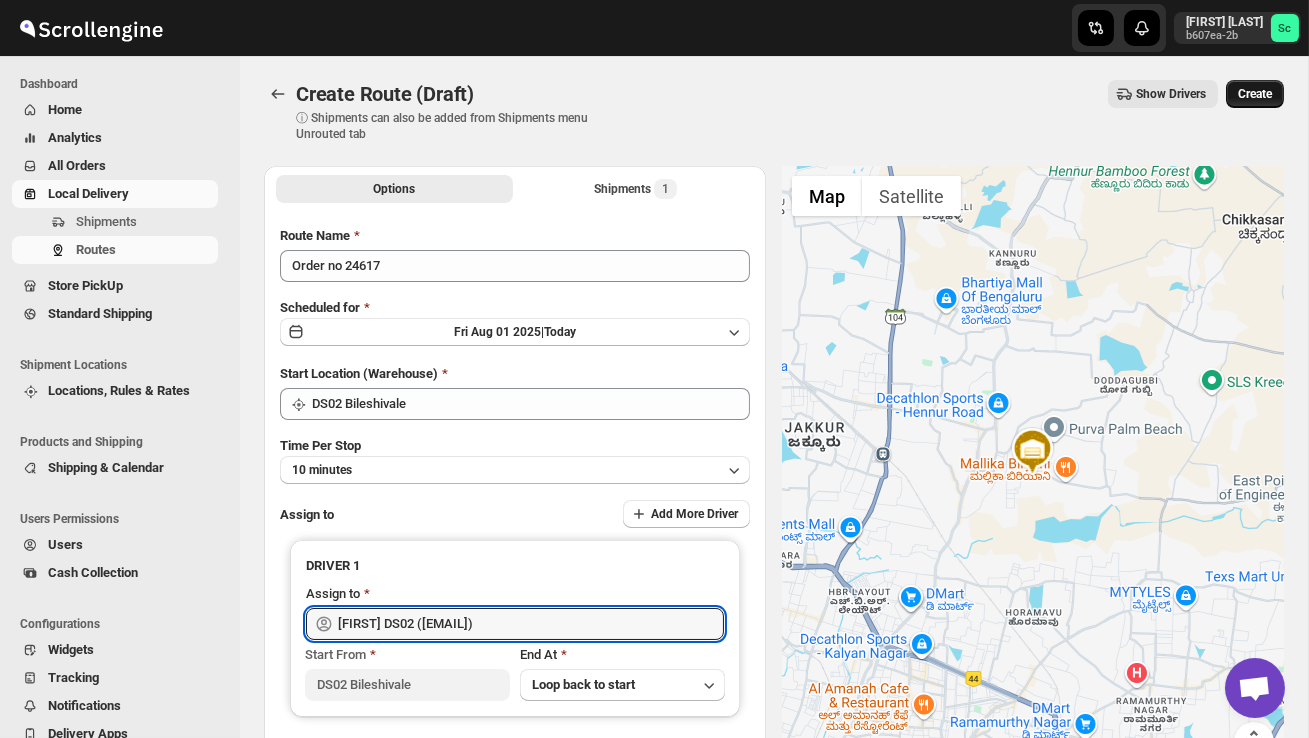 type on "[FIRST] DS02 ([EMAIL])" 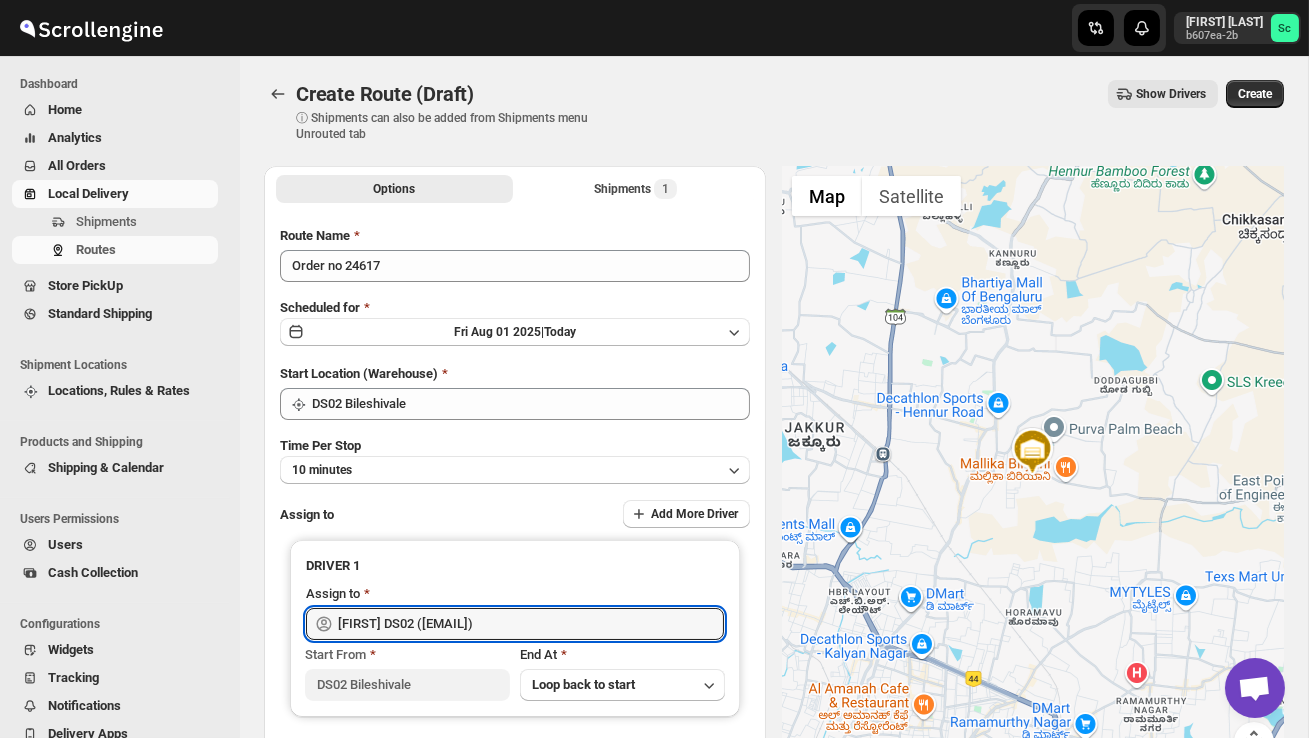 click on "Create" at bounding box center (1255, 94) 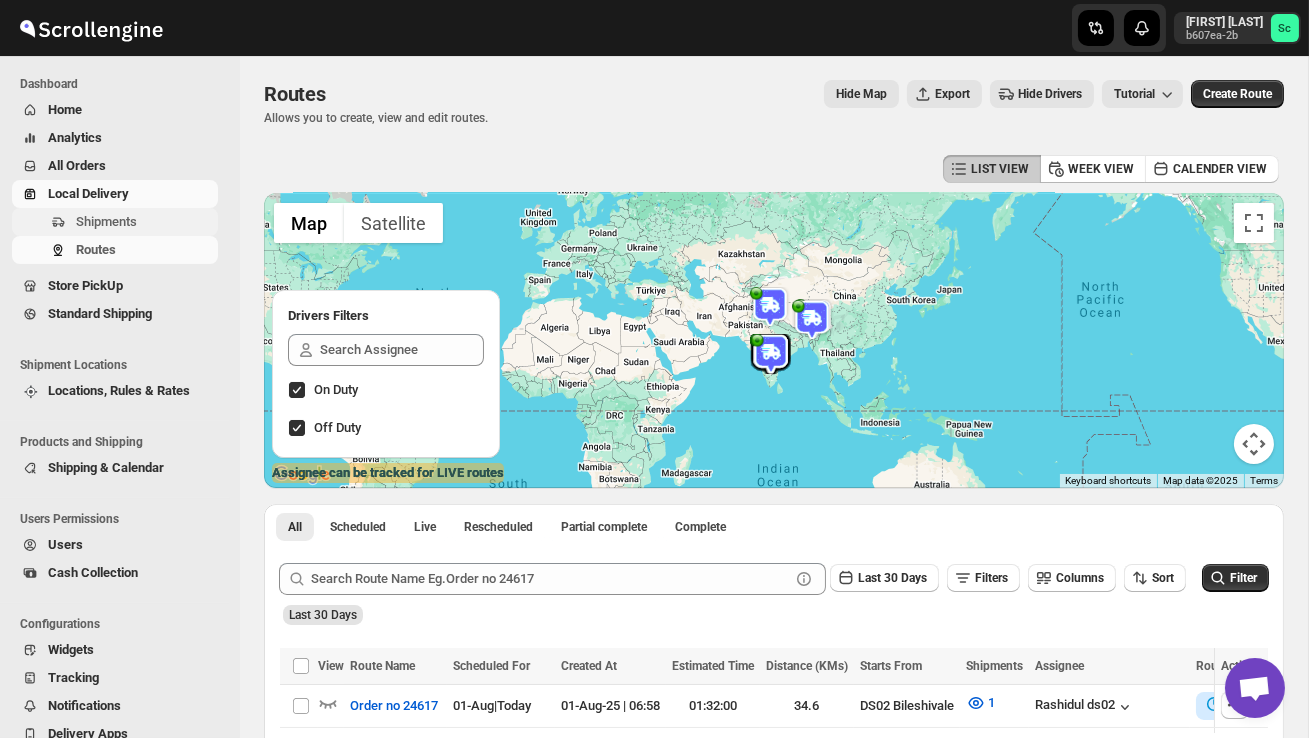 click on "Shipments" at bounding box center [106, 221] 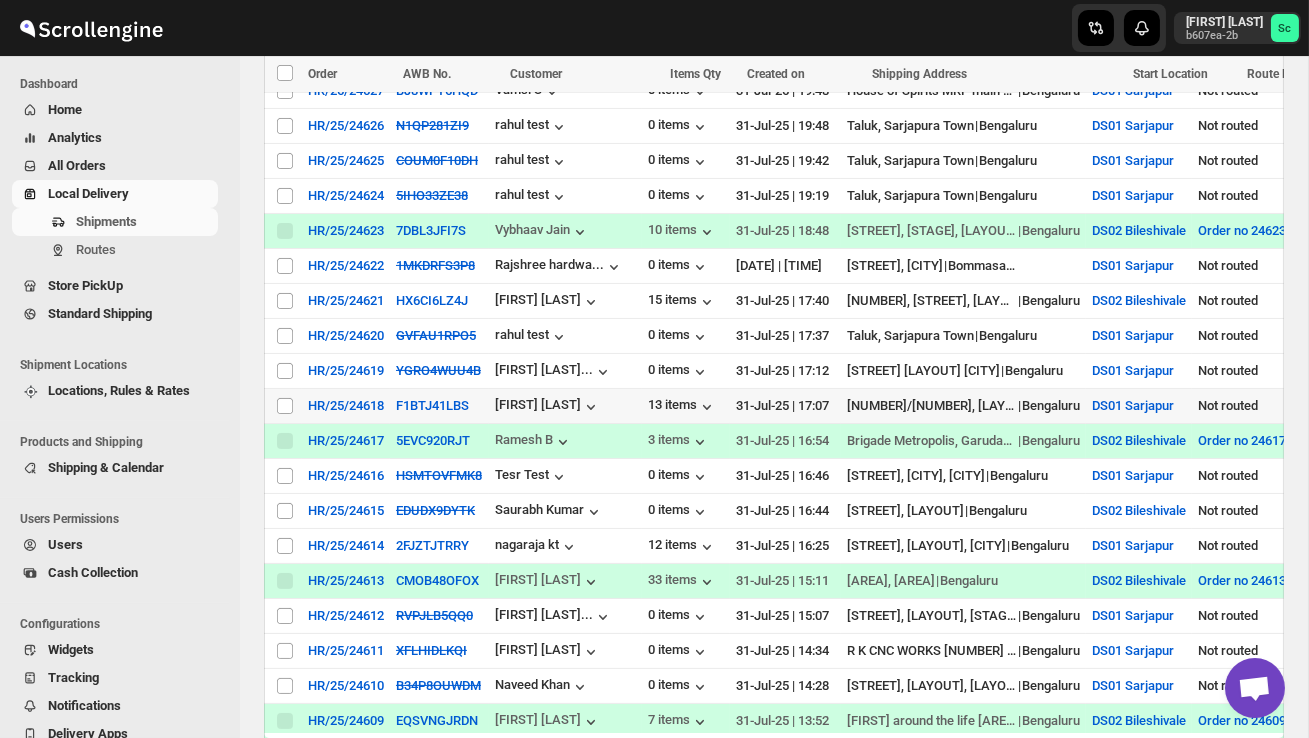 scroll, scrollTop: 786, scrollLeft: 0, axis: vertical 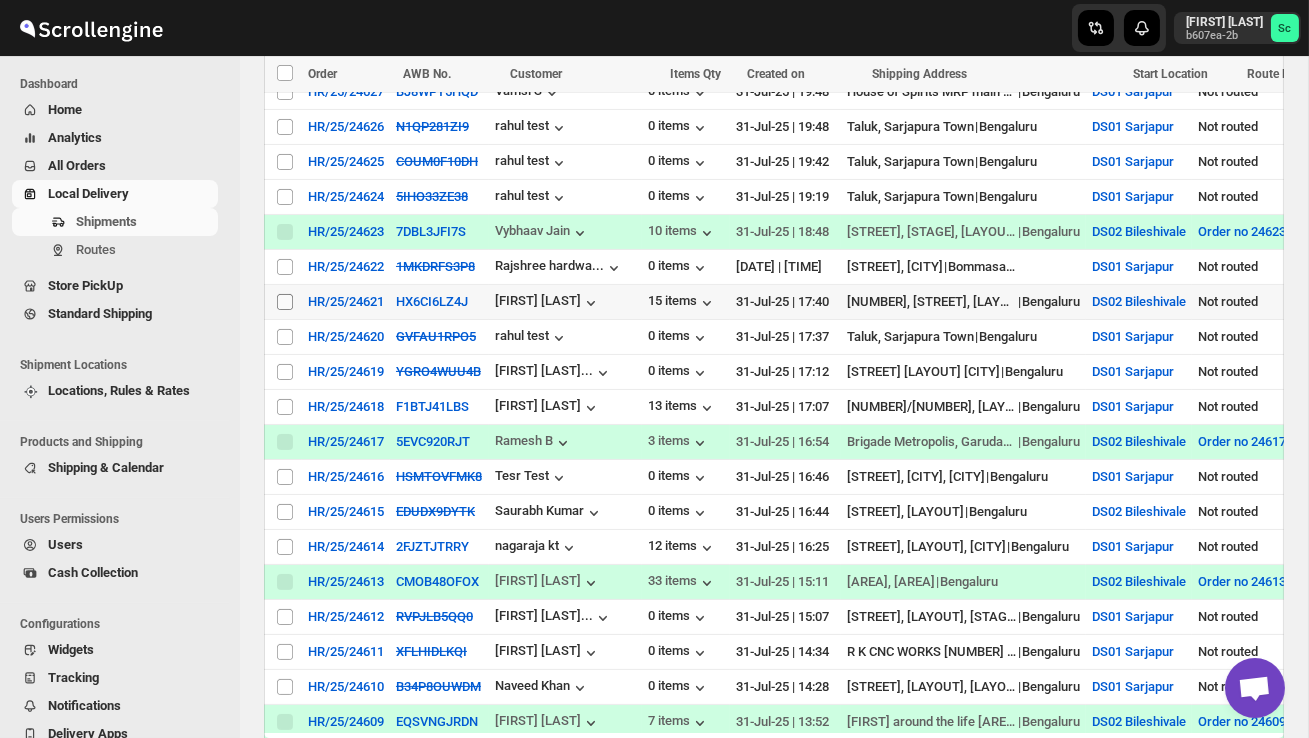 click on "Select shipment" at bounding box center (285, 302) 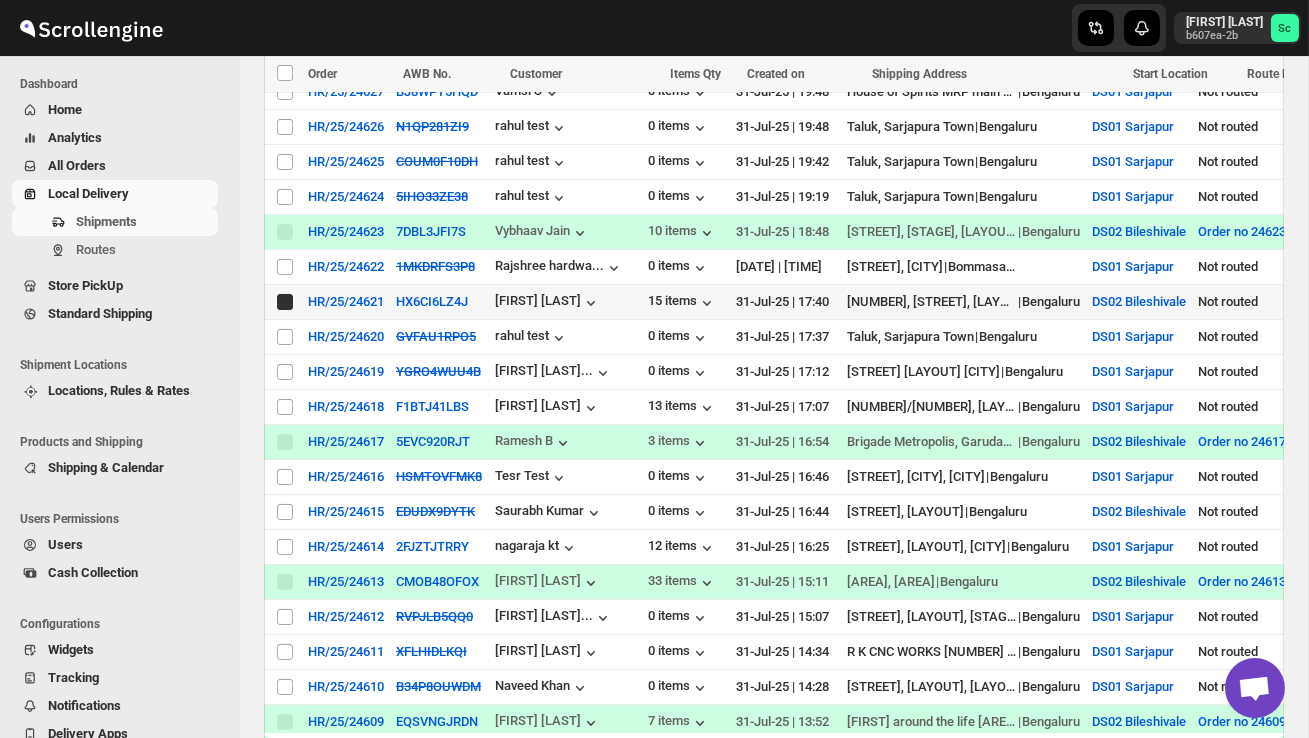 checkbox on "true" 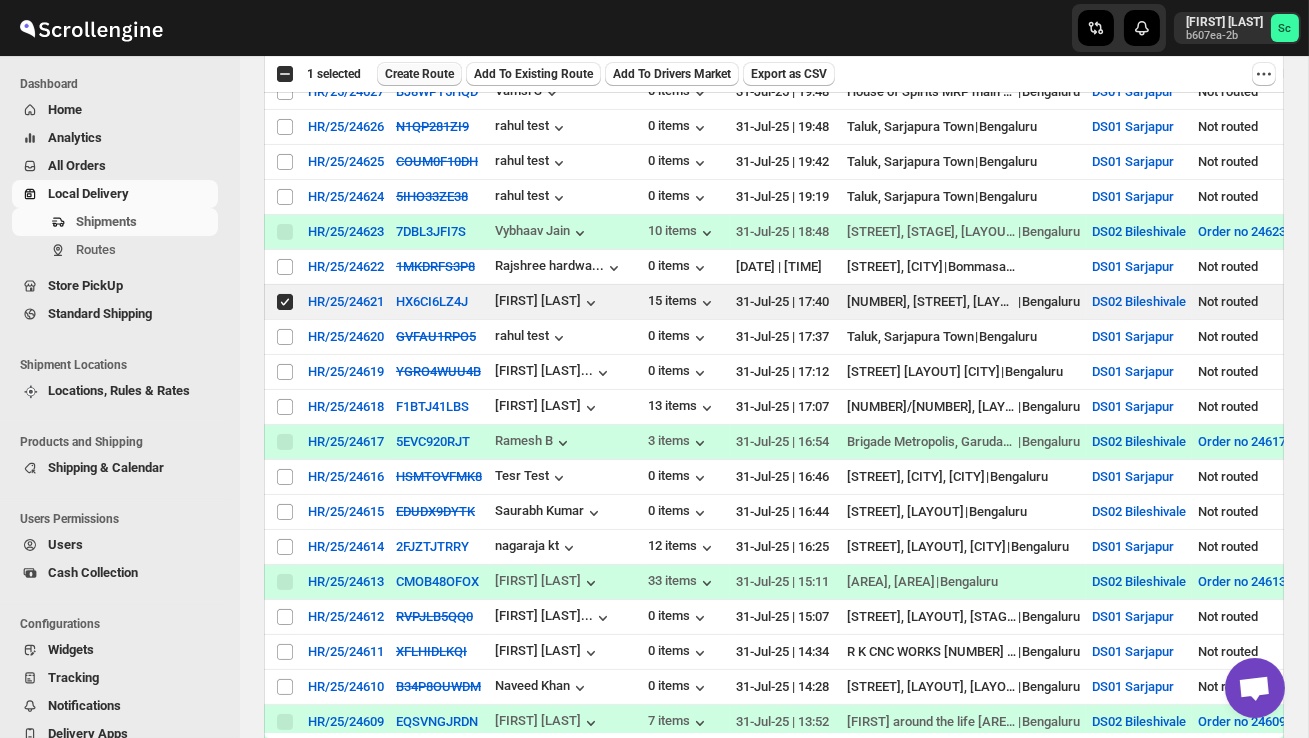 click on "Create Route" at bounding box center (419, 74) 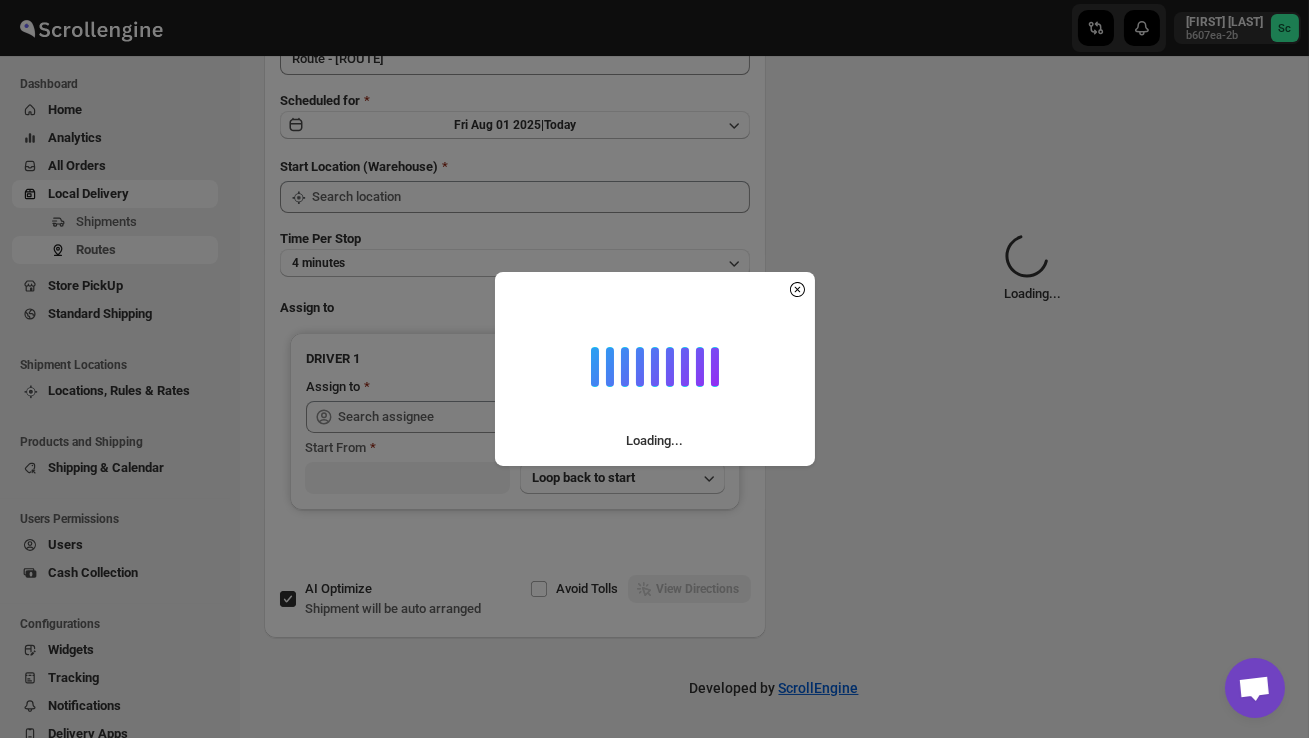 scroll, scrollTop: 0, scrollLeft: 0, axis: both 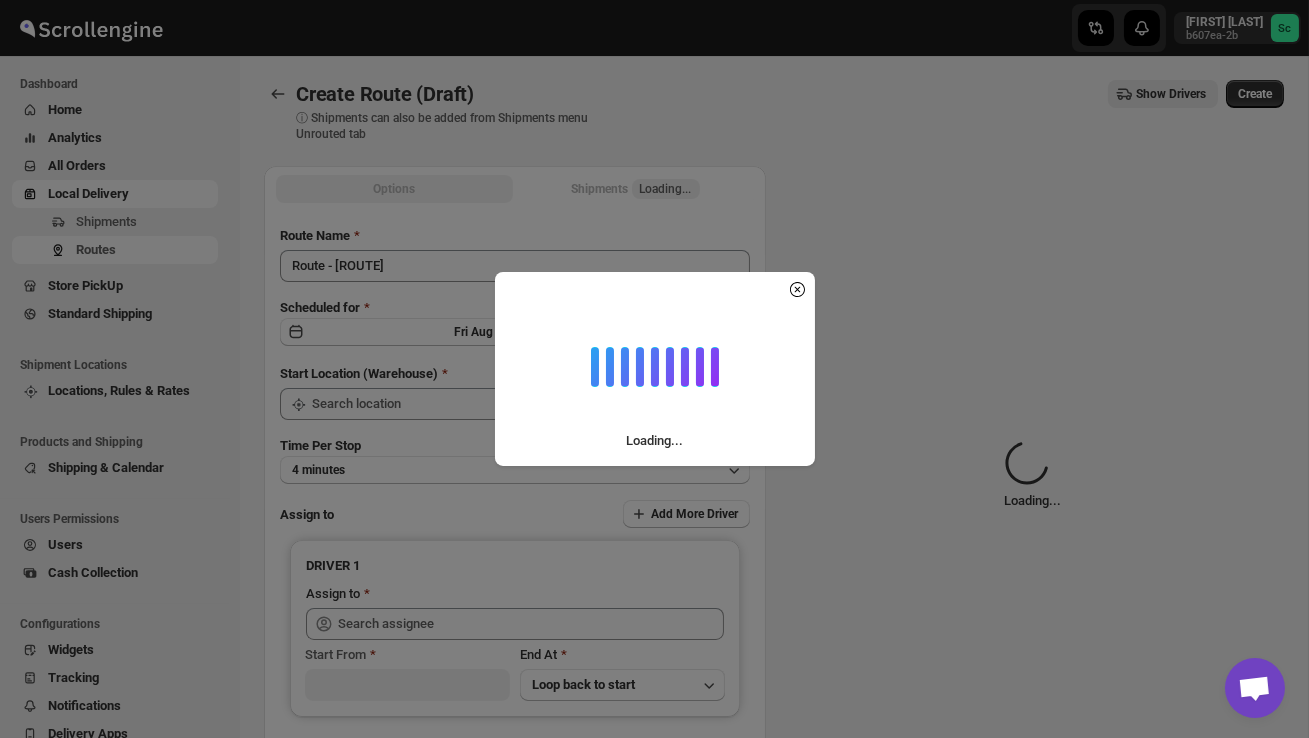type on "DS02 Bileshivale" 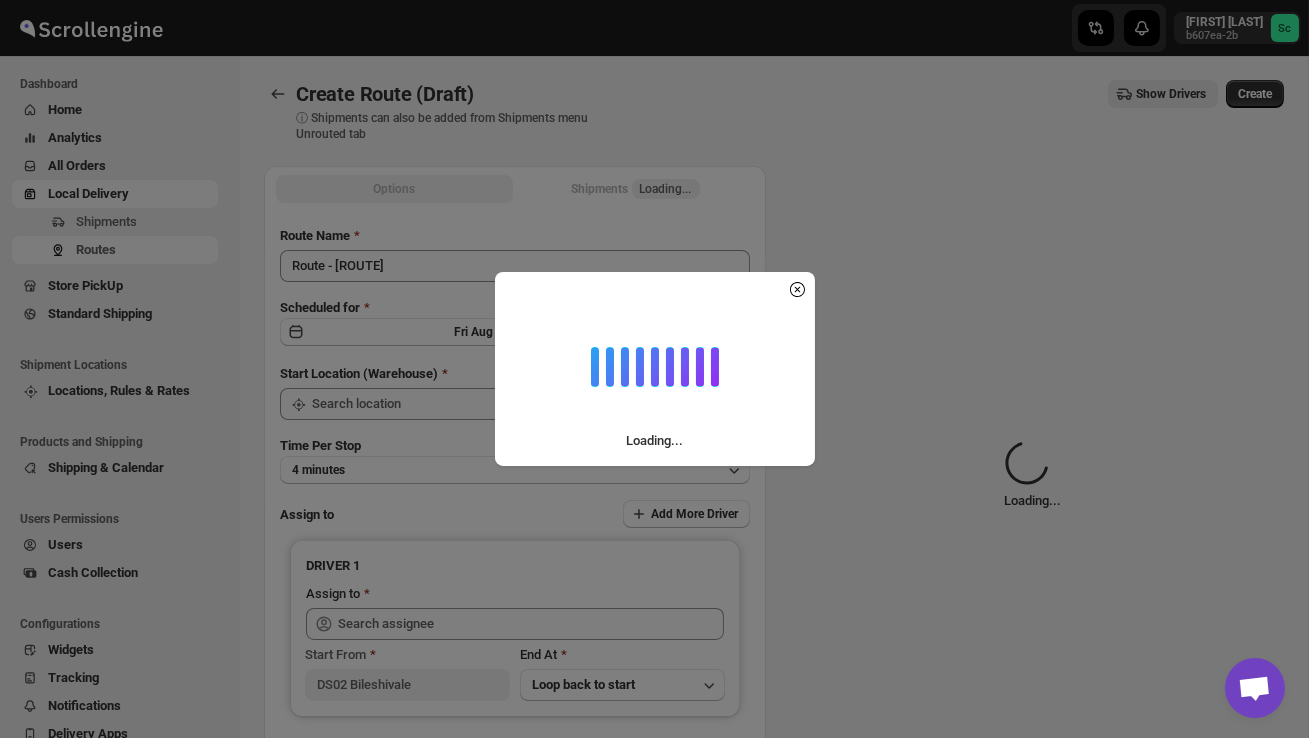 type on "DS02 Bileshivale" 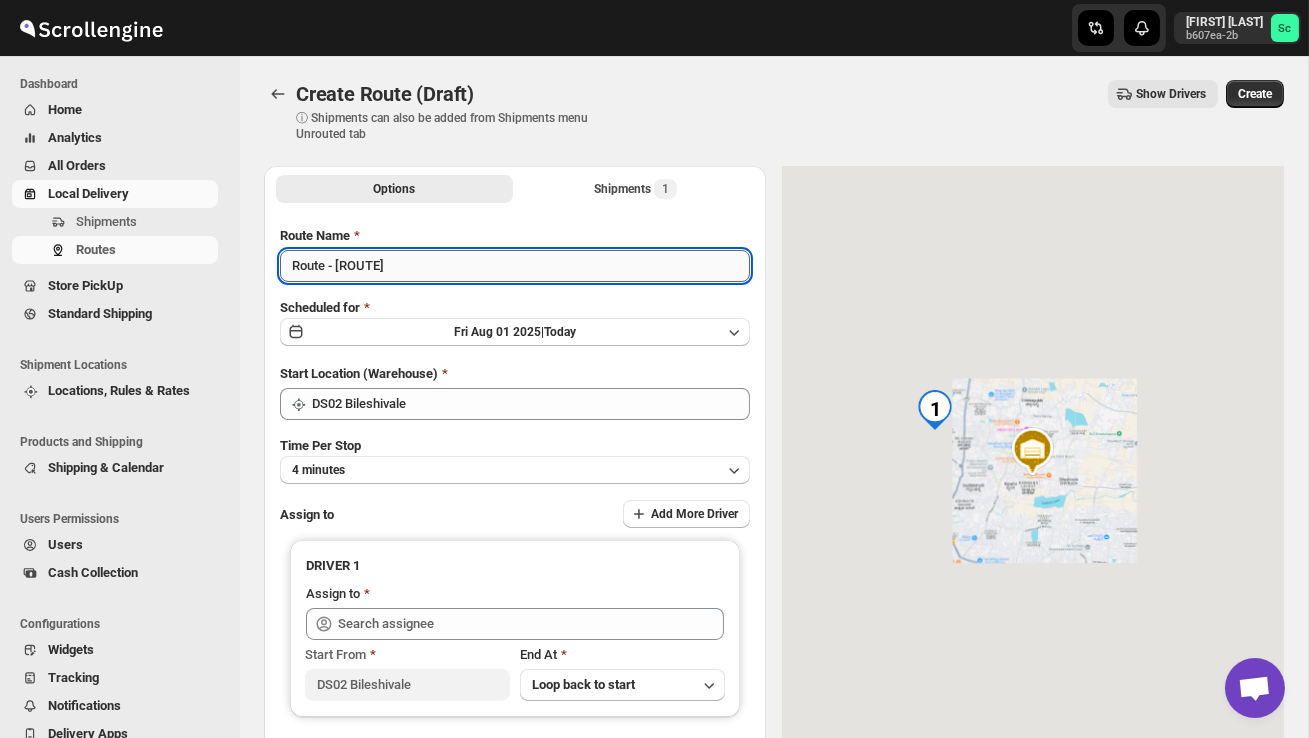 click on "Route - [ROUTE]" at bounding box center [515, 266] 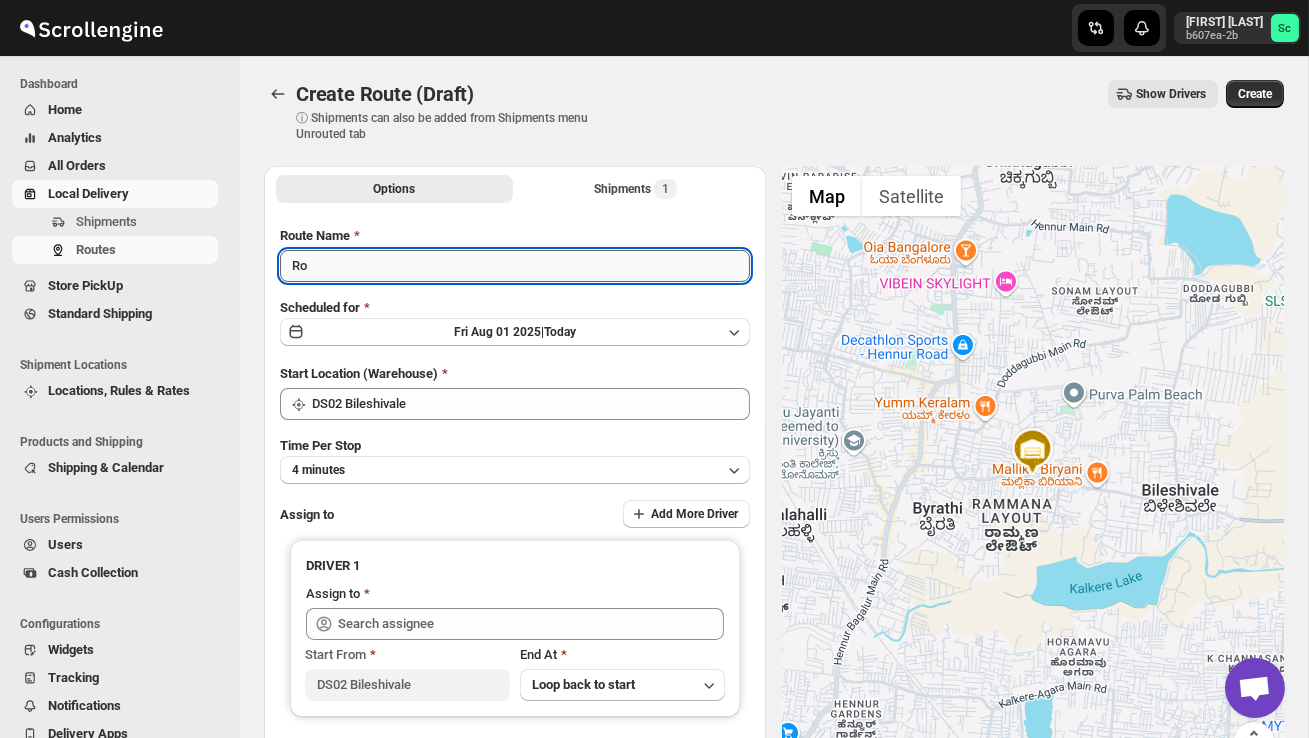 type on "R" 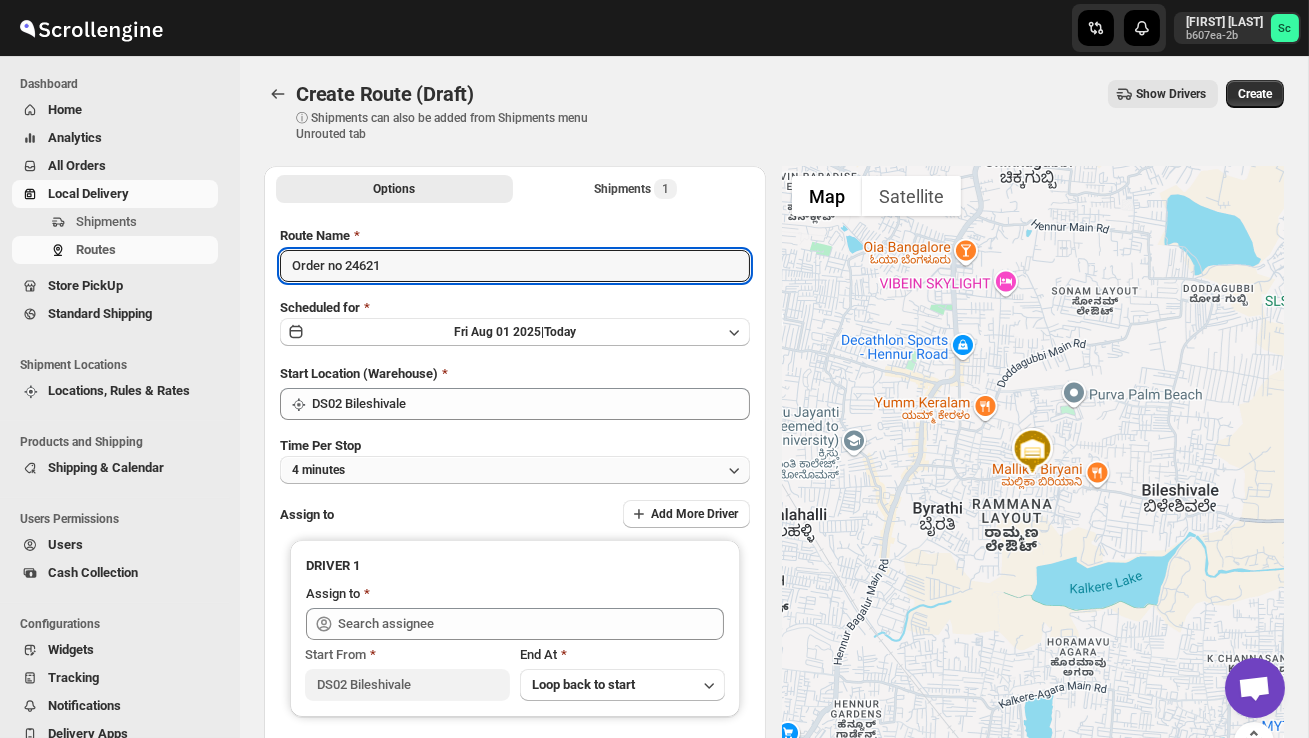 type on "Order no 24621" 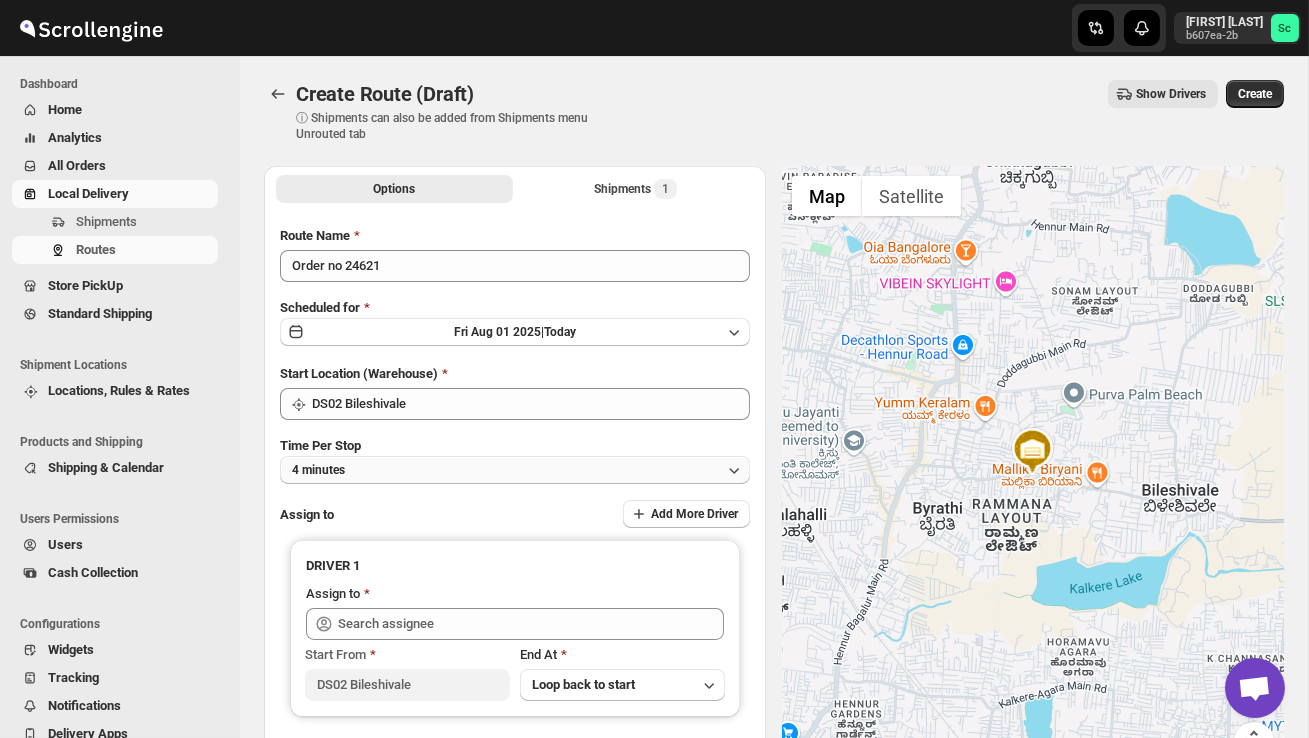 click on "4 minutes" at bounding box center (515, 470) 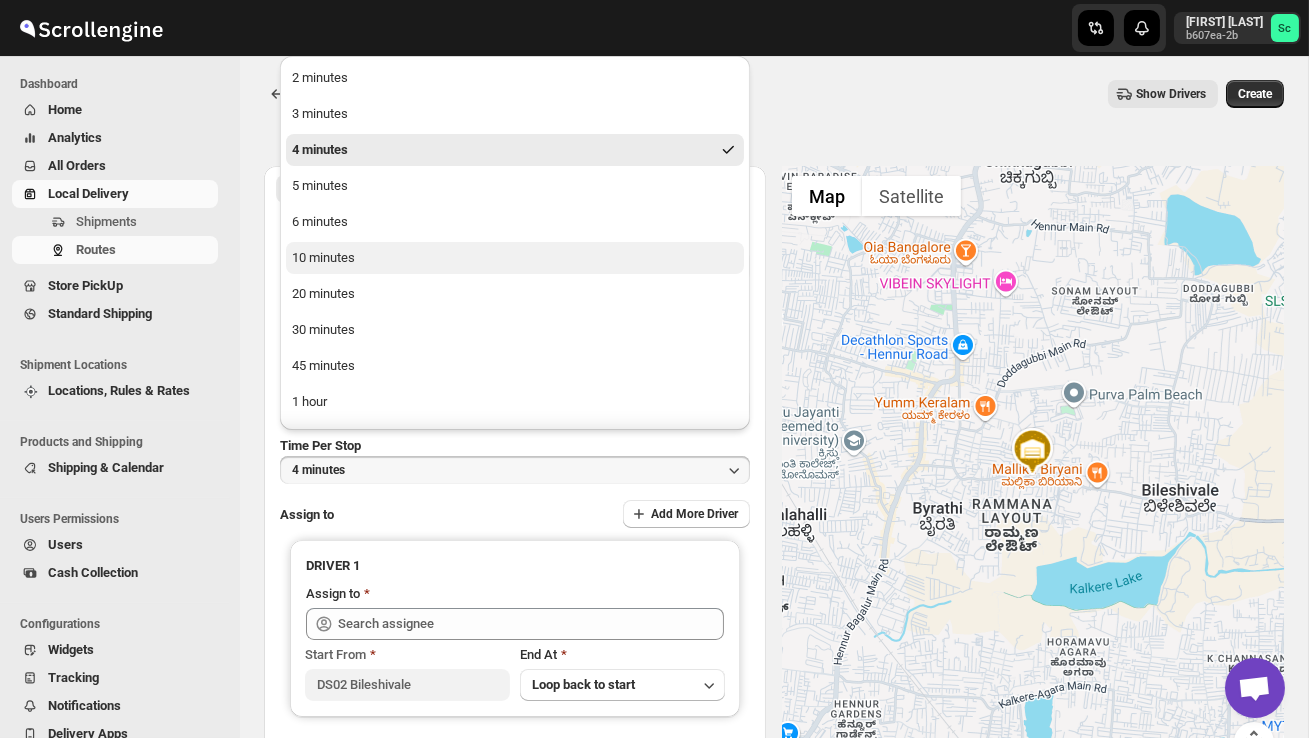 click on "10 minutes" at bounding box center (515, 258) 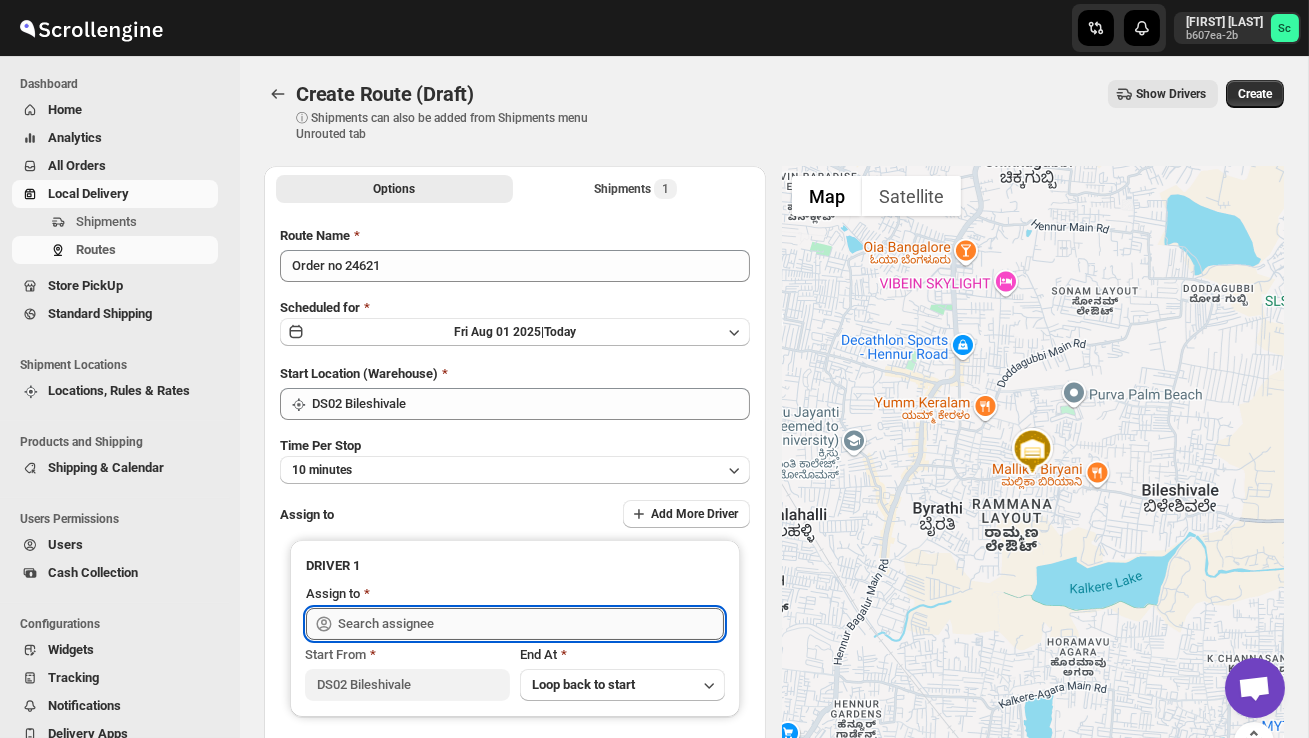 click at bounding box center [531, 624] 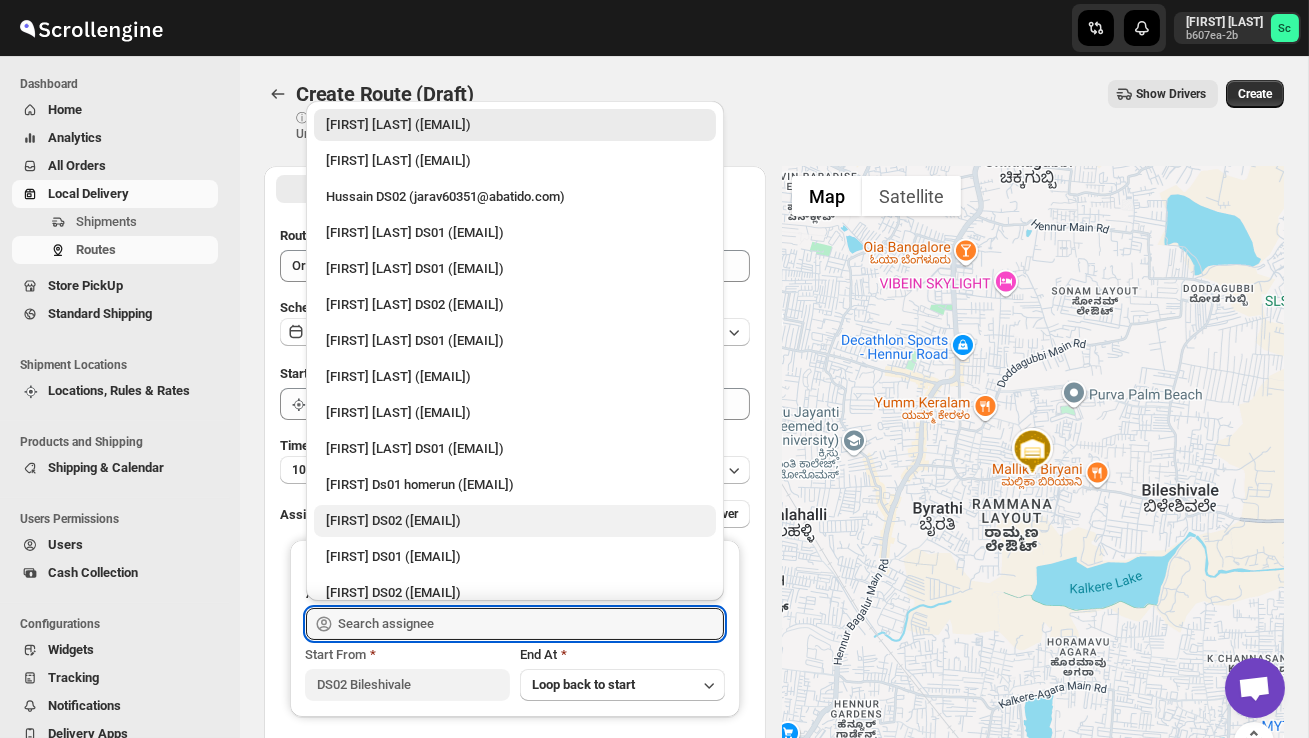 click on "[FIRST] DS02 ([EMAIL])" at bounding box center (515, 521) 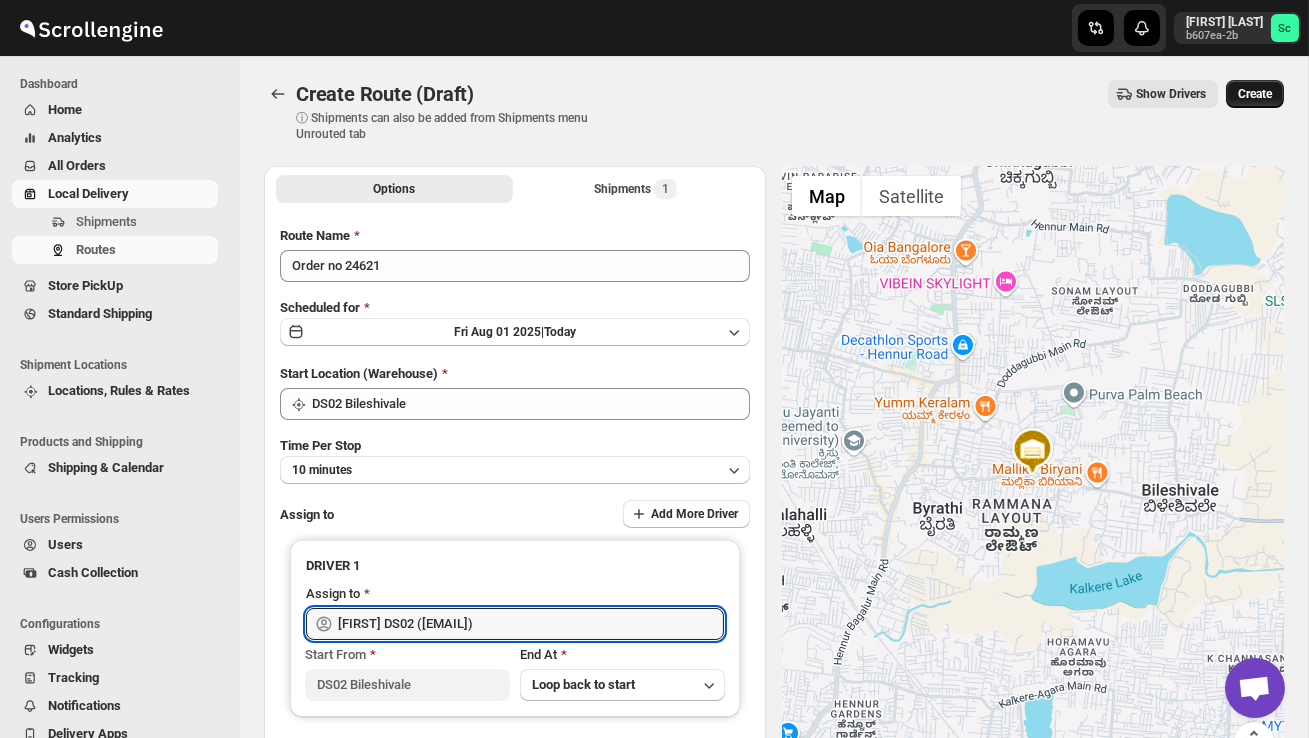 click on "Create" at bounding box center (1255, 94) 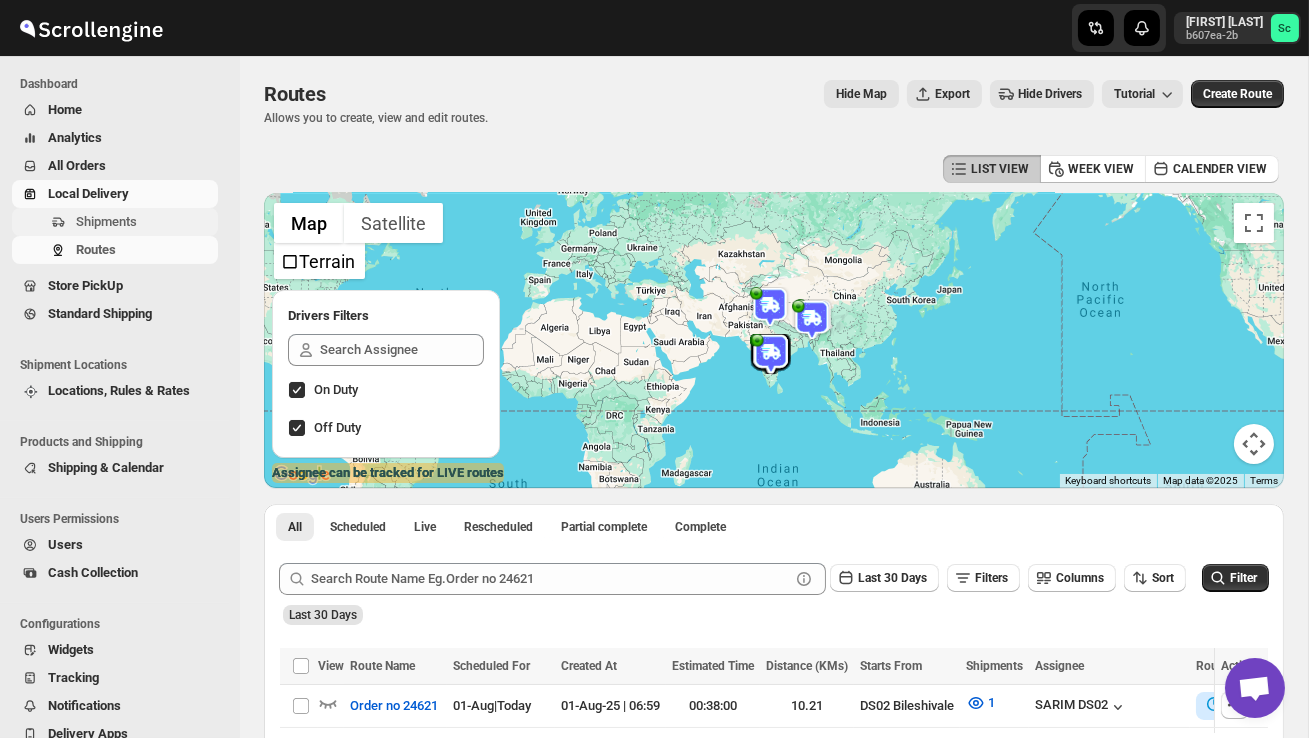 click on "Shipments" at bounding box center (145, 222) 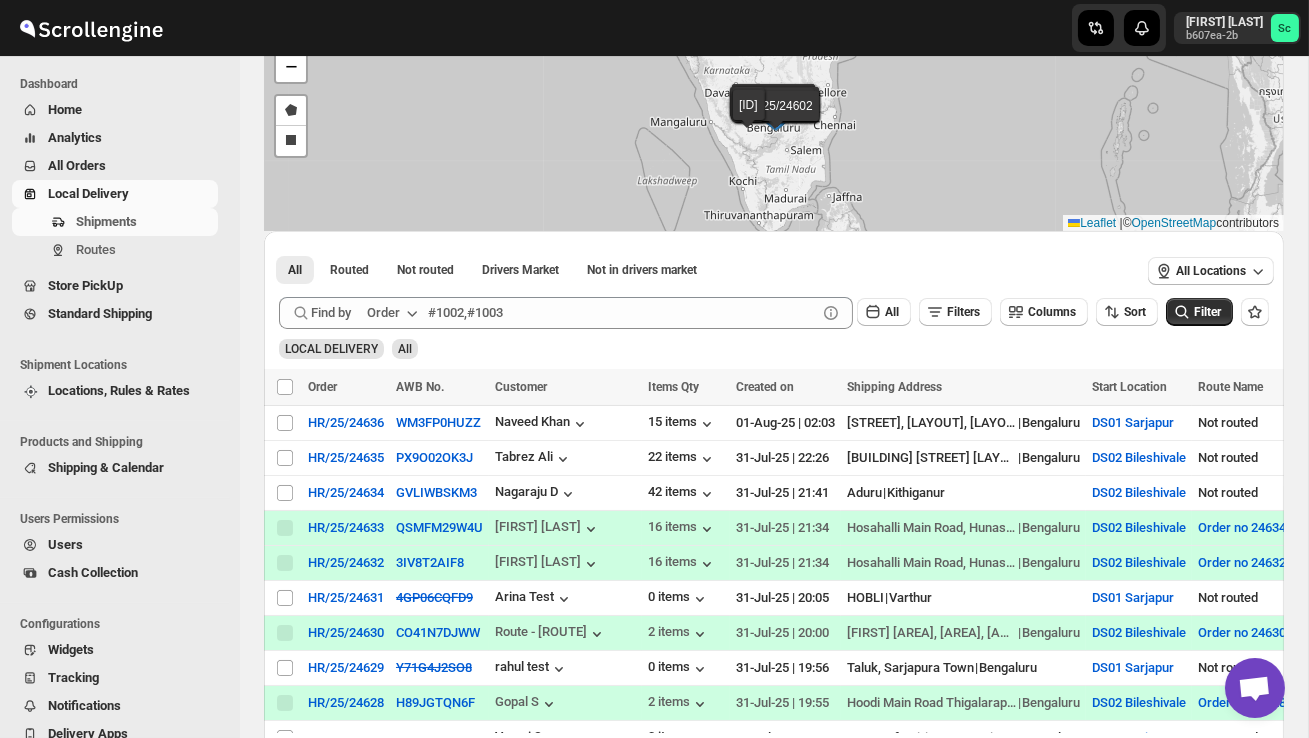 scroll, scrollTop: 141, scrollLeft: 0, axis: vertical 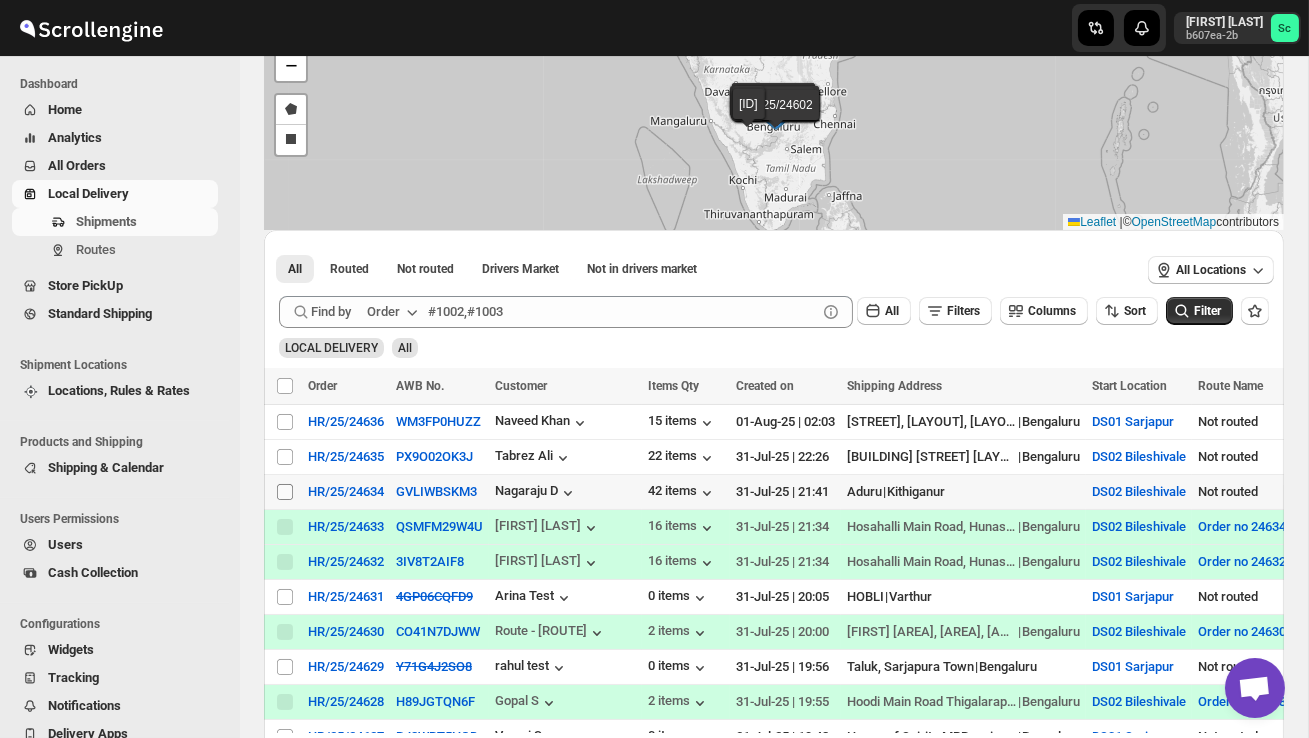 click on "Select shipment" at bounding box center [285, 492] 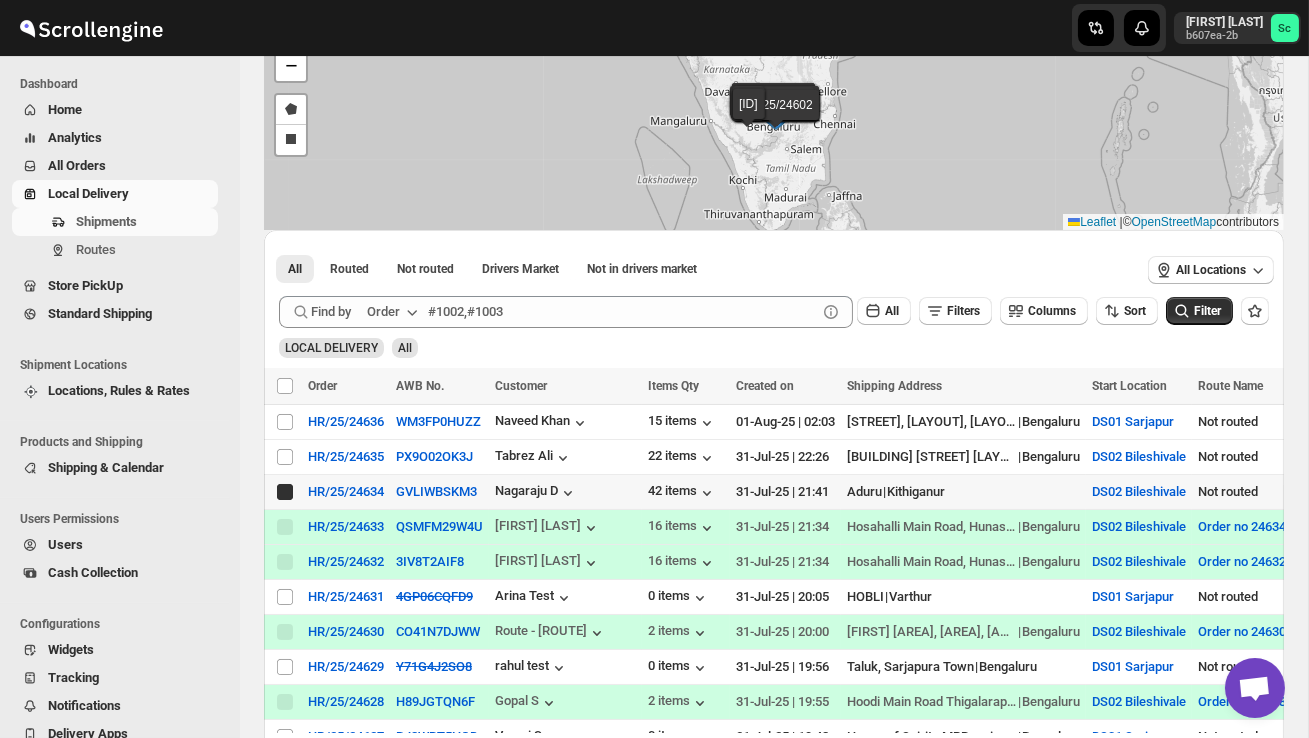 checkbox on "true" 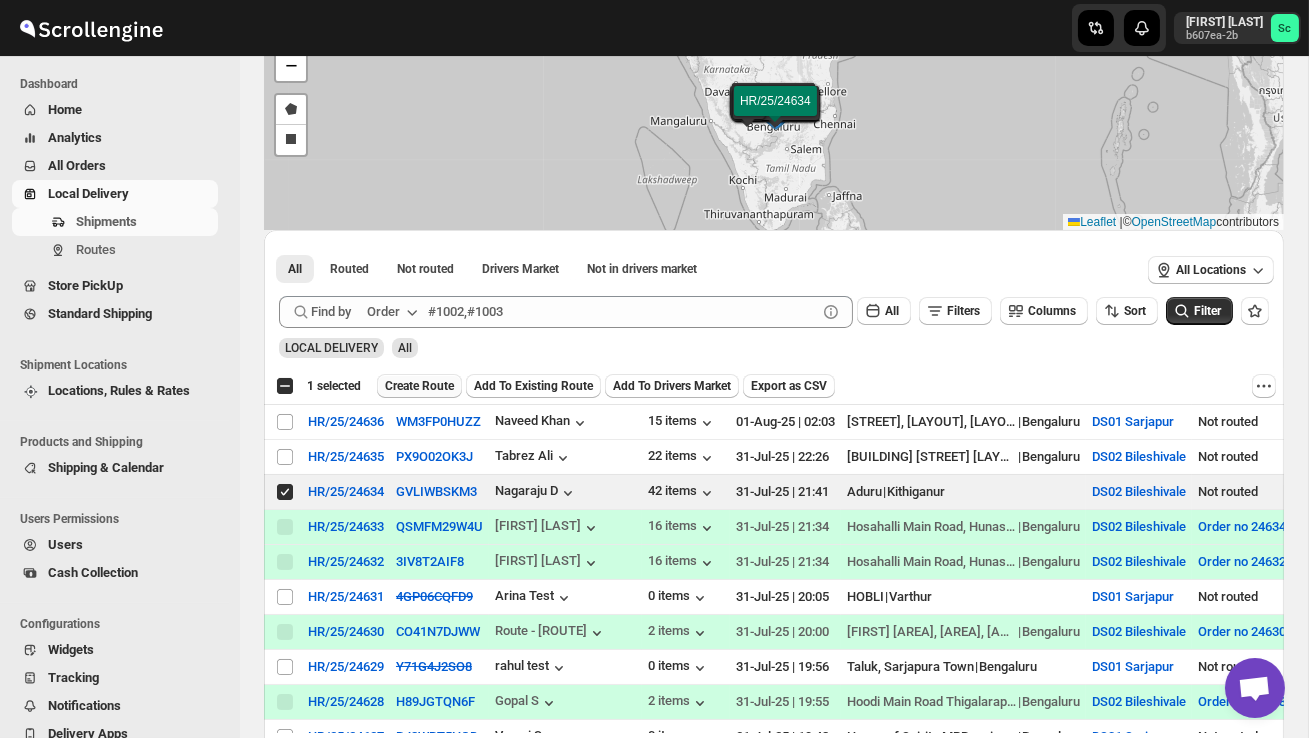 click on "Create Route" at bounding box center [419, 386] 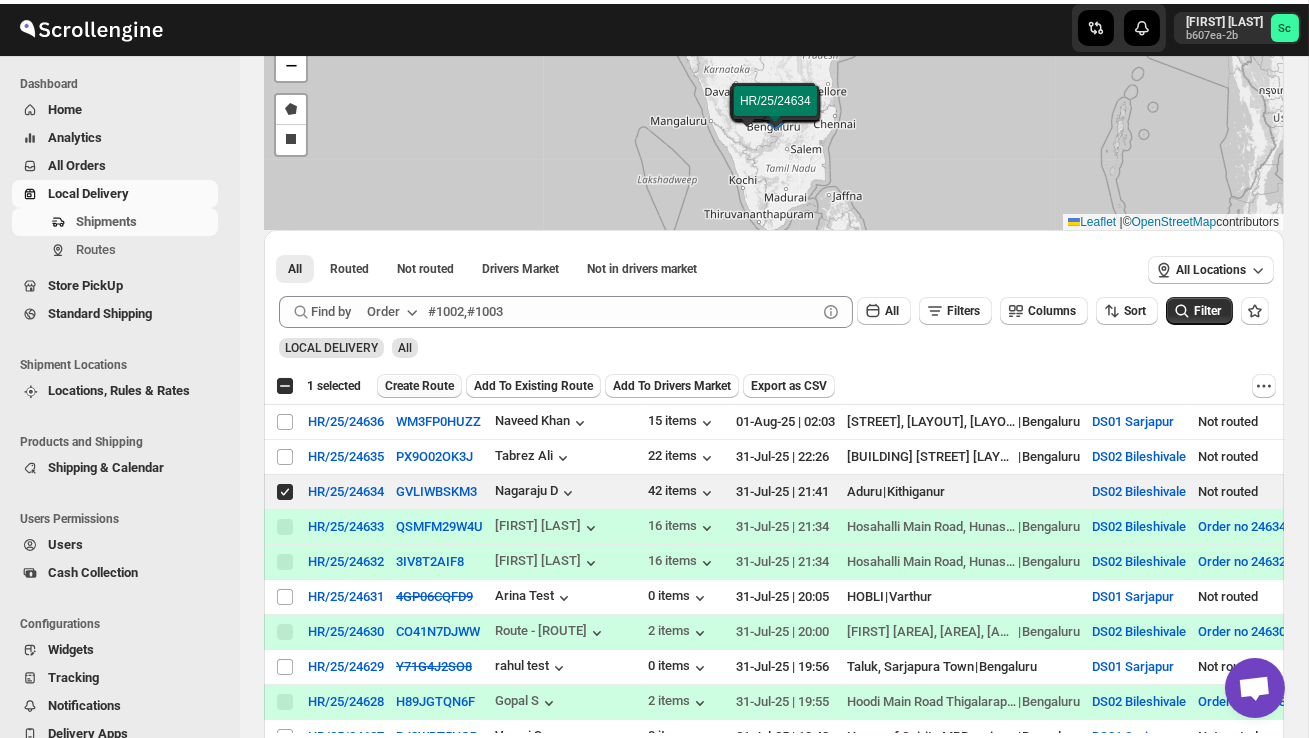 scroll, scrollTop: 0, scrollLeft: 0, axis: both 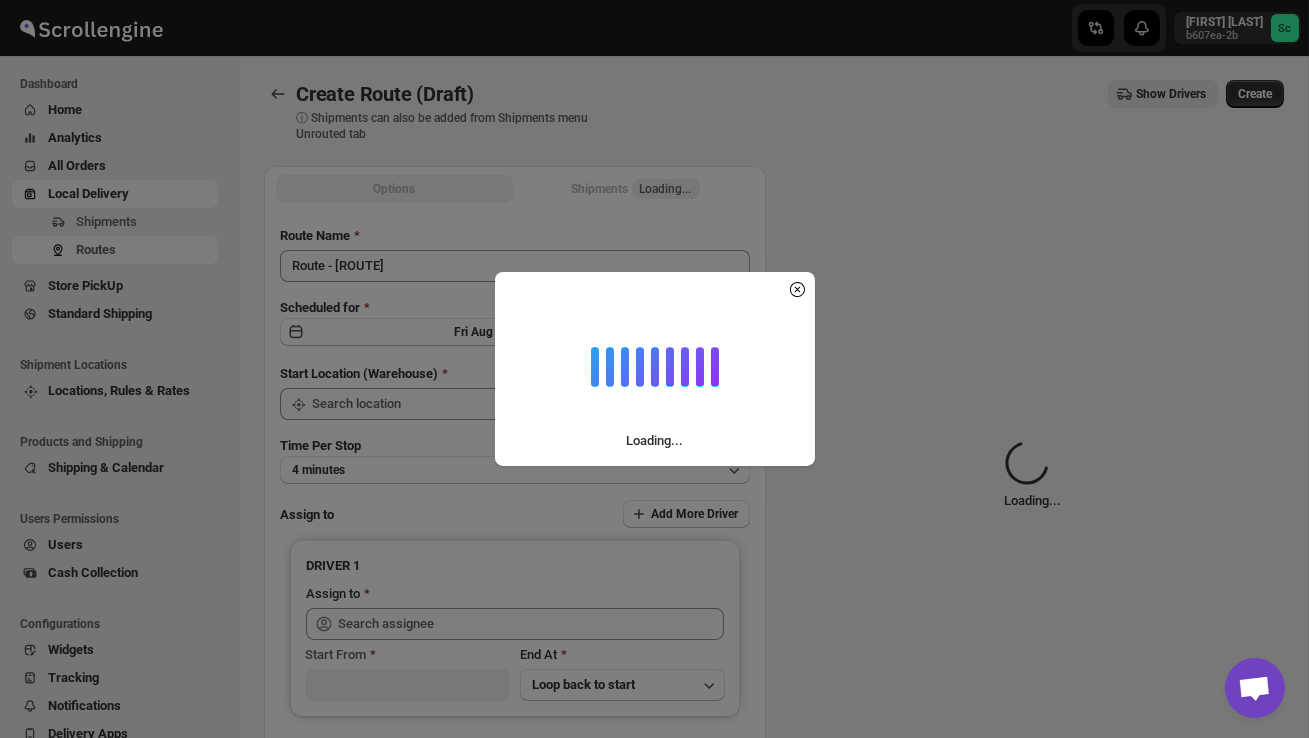 type on "DS02 Bileshivale" 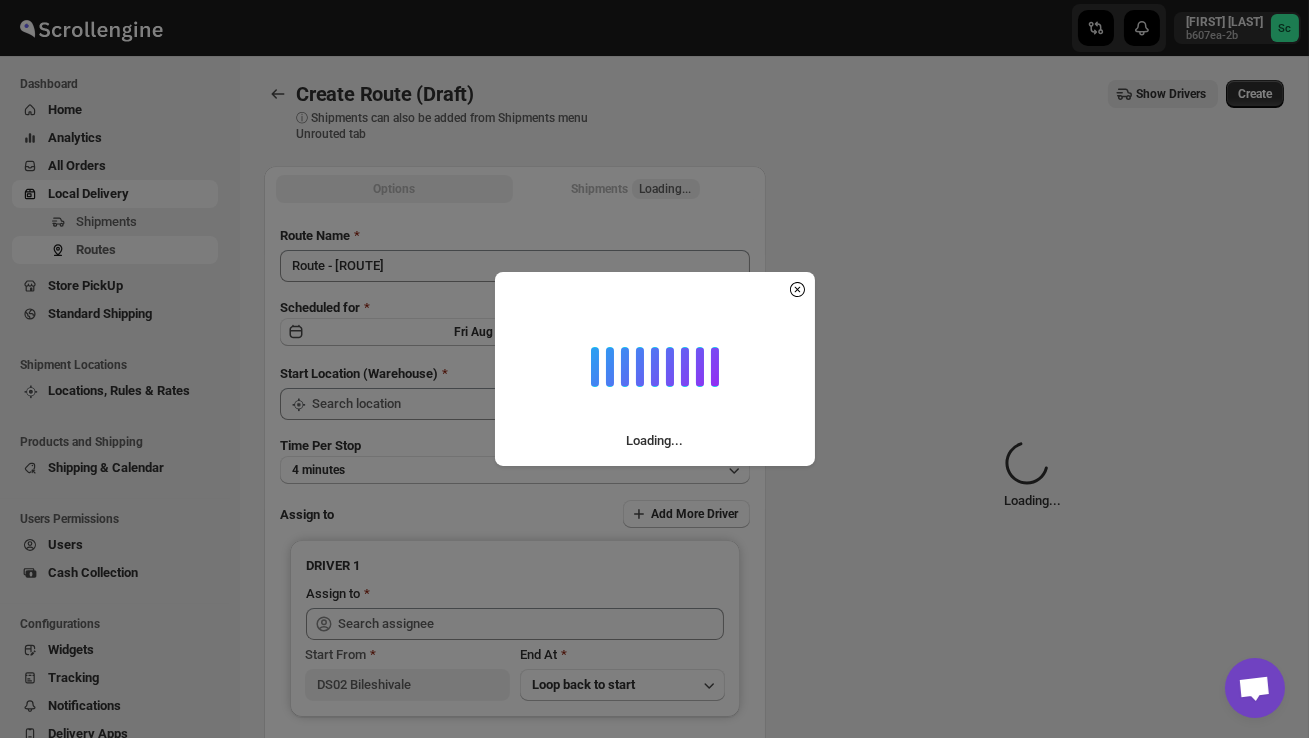 type on "DS02 Bileshivale" 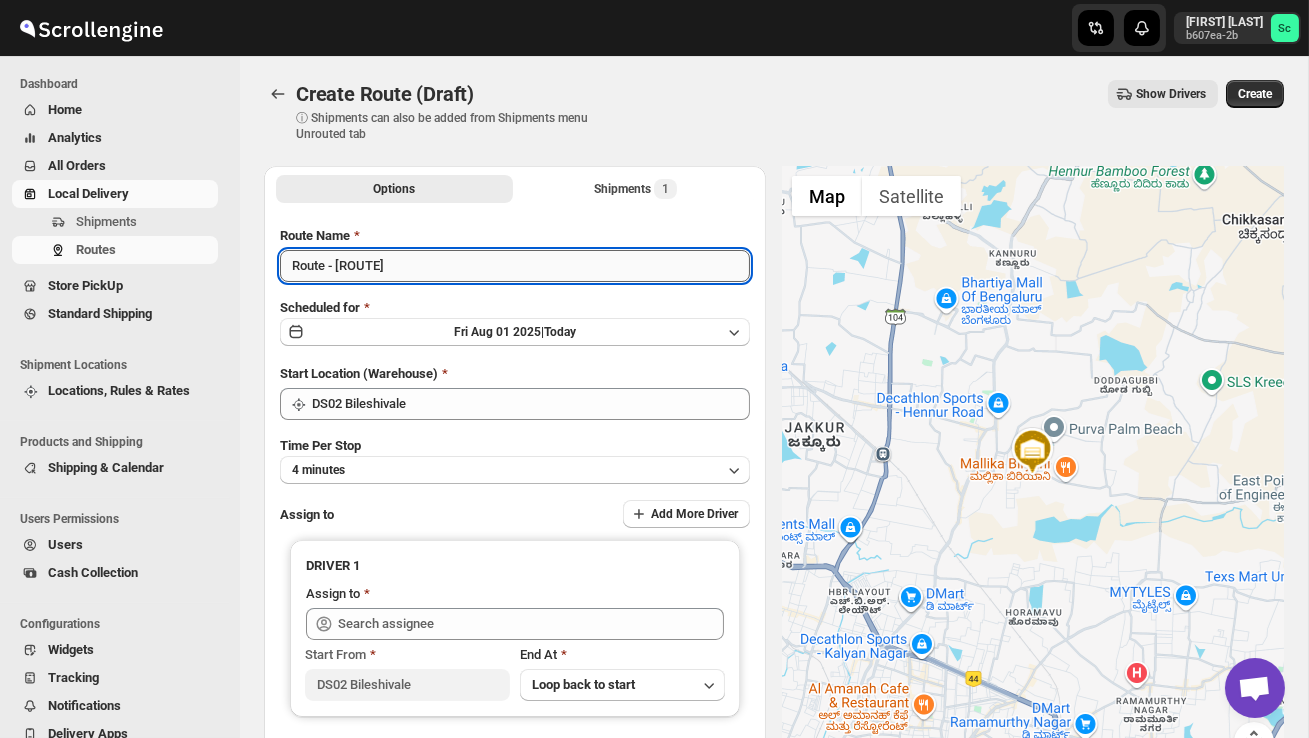 click on "Route - [ROUTE]" at bounding box center (515, 266) 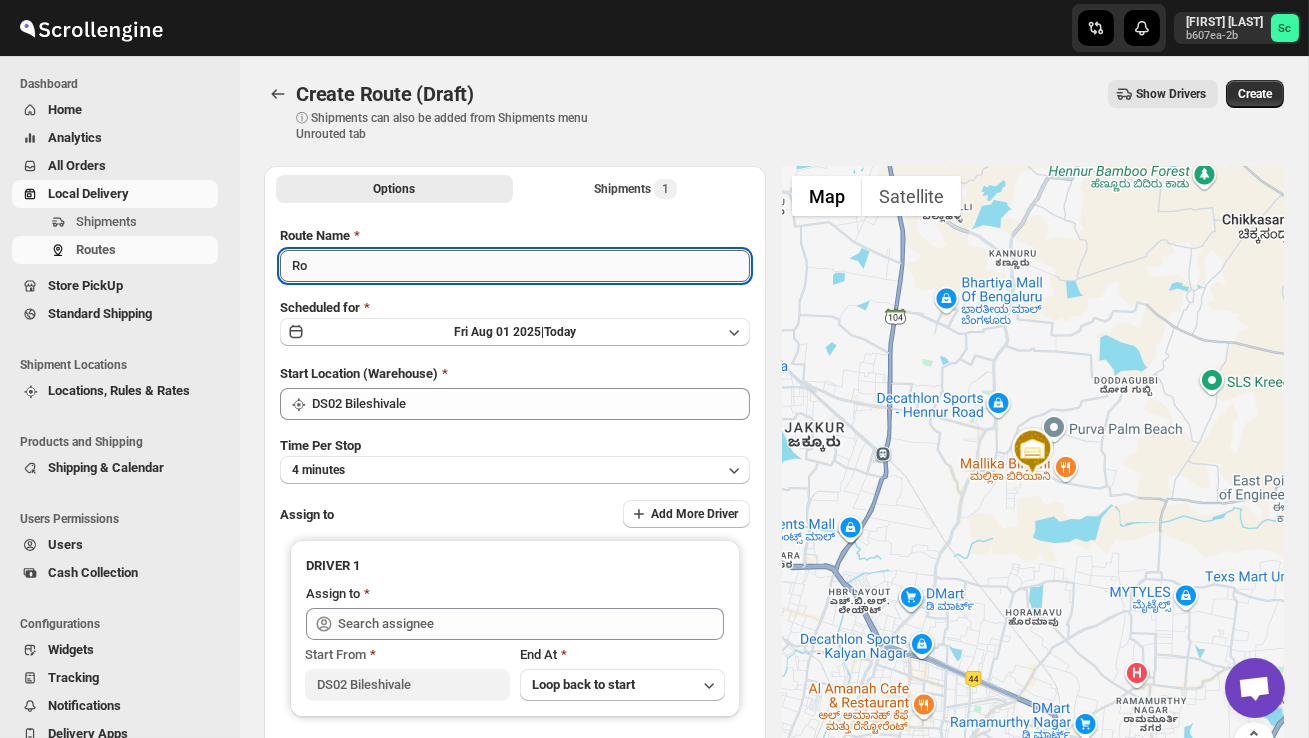 type on "R" 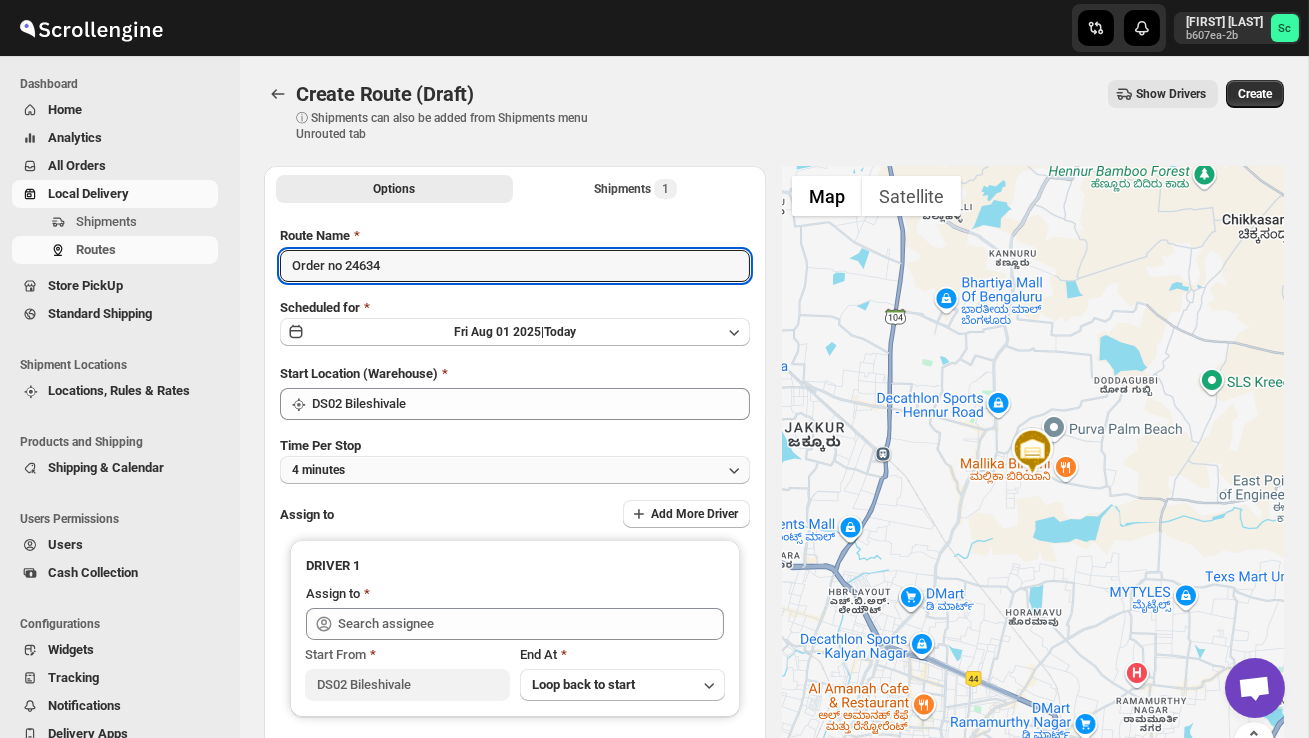 type on "Order no 24634" 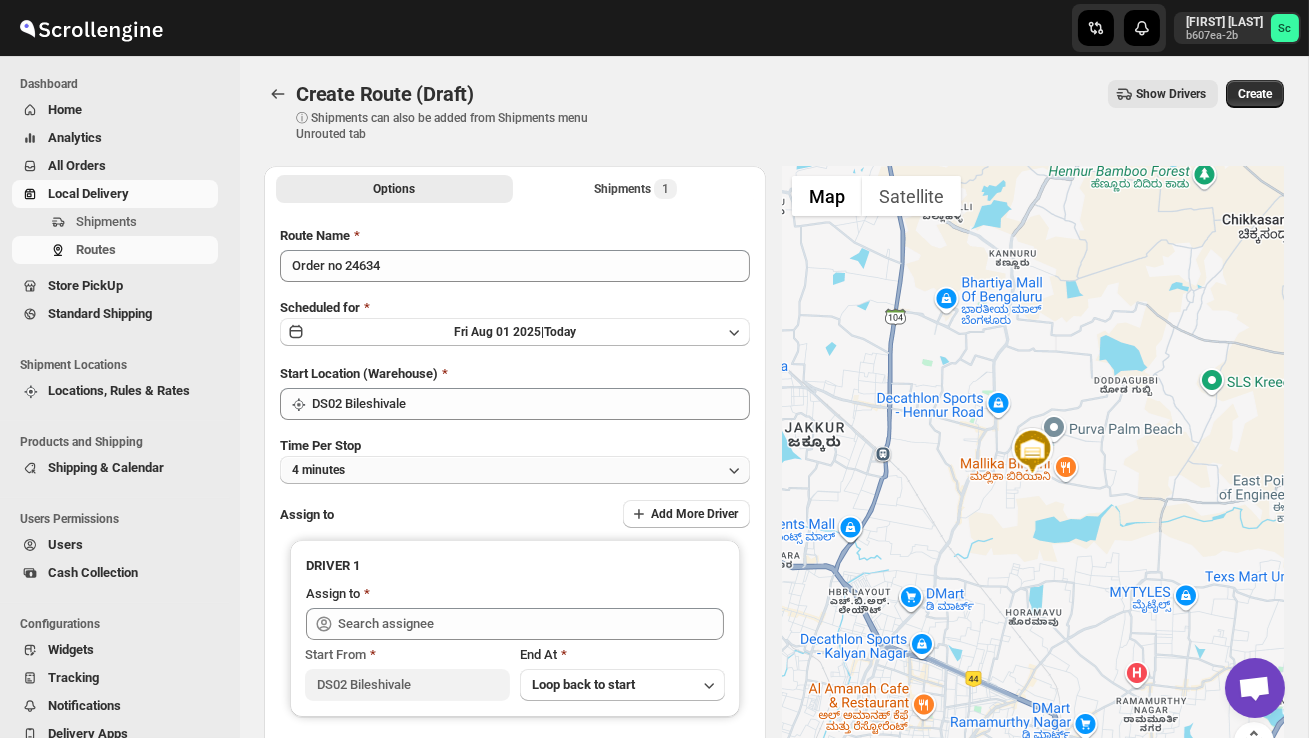 click on "4 minutes" at bounding box center (515, 470) 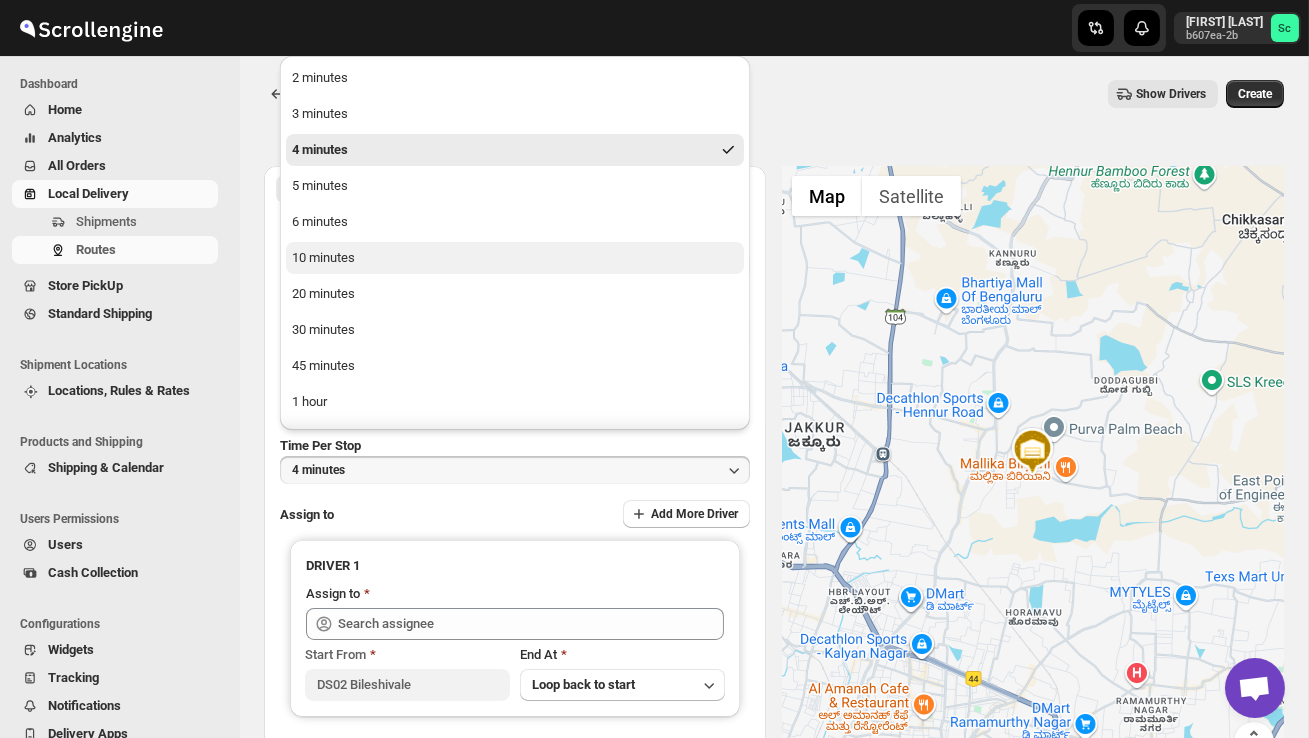 click on "10 minutes" at bounding box center [515, 258] 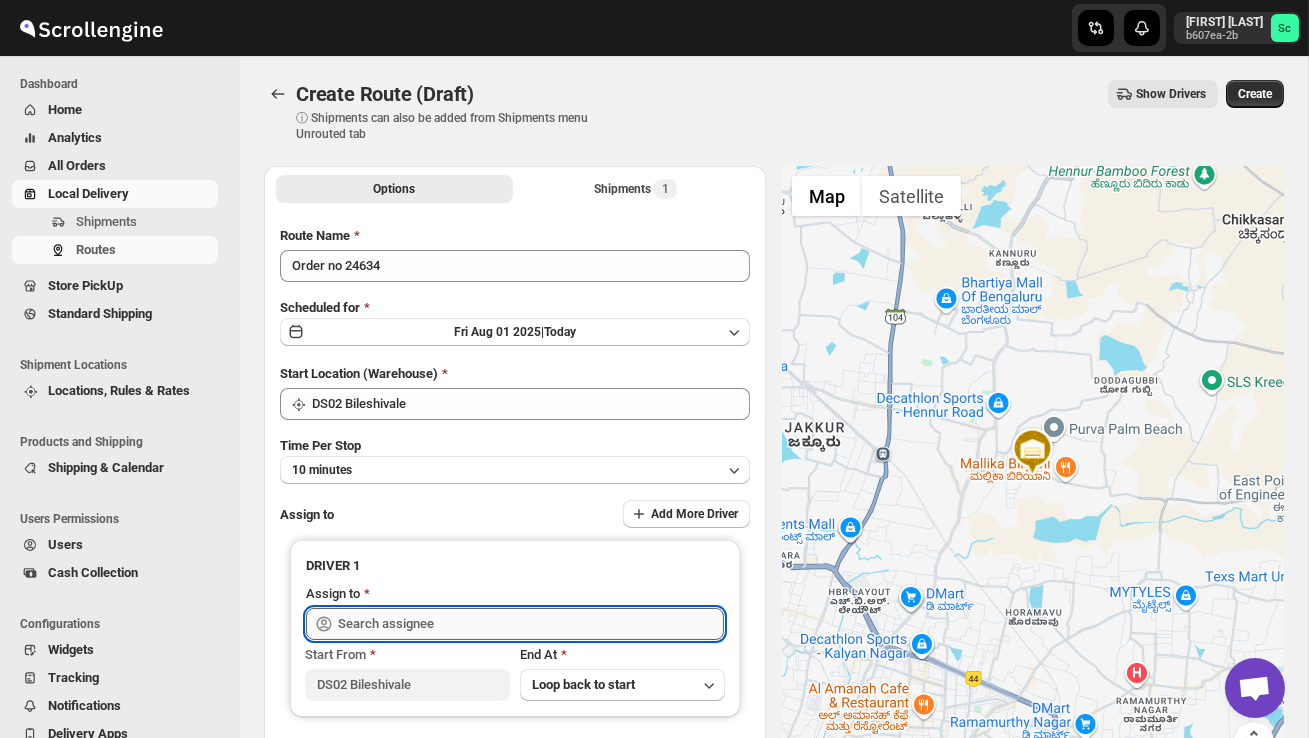 click at bounding box center [531, 624] 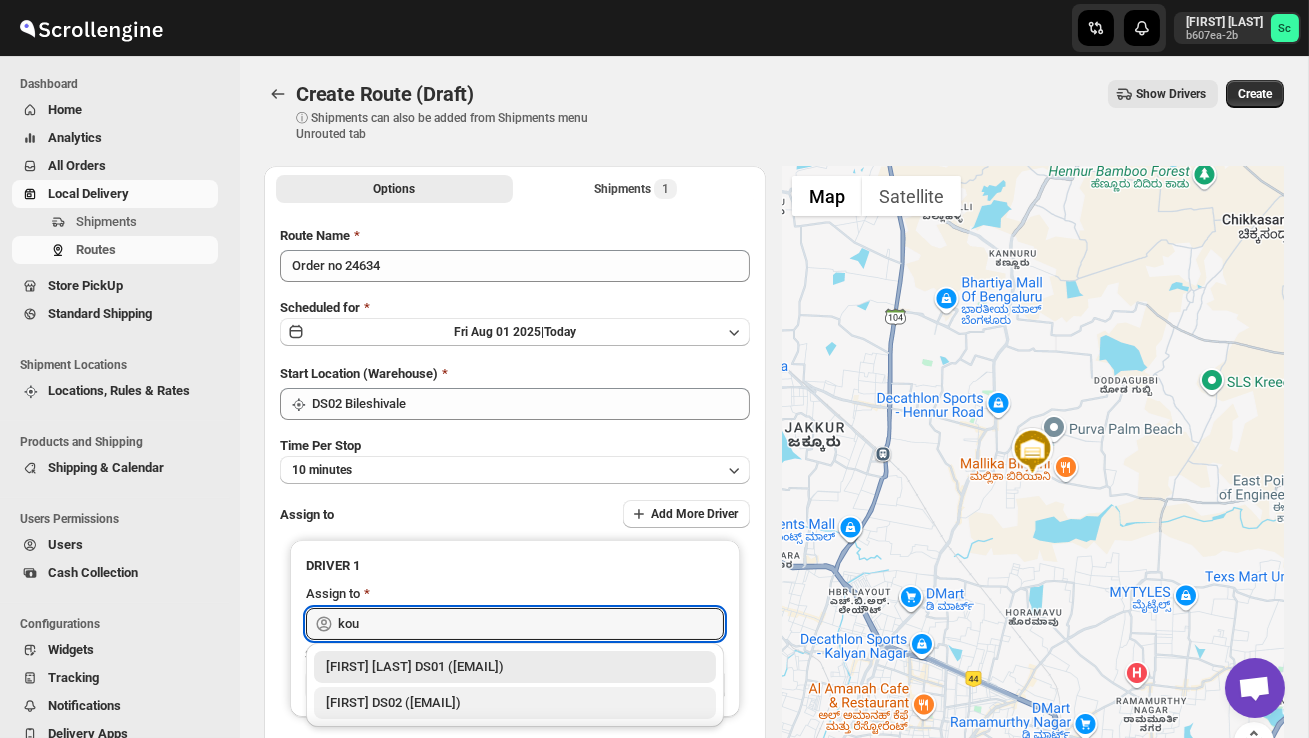 click on "[FIRST] DS02 ([EMAIL])" at bounding box center (515, 703) 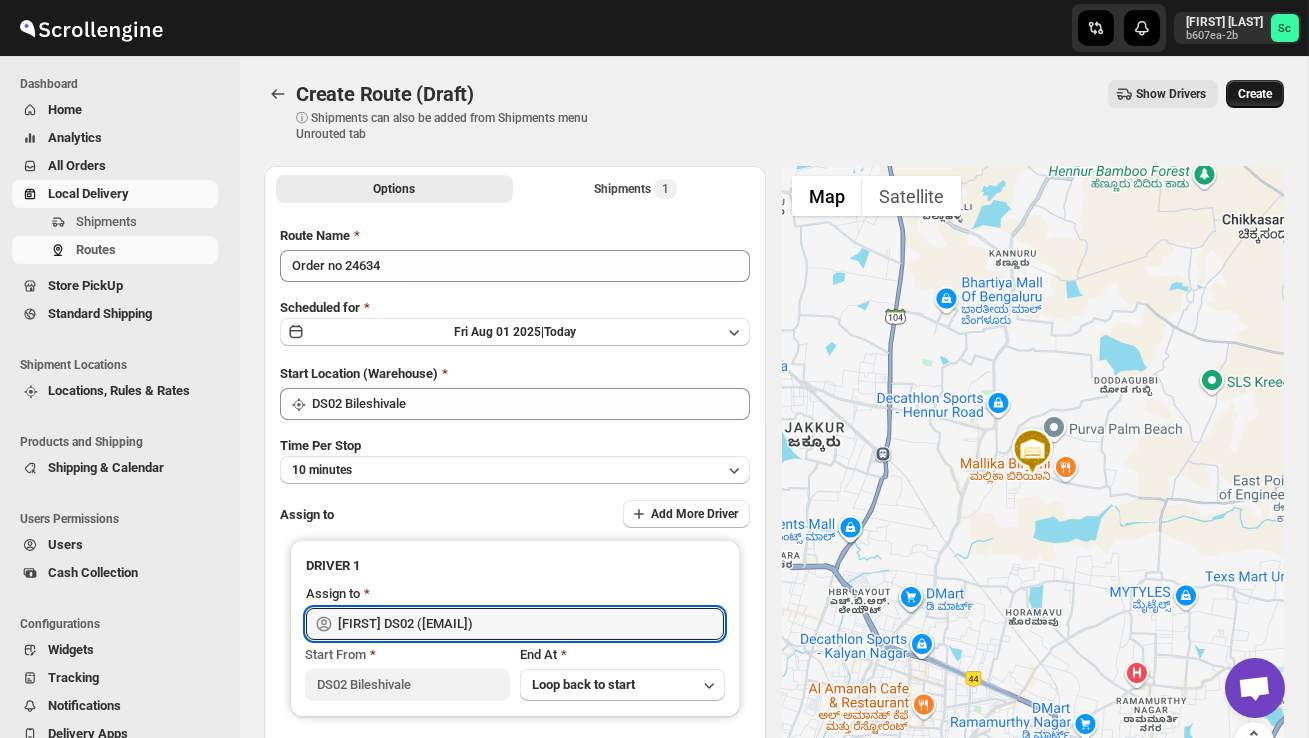type on "[FIRST] DS02 ([EMAIL])" 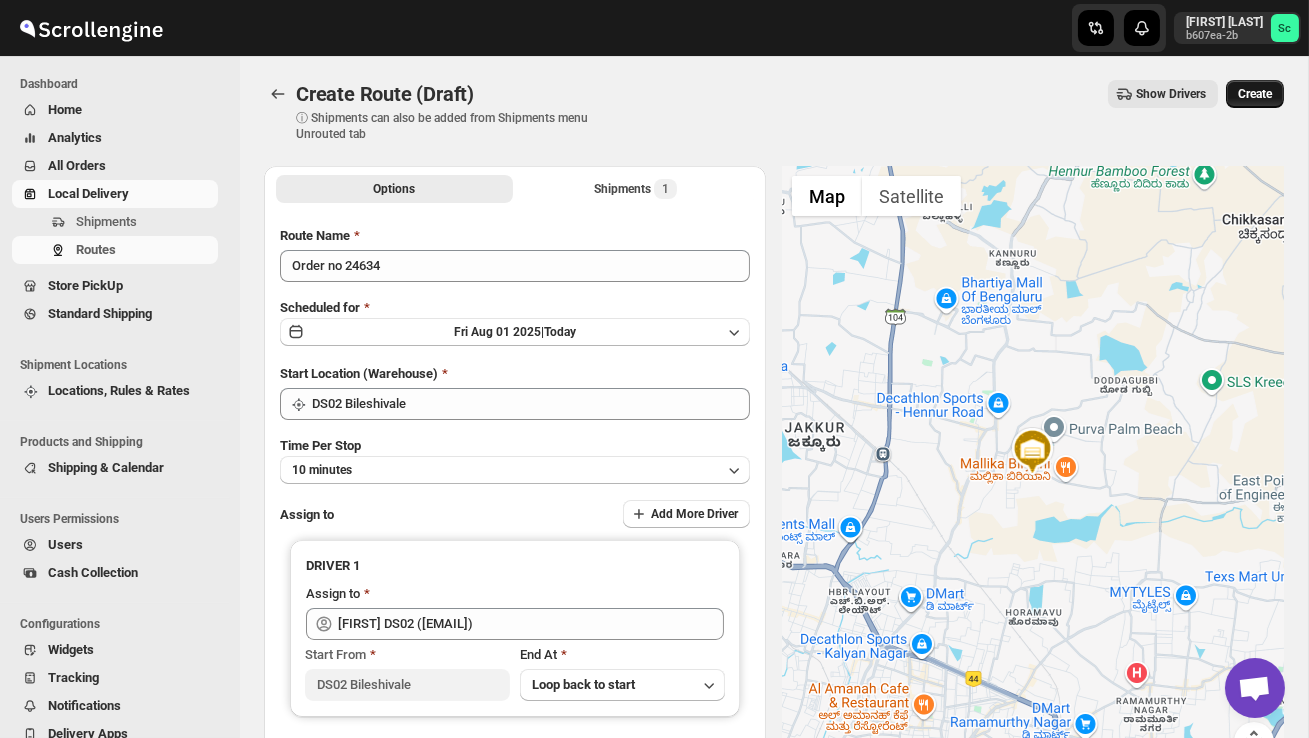 click on "Create" at bounding box center (1255, 94) 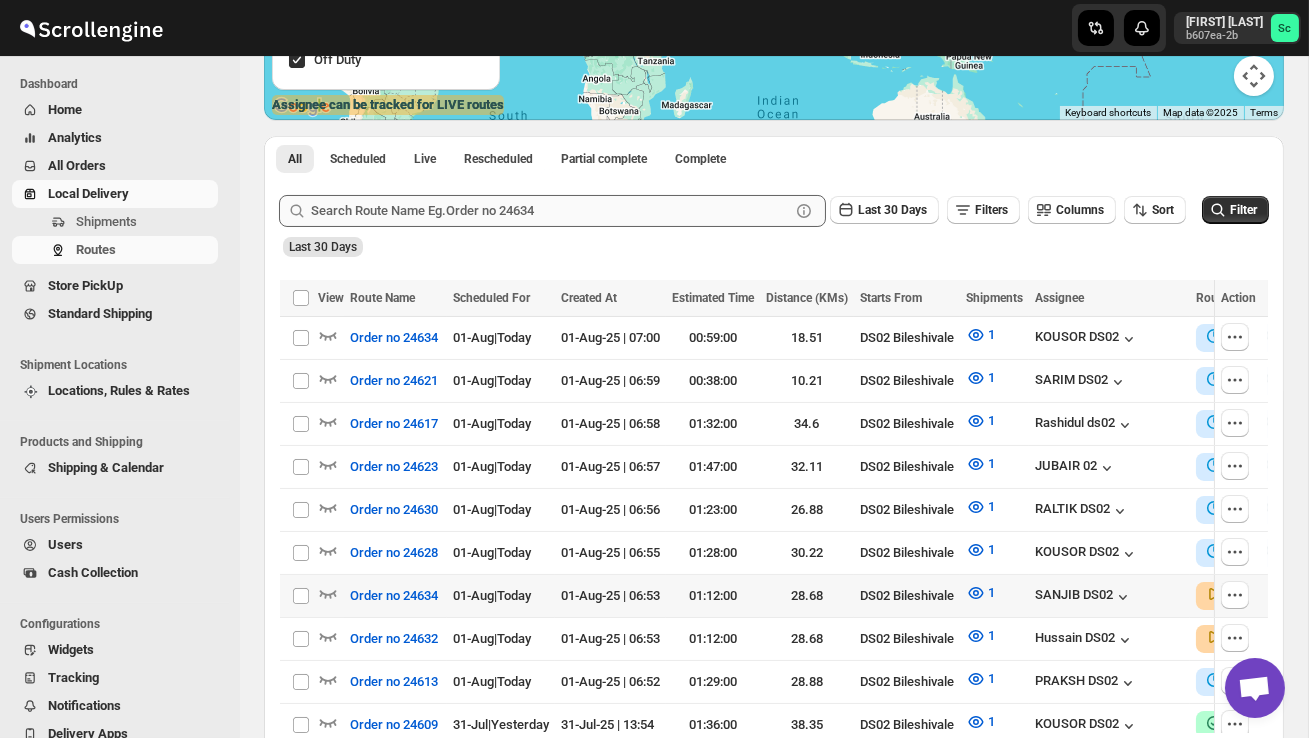 scroll, scrollTop: 375, scrollLeft: 0, axis: vertical 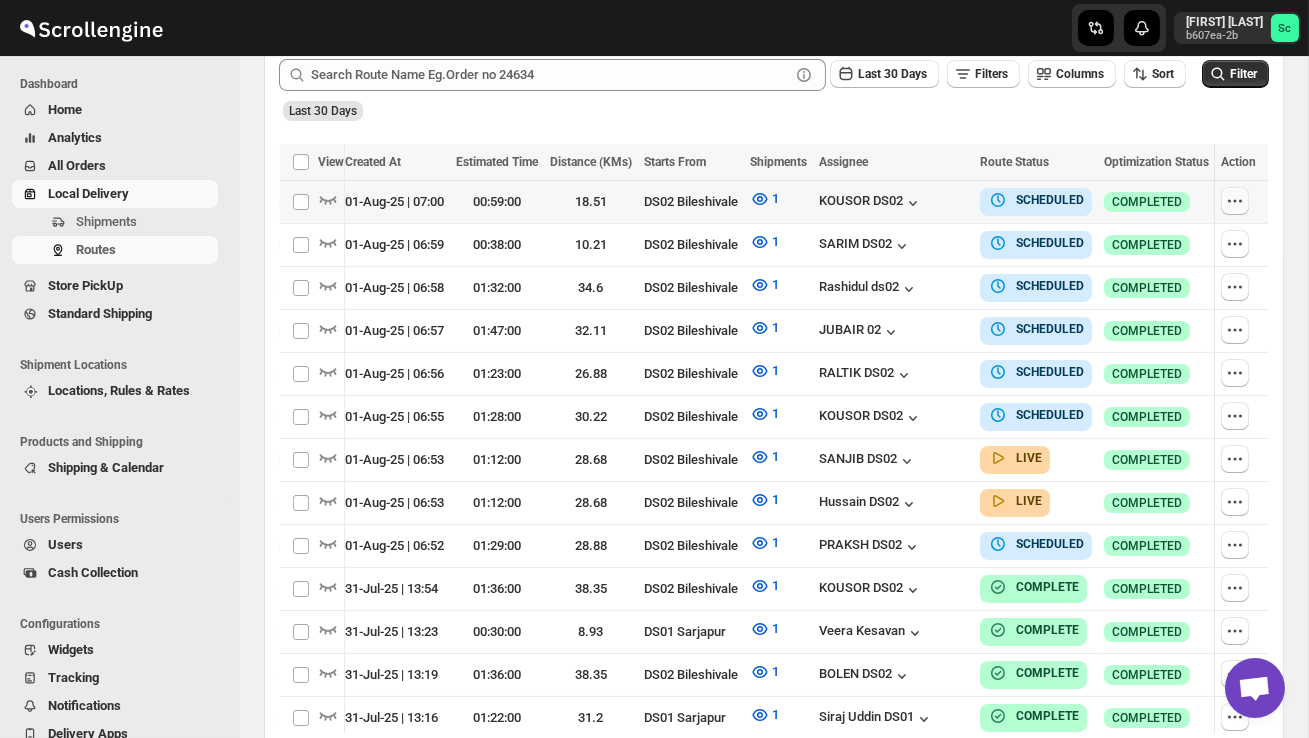 click 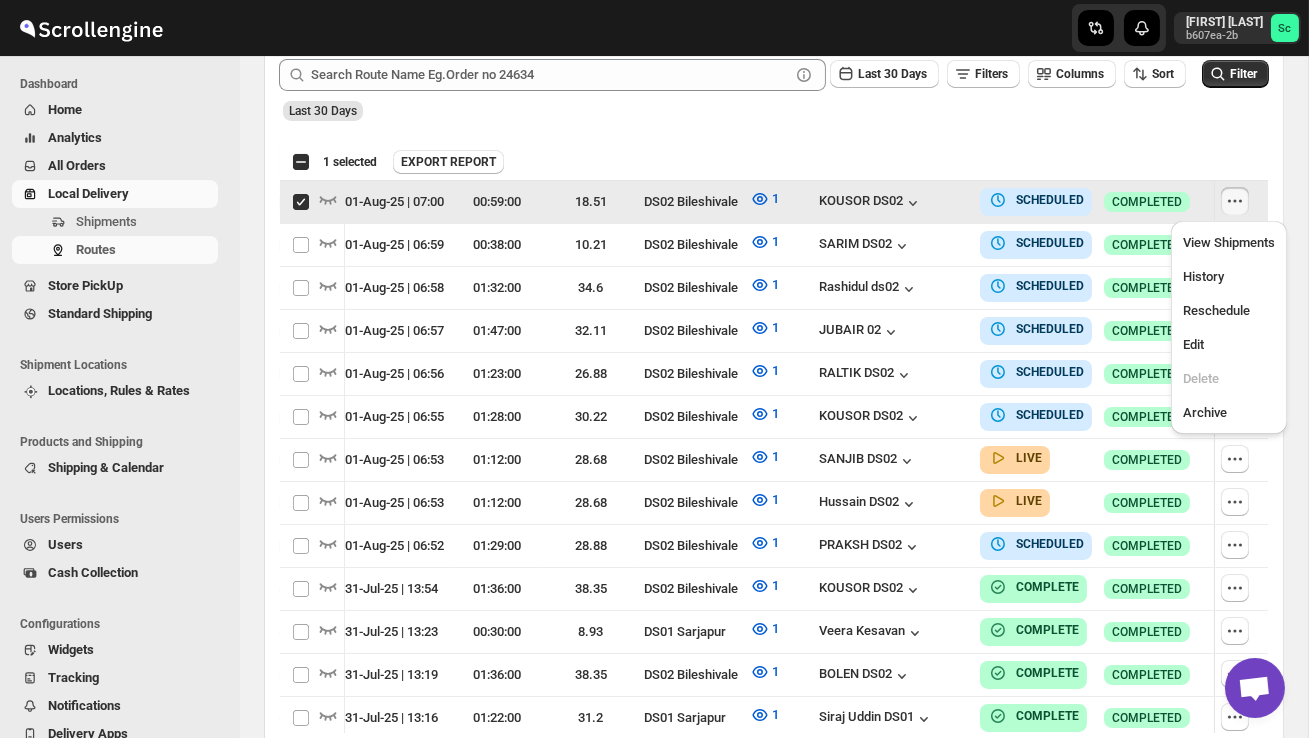 scroll, scrollTop: 0, scrollLeft: 33, axis: horizontal 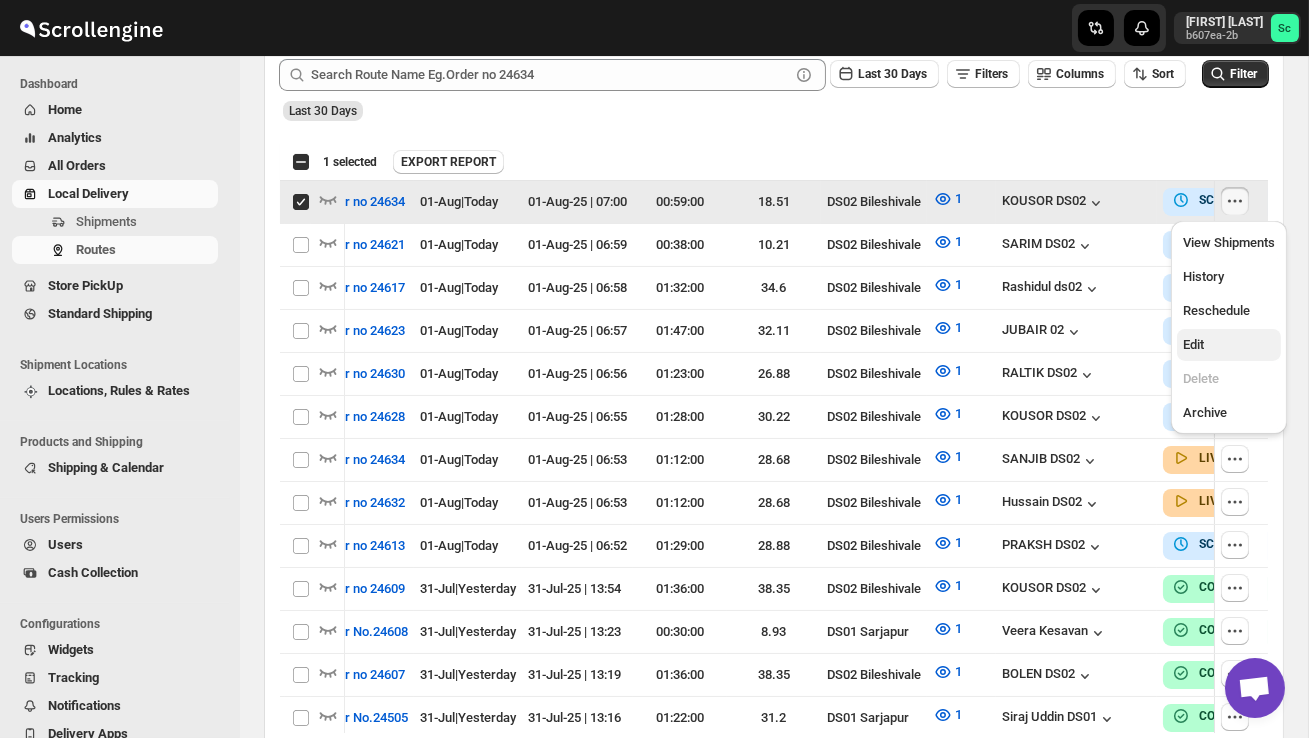 click on "Edit" at bounding box center [1229, 345] 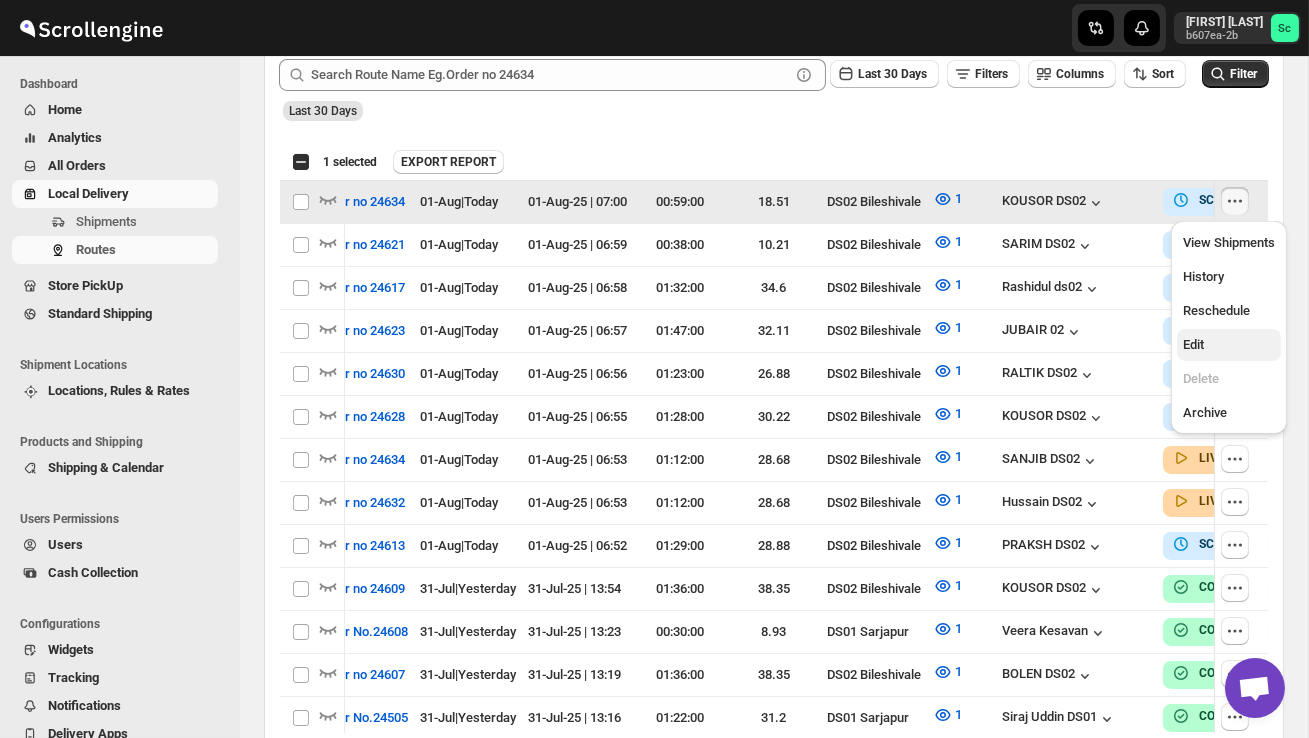 checkbox on "false" 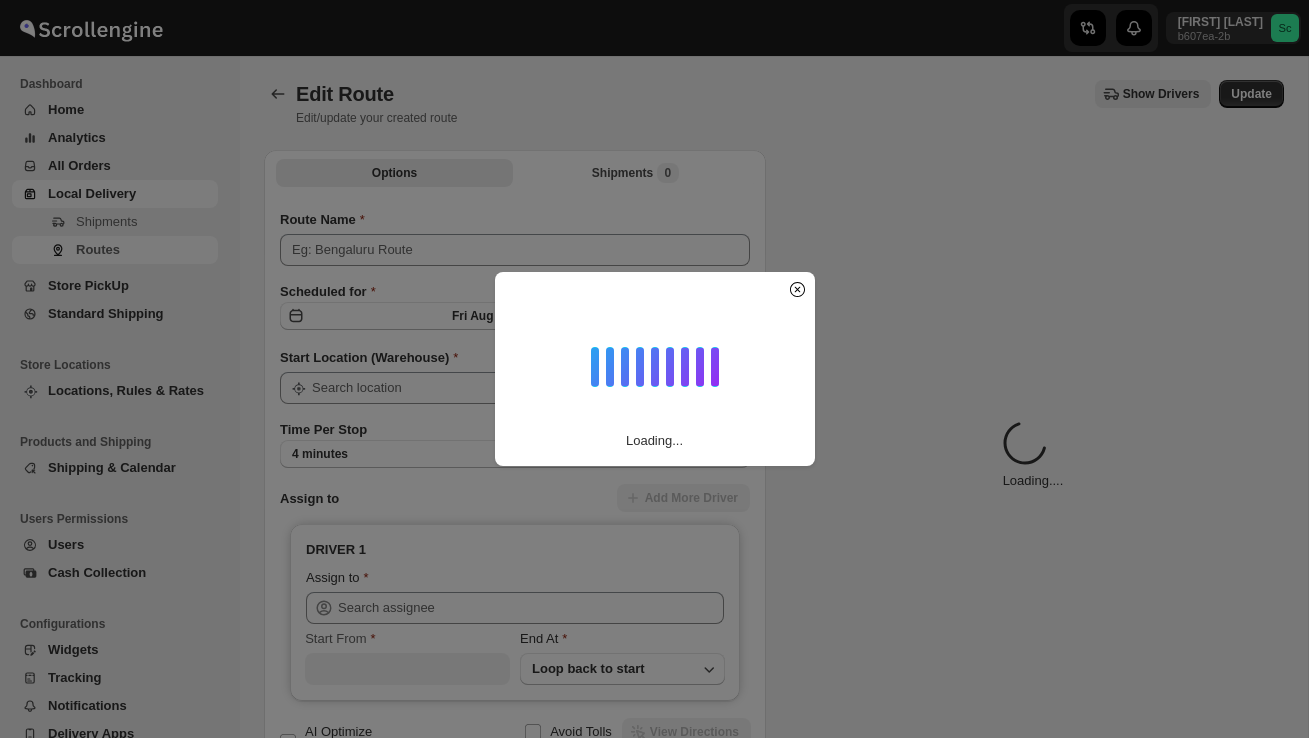 scroll, scrollTop: 0, scrollLeft: 0, axis: both 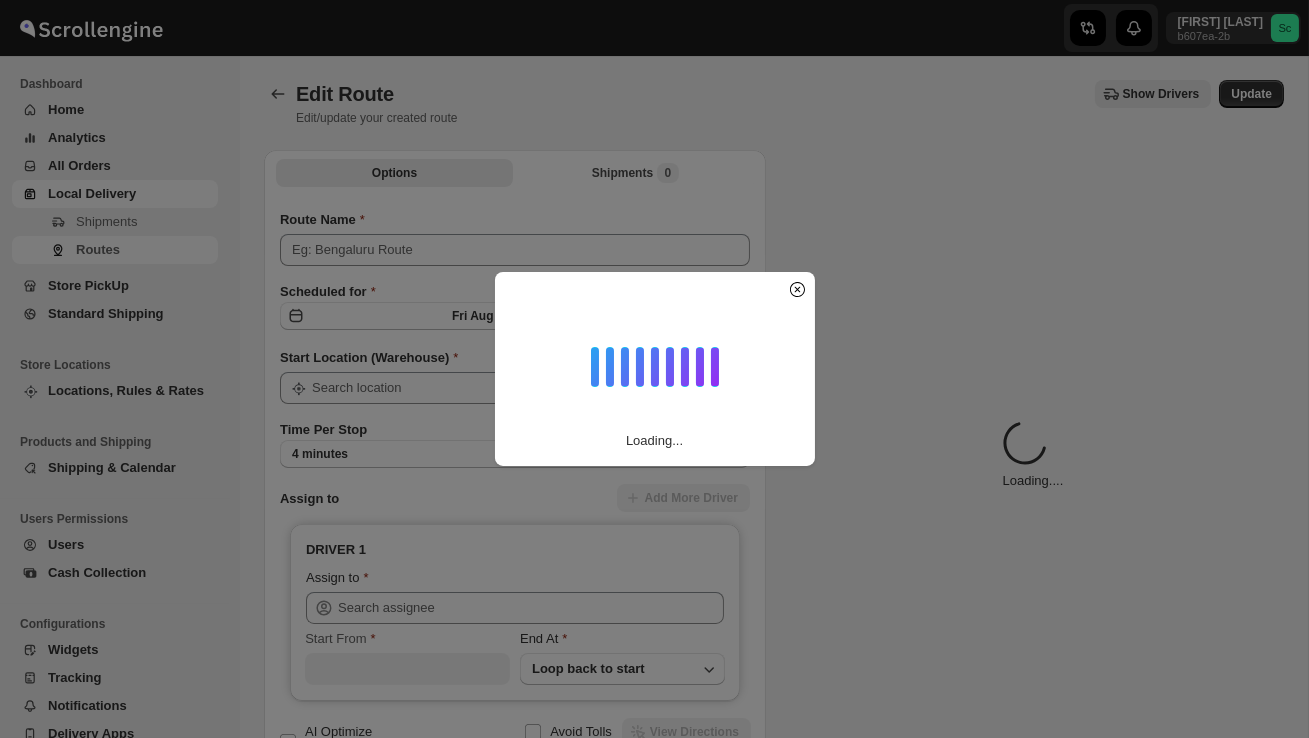 type on "Order no 24634" 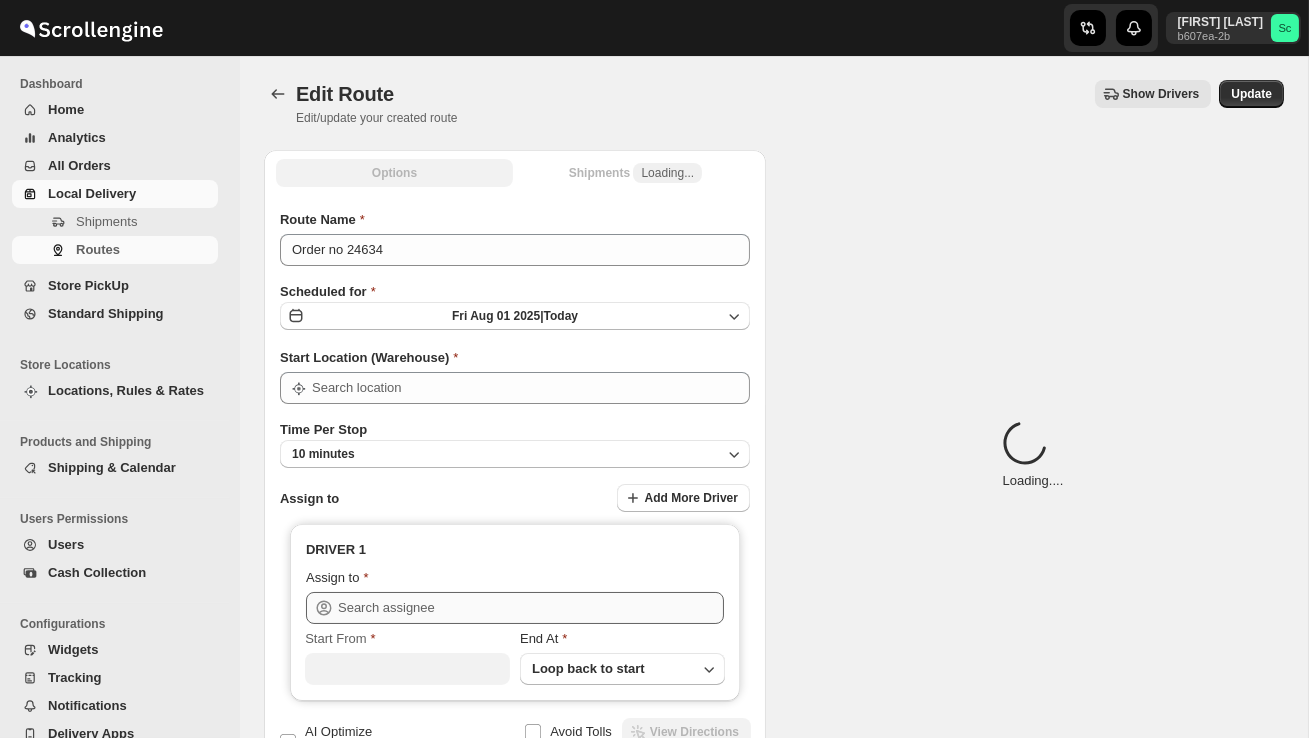 type on "DS02 Bileshivale" 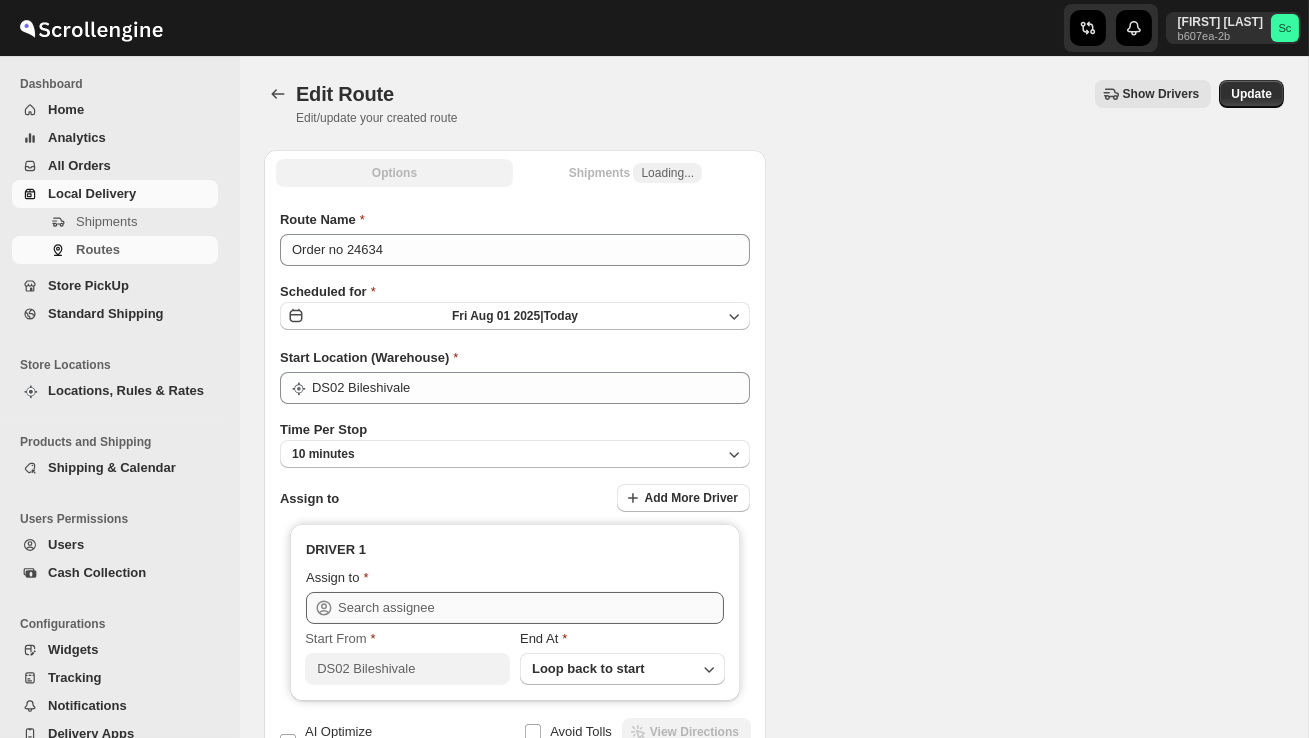 type on "DS02 Bileshivale" 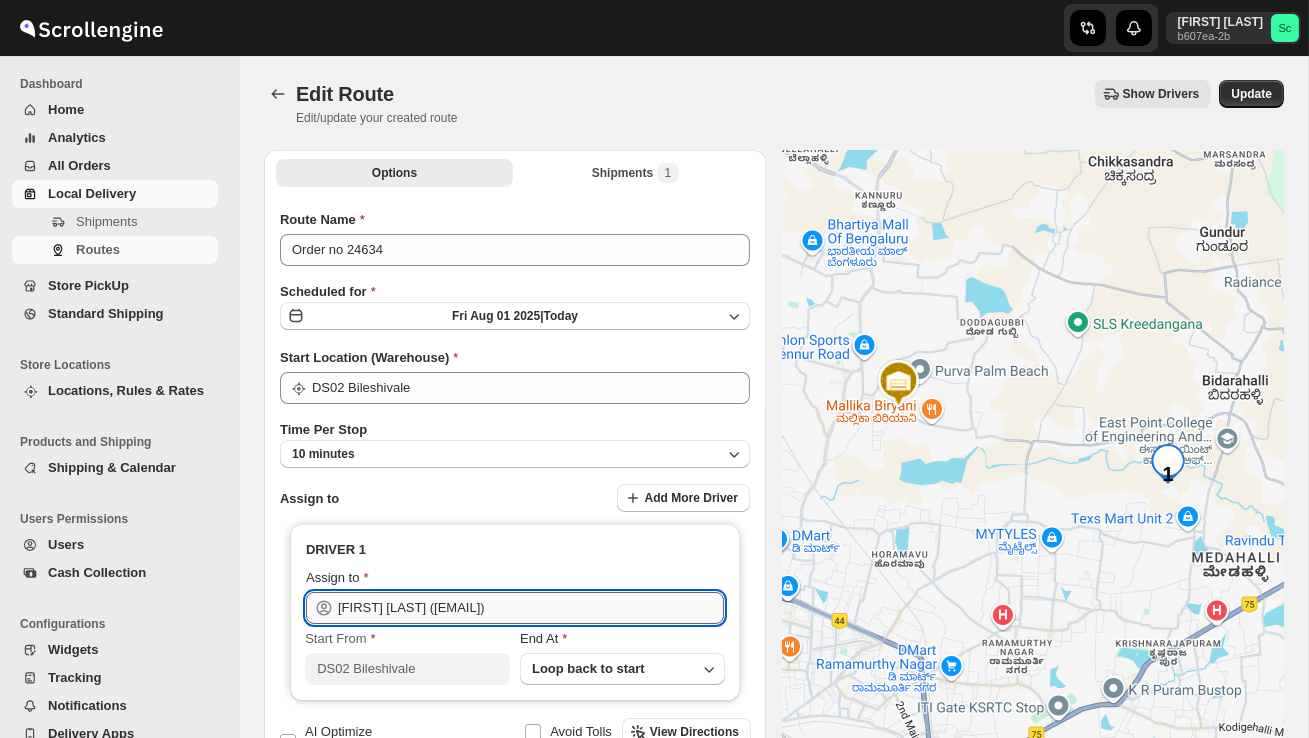 click on "[FIRST] [LAST] ([EMAIL])" at bounding box center [531, 608] 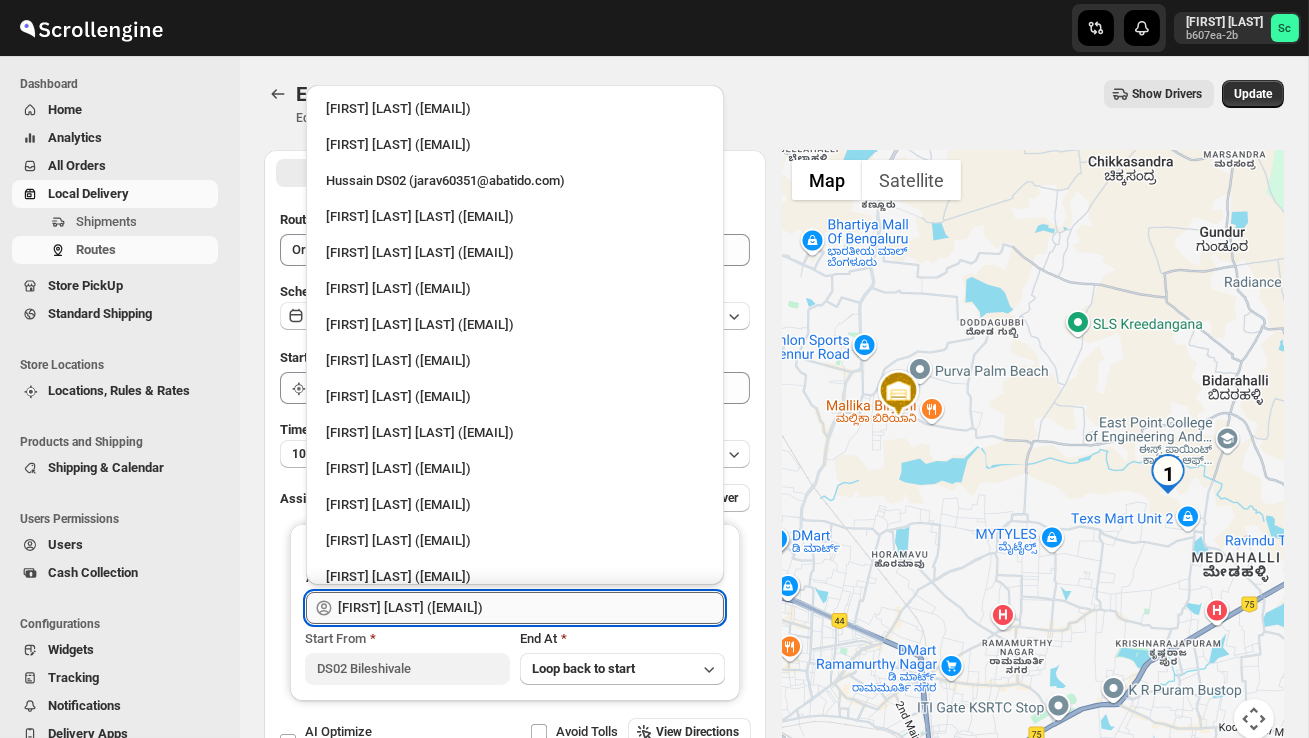 click on "[FIRST] [LAST] ([EMAIL])" at bounding box center (531, 608) 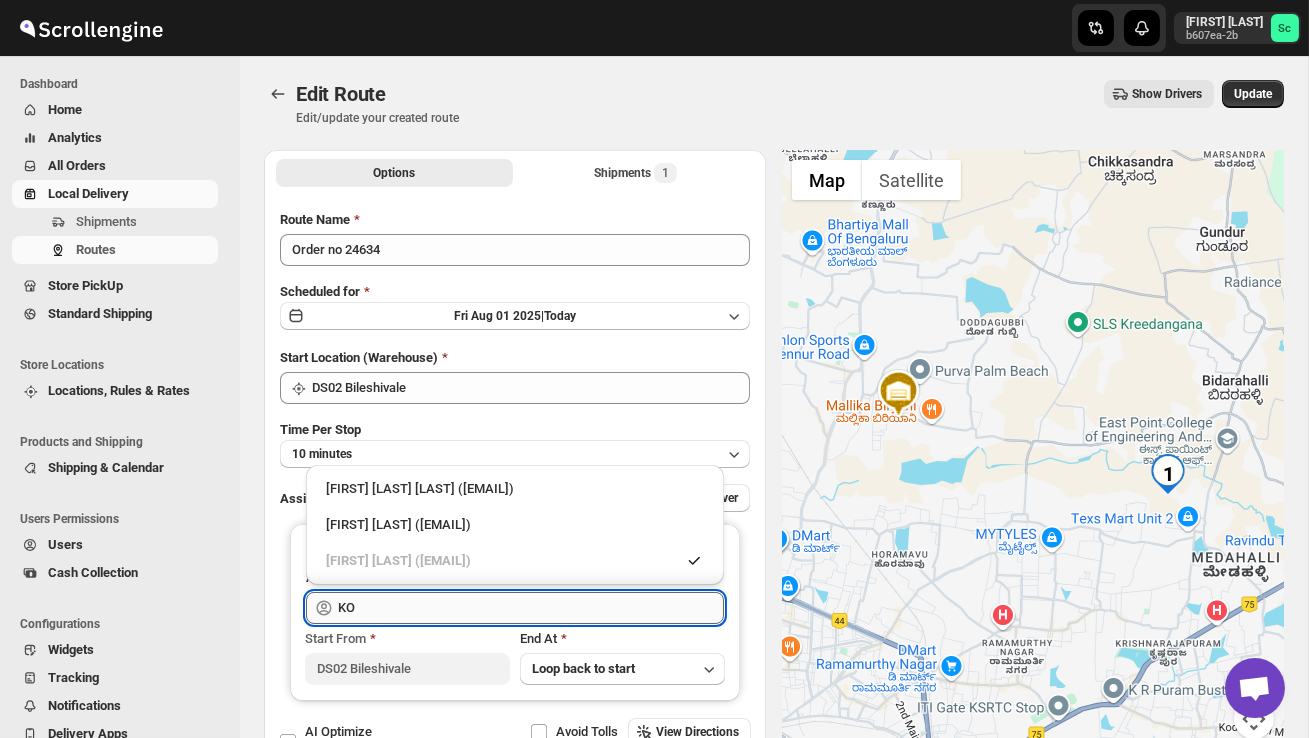type on "K" 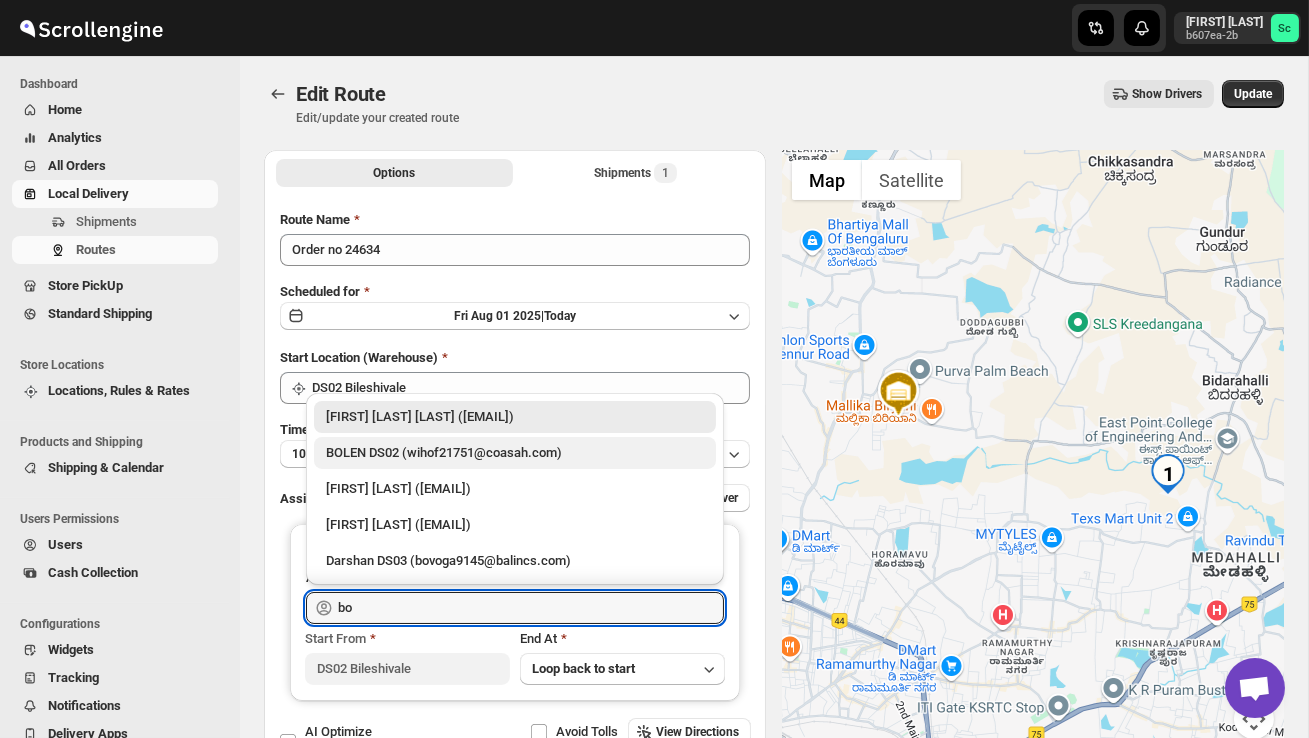 click on "BOLEN DS02 (wihof21751@coasah.com)" at bounding box center [515, 453] 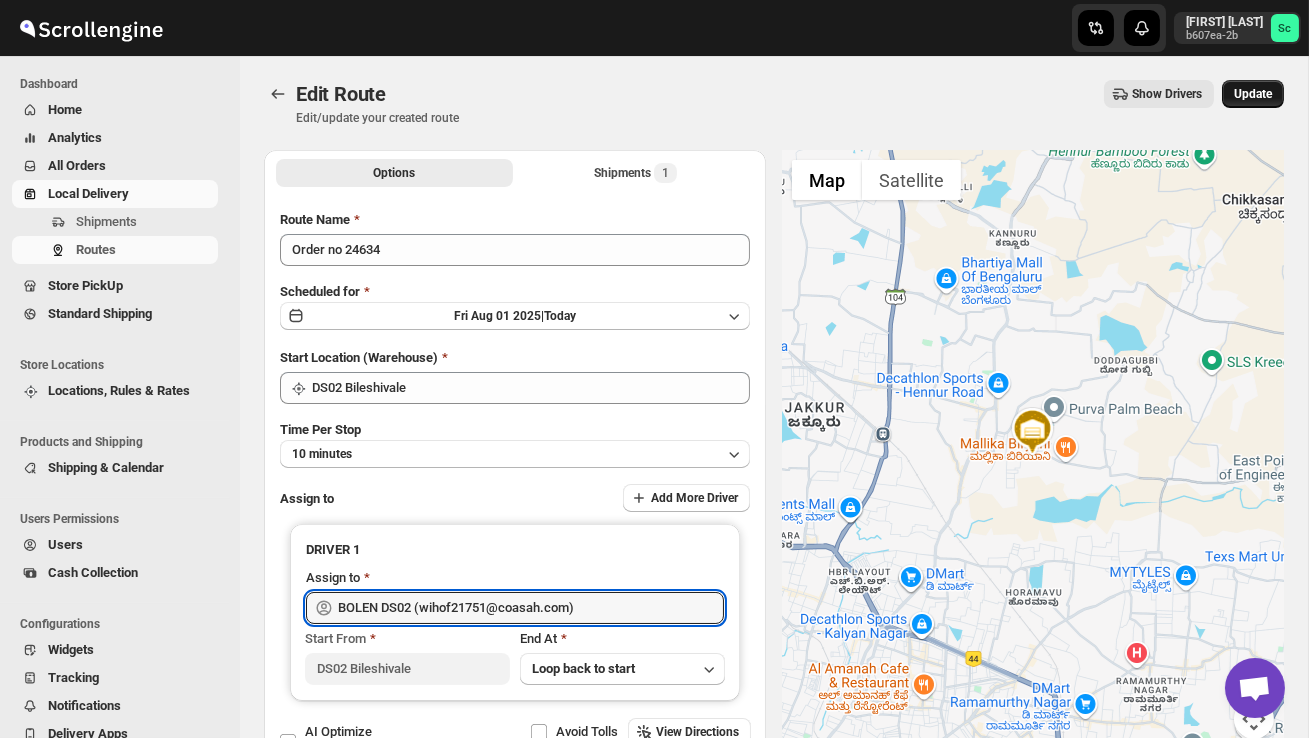type on "BOLEN DS02 (wihof21751@coasah.com)" 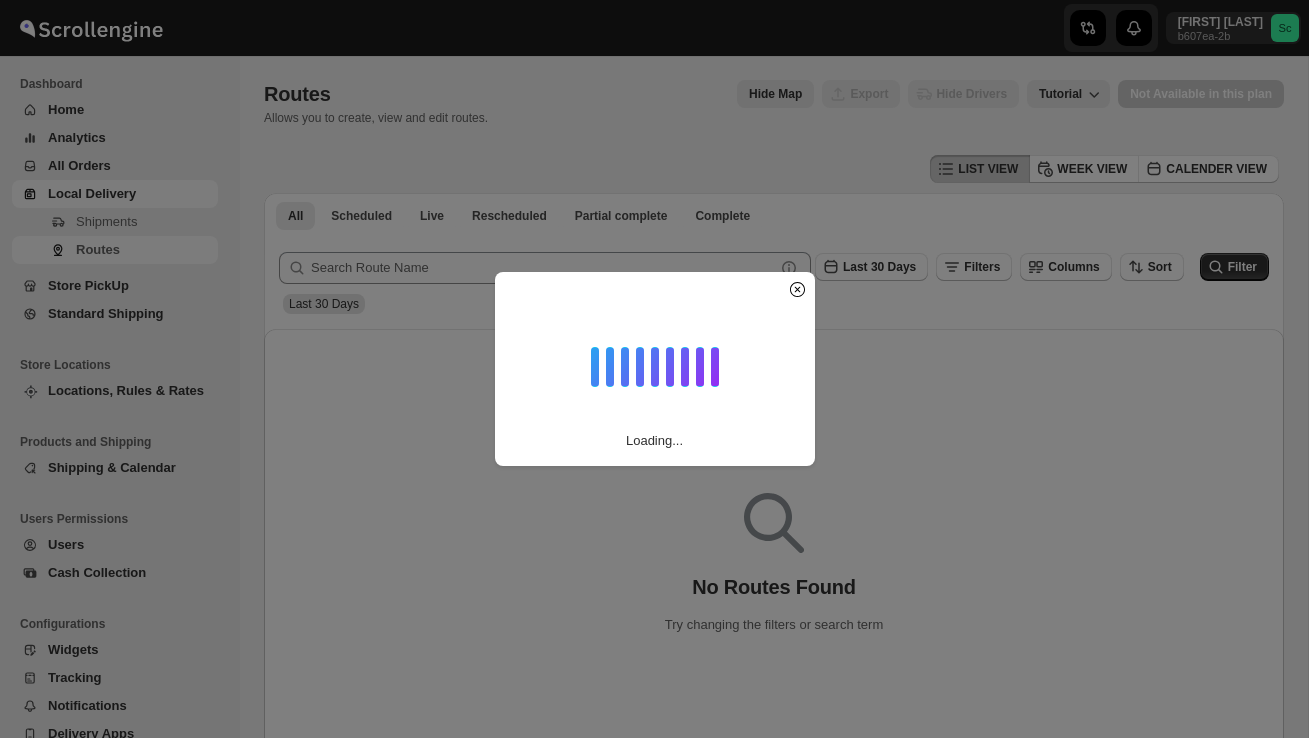 scroll, scrollTop: 0, scrollLeft: 0, axis: both 